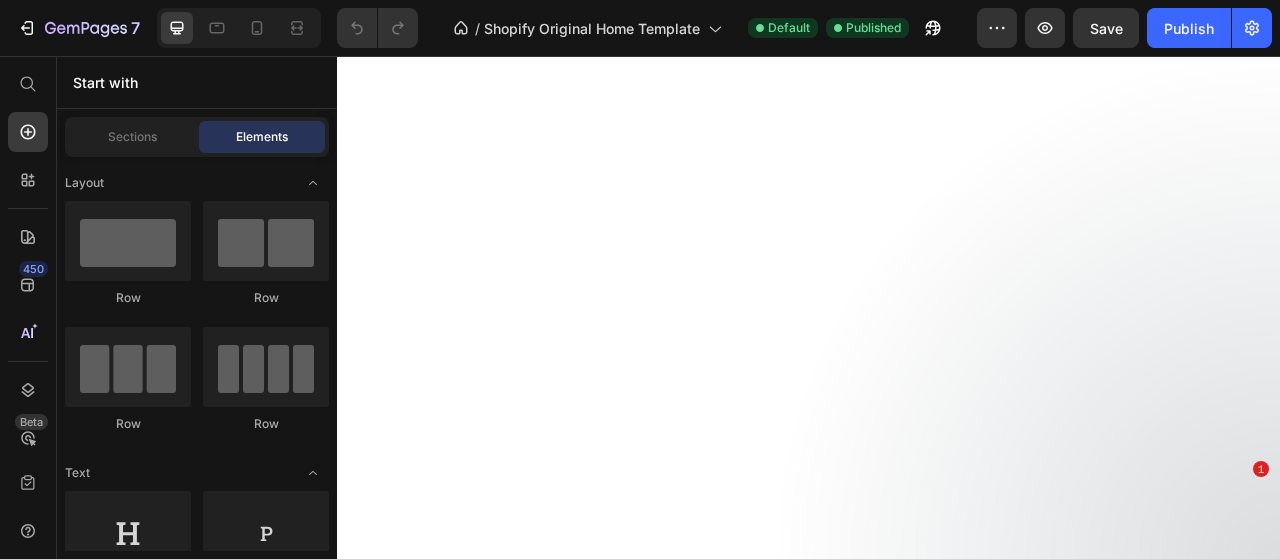 scroll, scrollTop: 0, scrollLeft: 0, axis: both 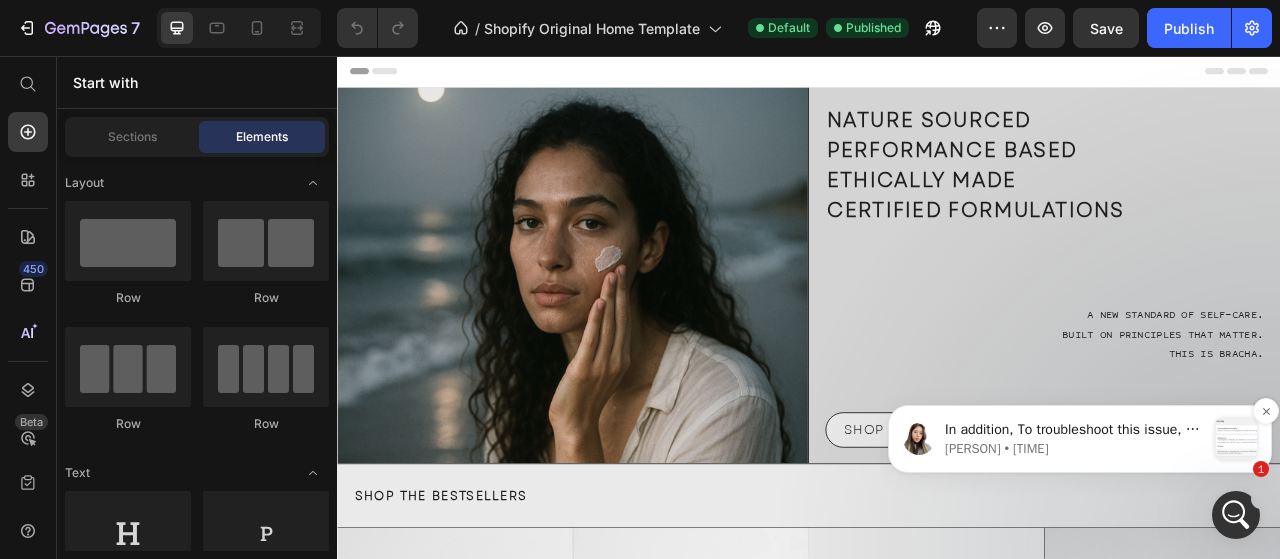 click on "In addition, To troubleshoot this issue, we would like to have temporary access to your store via Shopify collaborator access. The access is strictly for support purposes only. You can refer here for our Data Privacy. ​﻿ ﻿Please provide the Collaborator Code so I can send you the access request.  ﻿You can find this code in Shopify Admin &gt; Settings &gt; Users &gt; Security Let us know if there is anything unclear! [NAME] • 16m ago" at bounding box center [1075, 430] 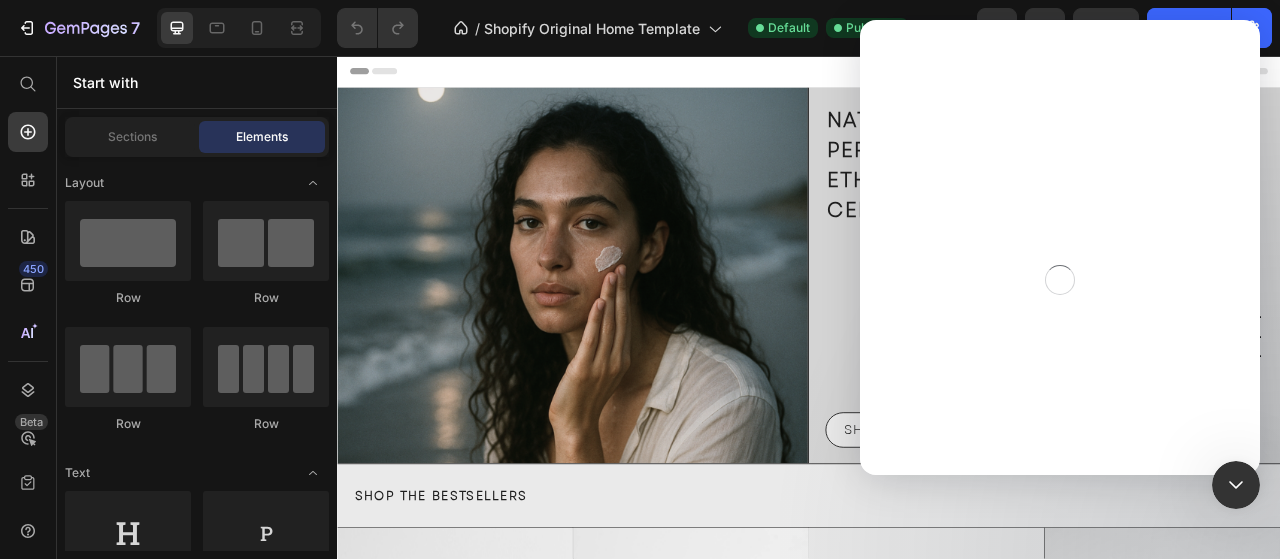 scroll, scrollTop: 0, scrollLeft: 0, axis: both 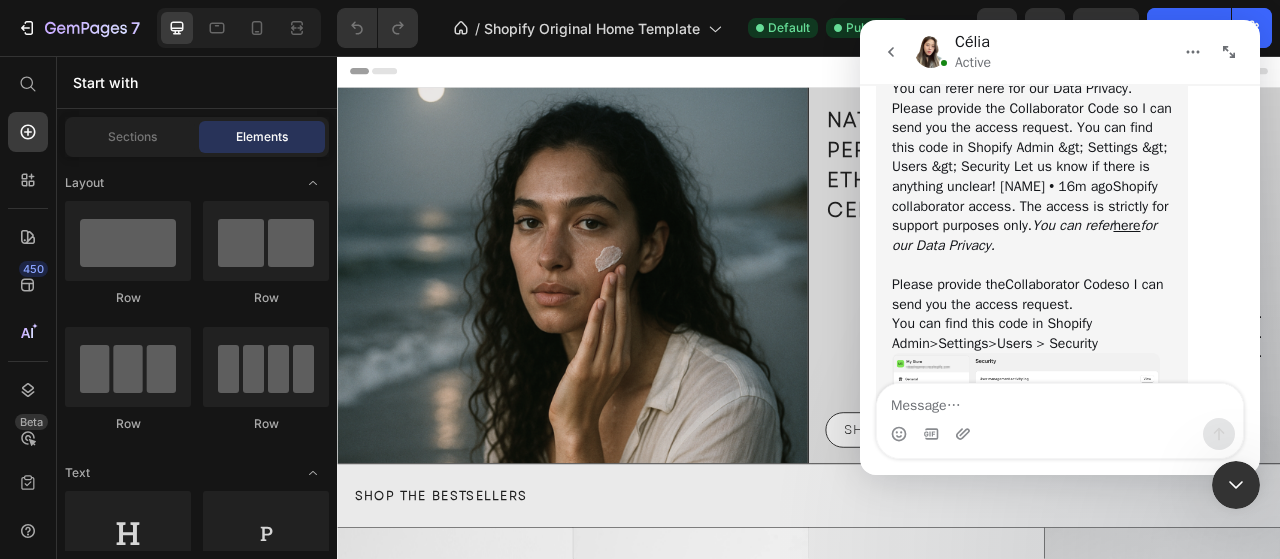 click at bounding box center [1060, 401] 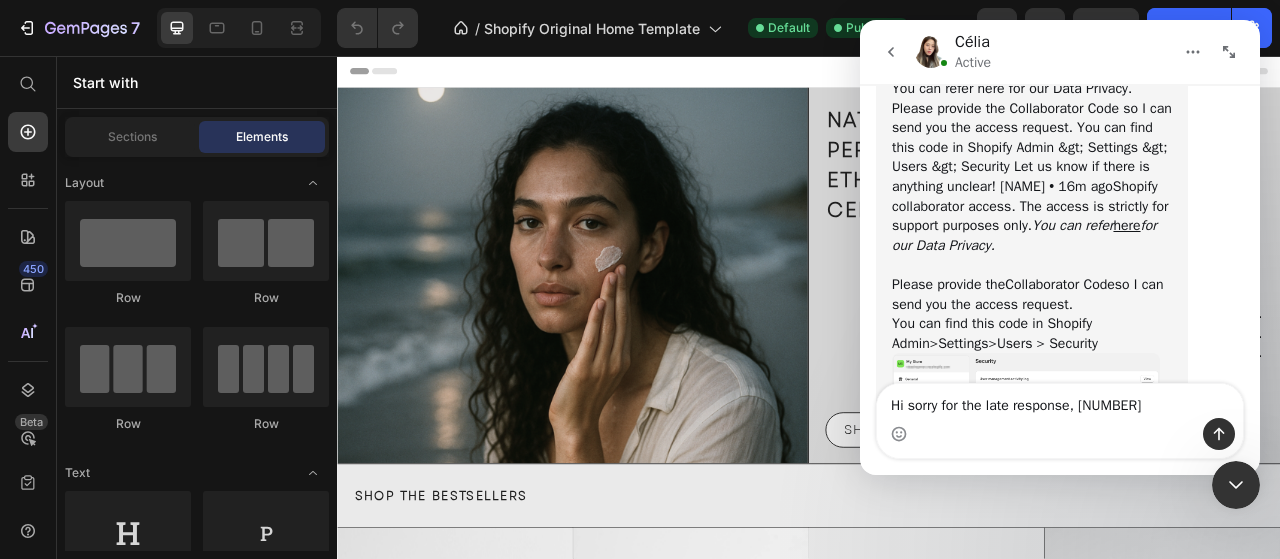 type on "Hi sorry for the late response, [NUMBER]" 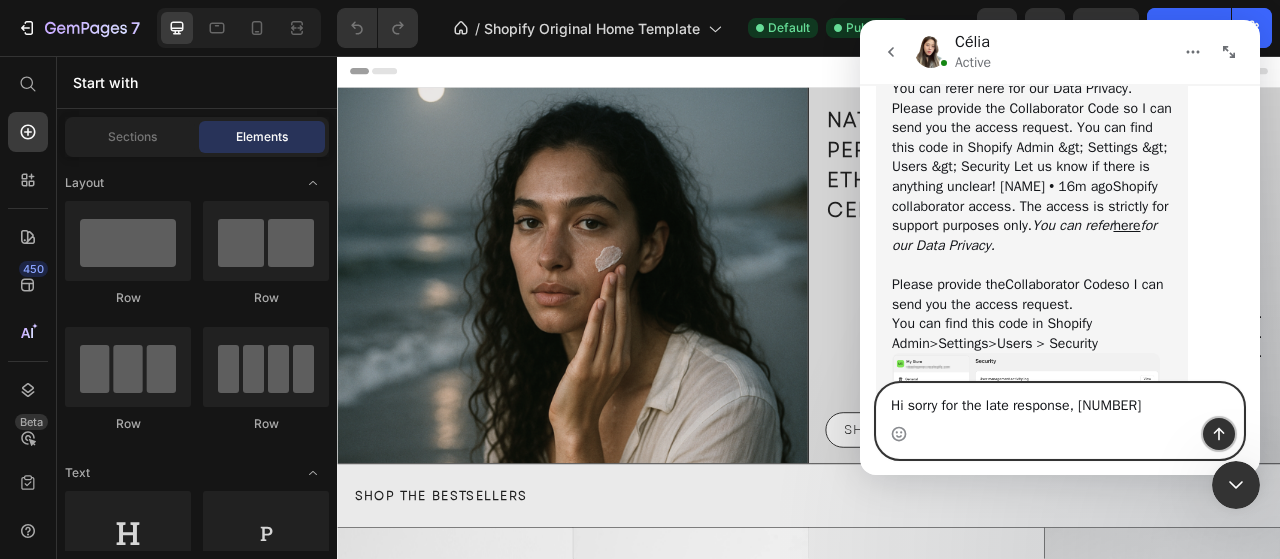 click 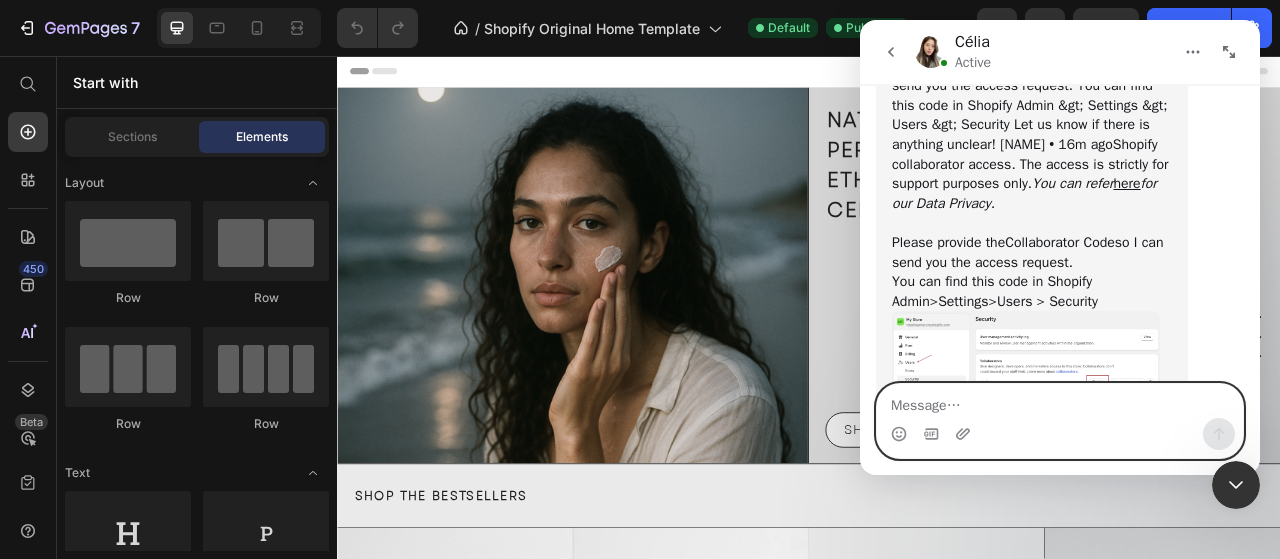 scroll, scrollTop: 977, scrollLeft: 0, axis: vertical 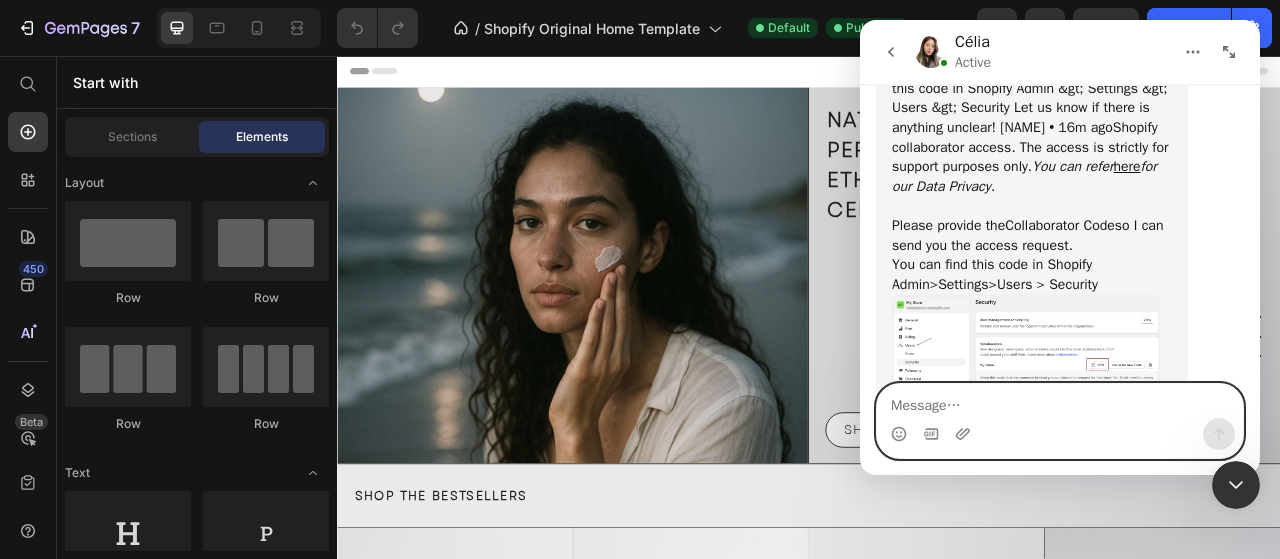 click at bounding box center [1060, 401] 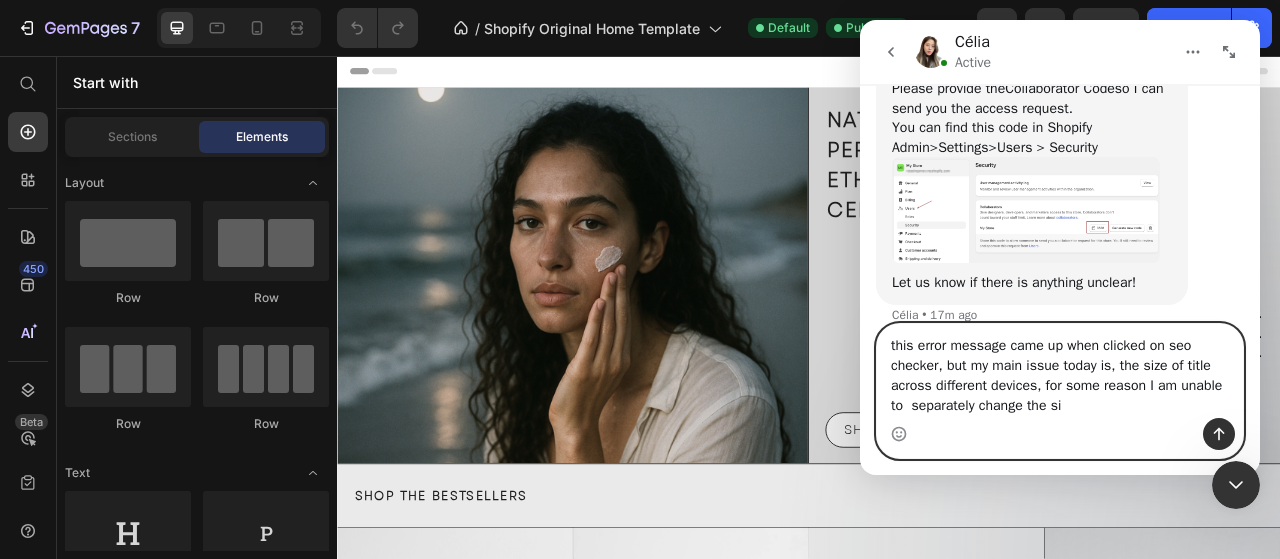 scroll, scrollTop: 1037, scrollLeft: 0, axis: vertical 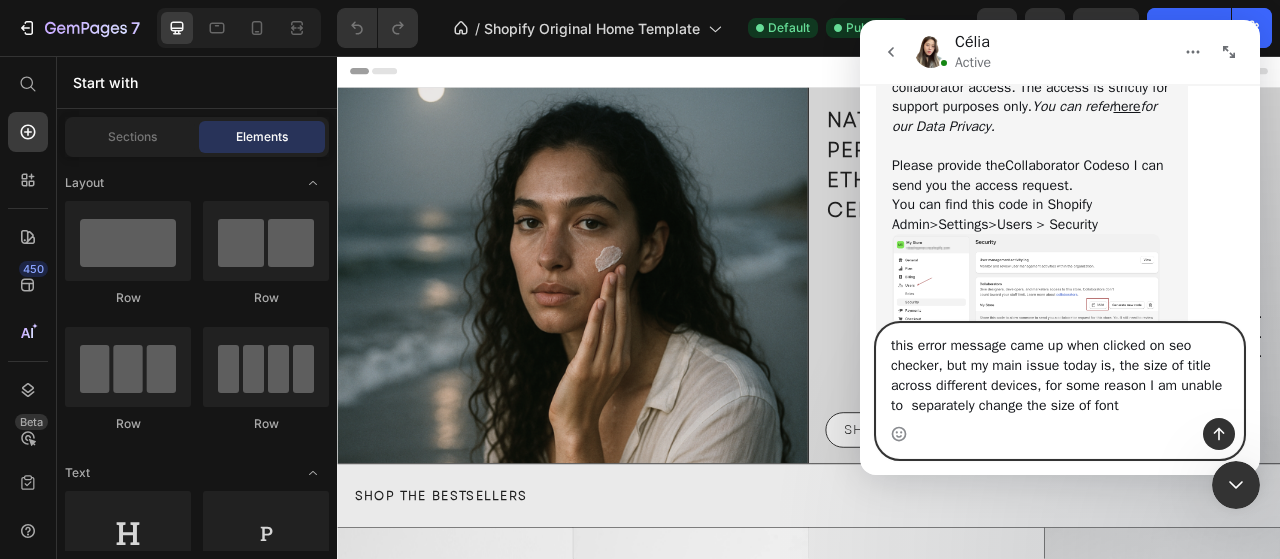 click on "this error message came up when clicked on seo checker, but my main issue today is, the size of title across different devices, for some reason I am unable to  separately change the size of font" at bounding box center (1060, 371) 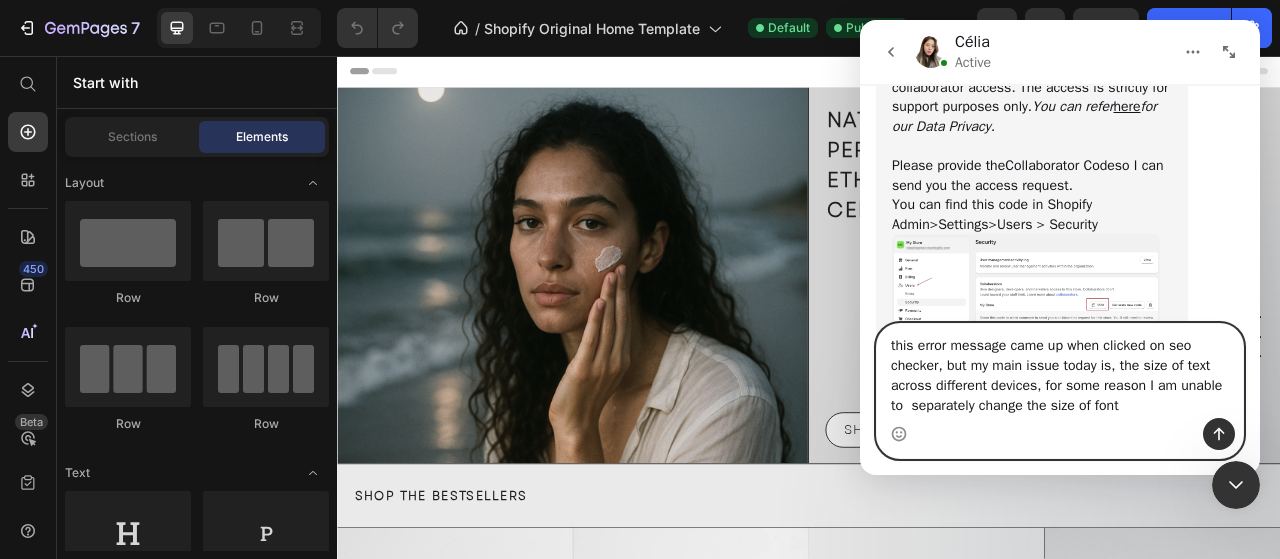click on "this error message came up when clicked on seo checker, but my main issue today is, the size of text across different devices, for some reason I am unable to  separately change the size of font" at bounding box center (1060, 371) 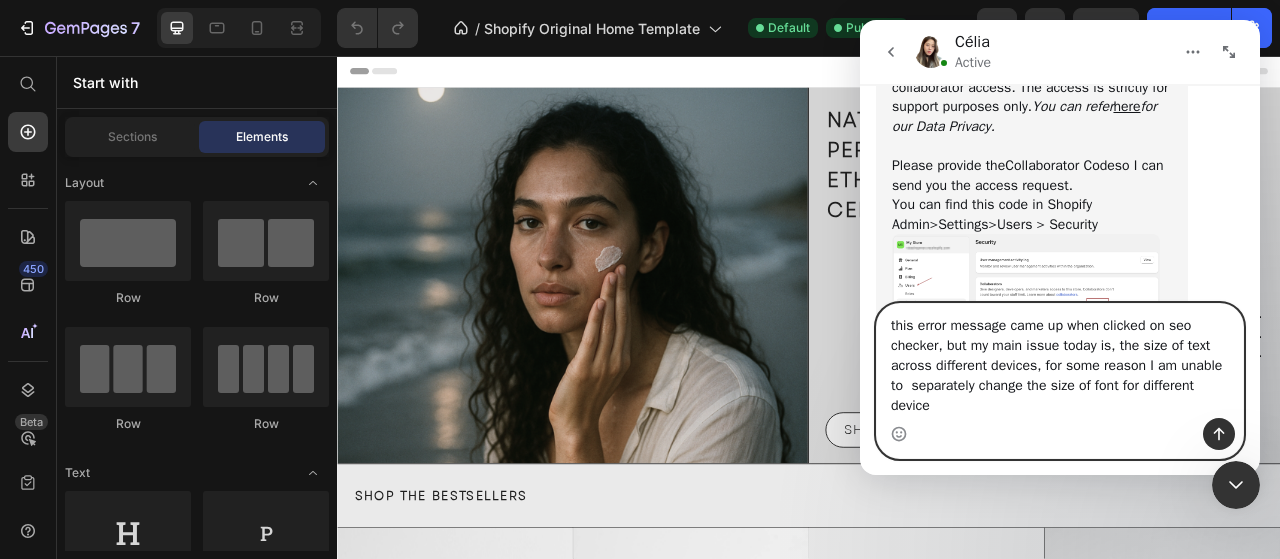 type on "this error message came up when clicked on seo checker, but my main issue today is, the size of text across different devices, for some reason I am unable to  separately change the size of font for different devices" 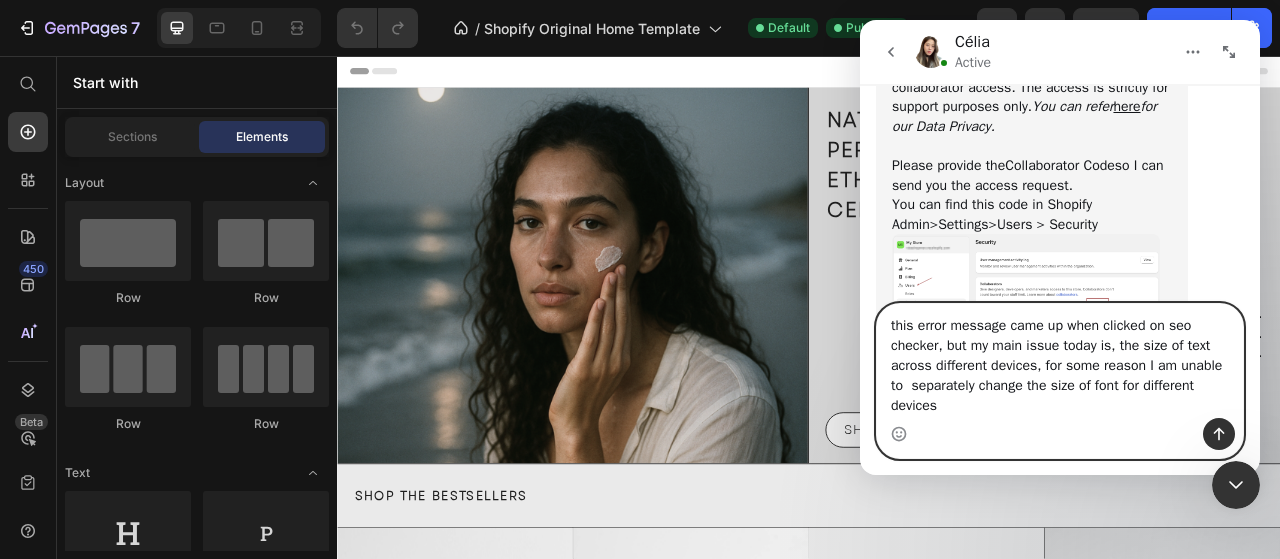 type 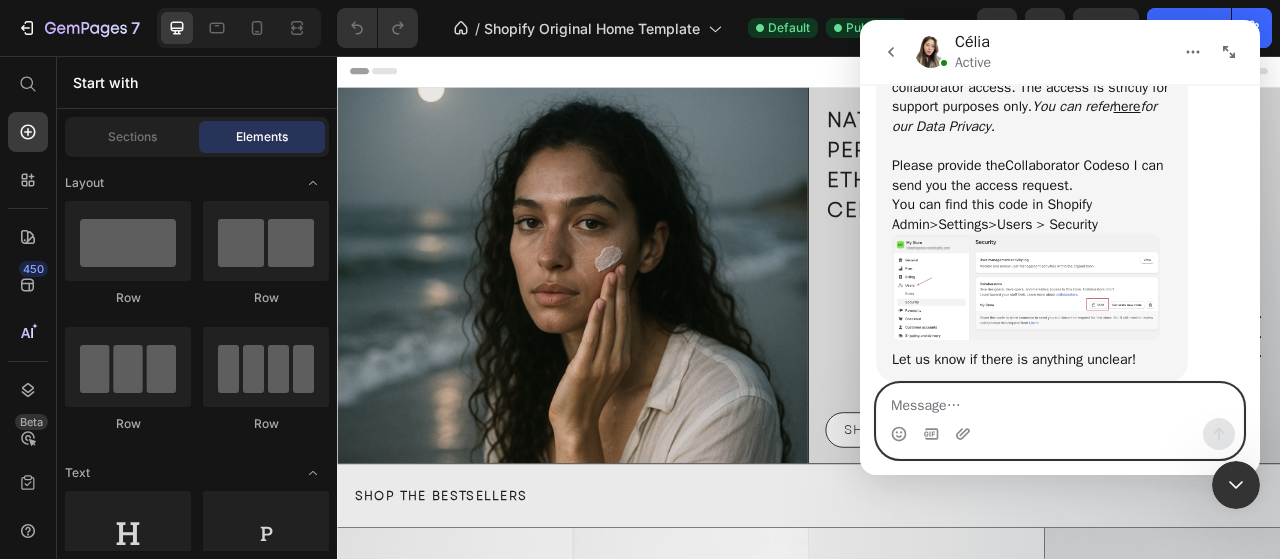 scroll, scrollTop: 1101, scrollLeft: 0, axis: vertical 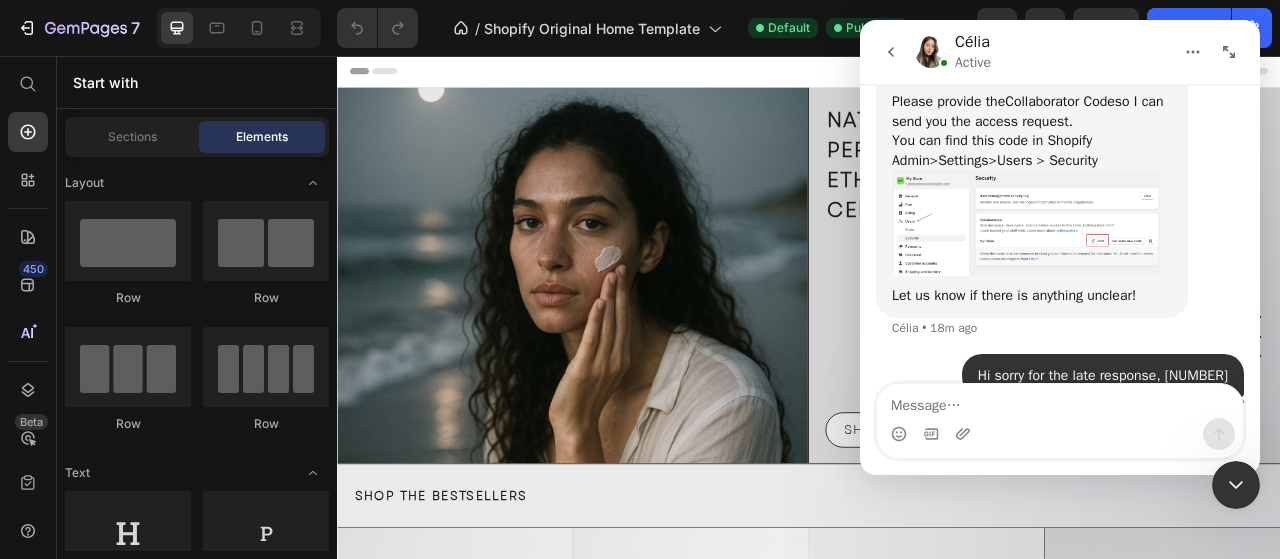 click 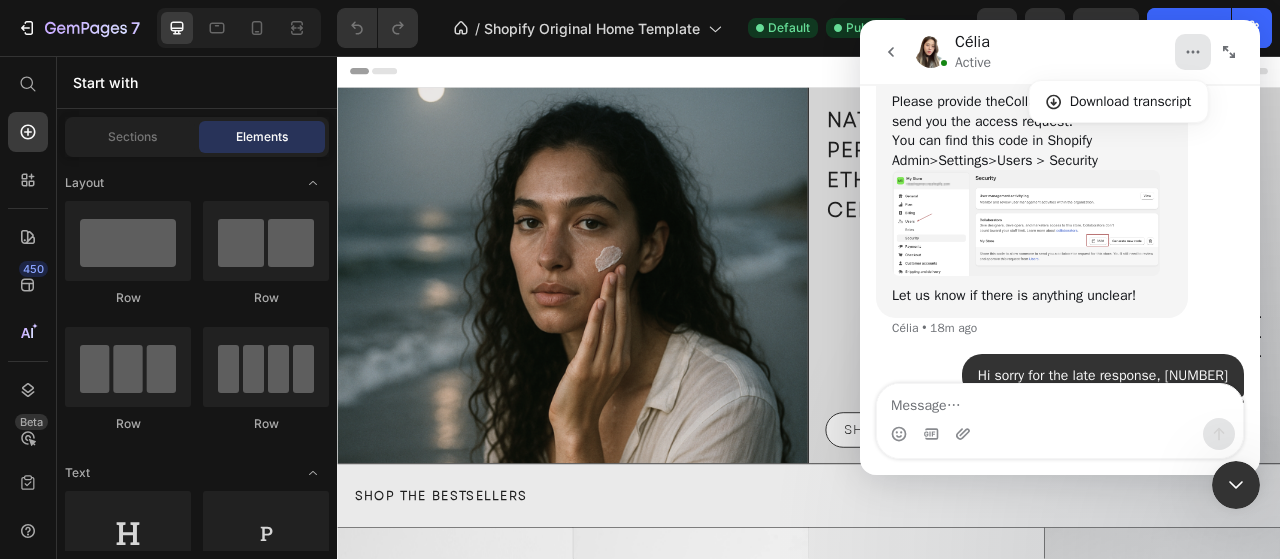 click 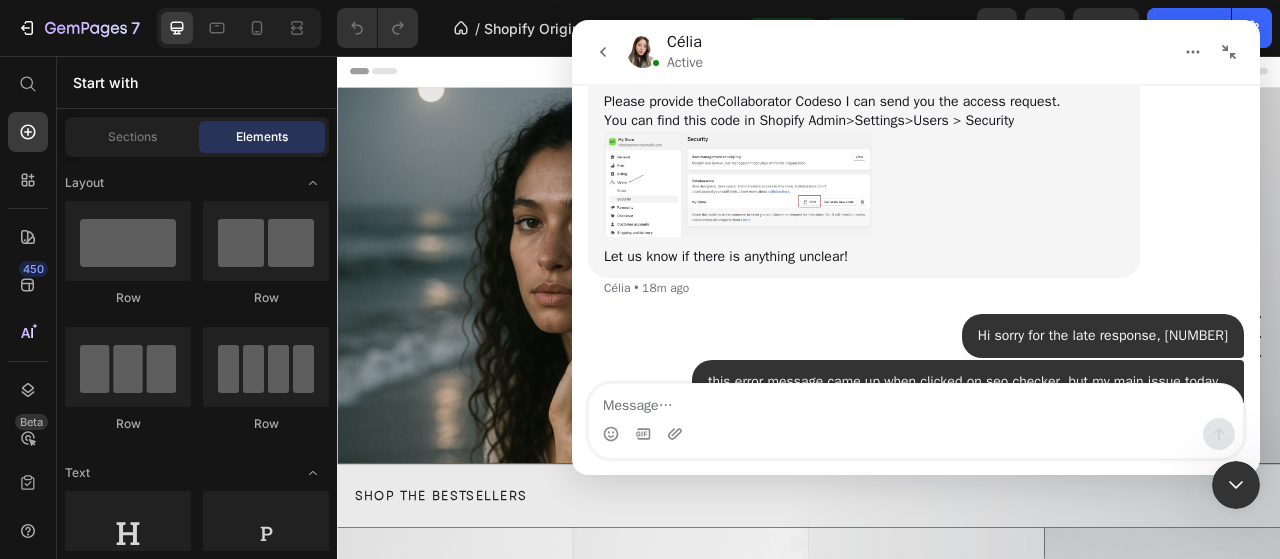 click 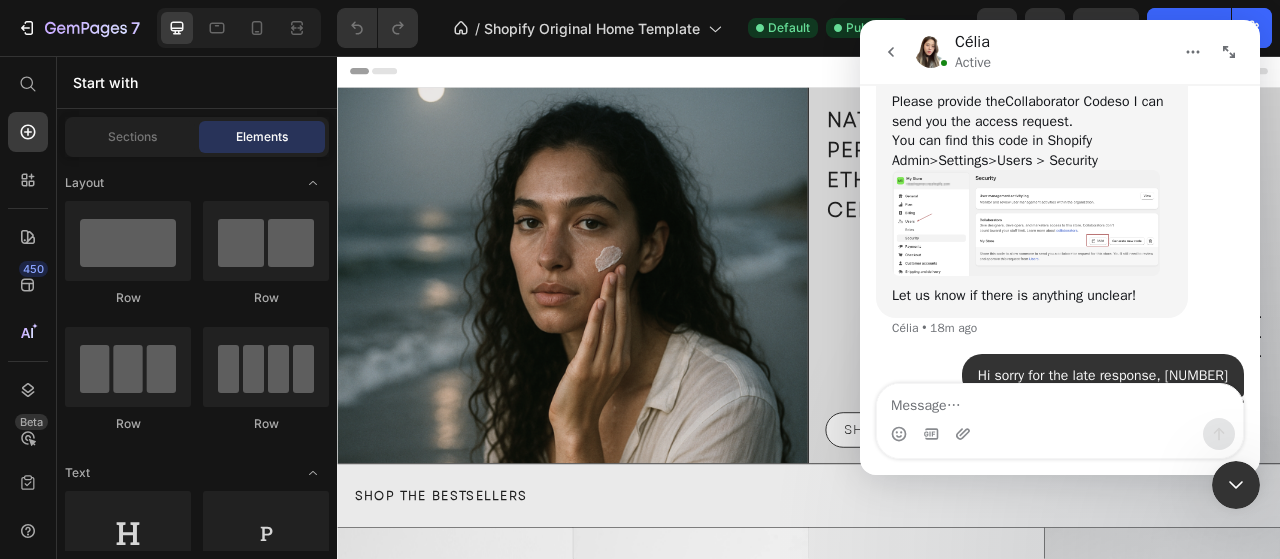 drag, startPoint x: 1232, startPoint y: 483, endPoint x: 2152, endPoint y: 1038, distance: 1074.4418 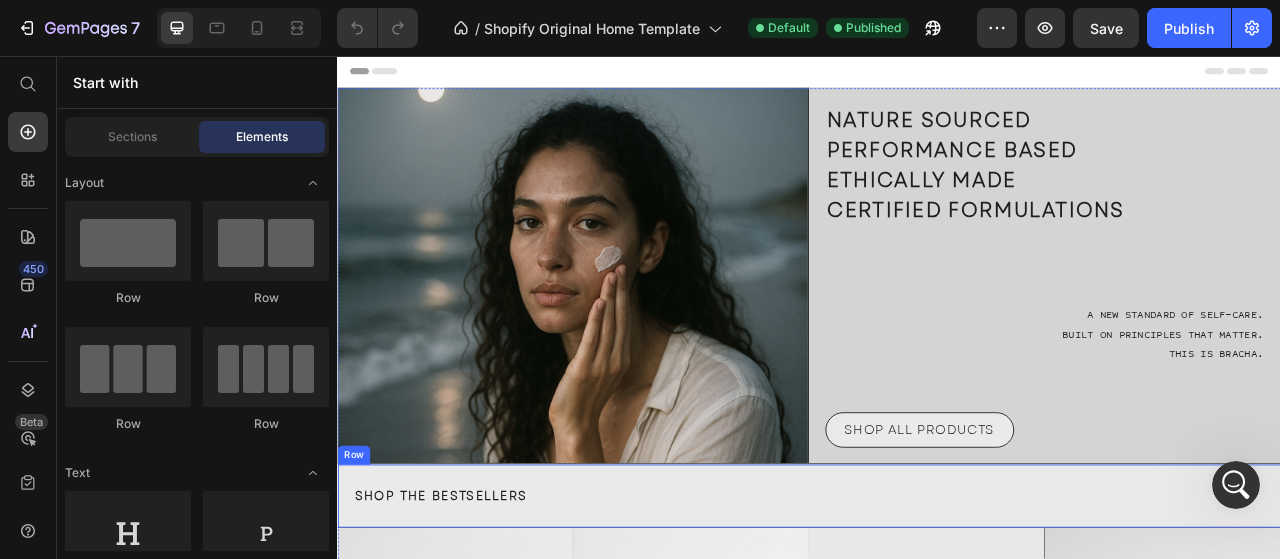 scroll, scrollTop: 0, scrollLeft: 0, axis: both 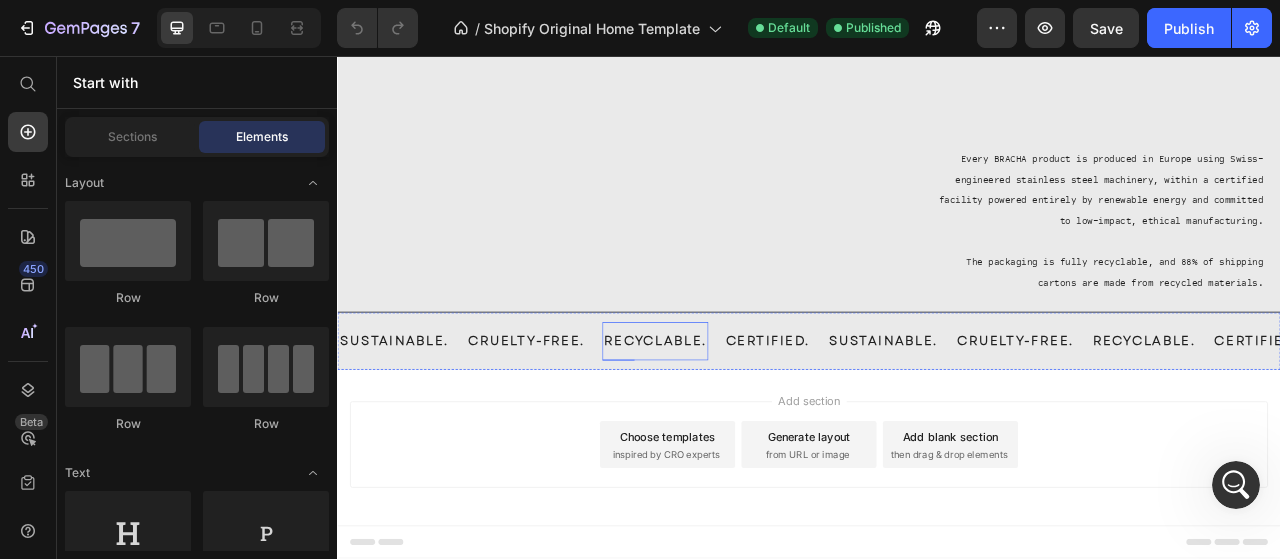 click on "RECYCLABLE." at bounding box center [741, 419] 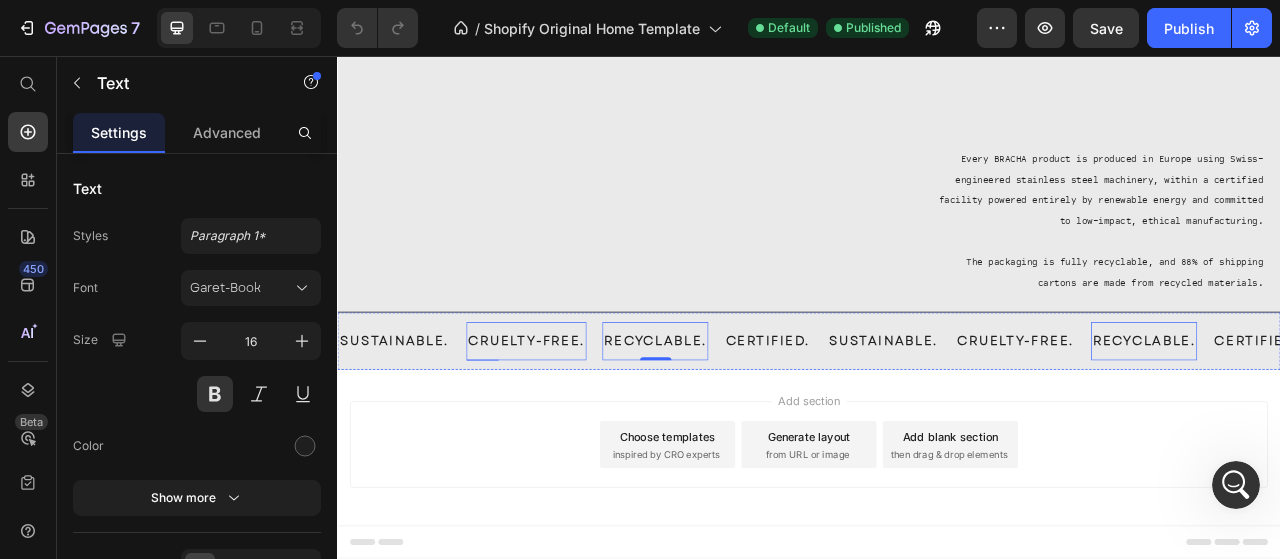 click on "CRUELTY-FREE." at bounding box center (577, 419) 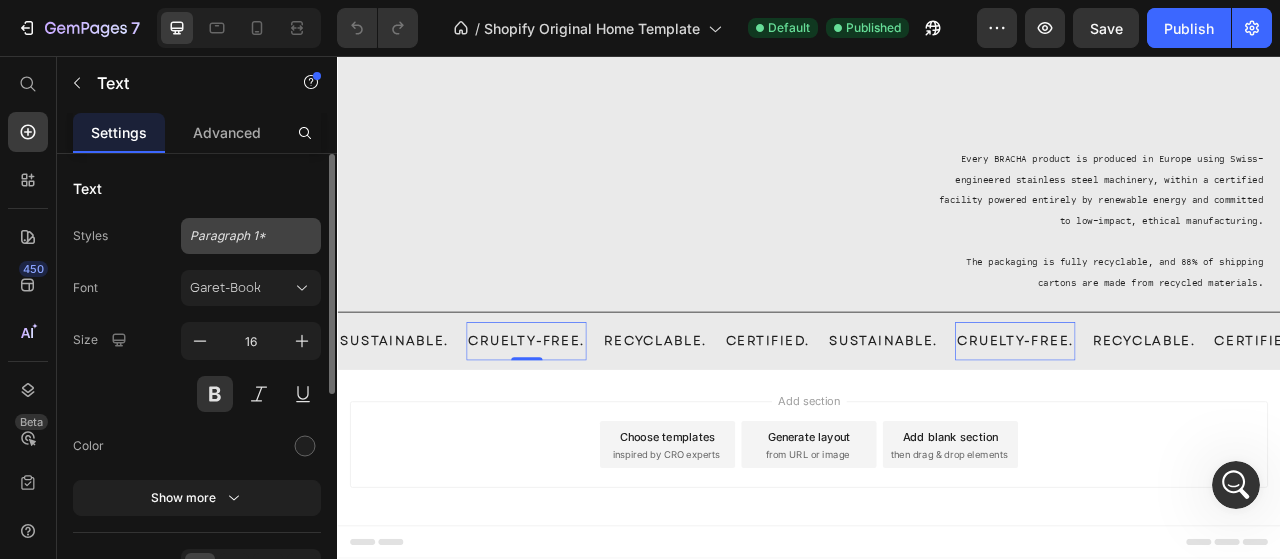 click on "Paragraph 1*" 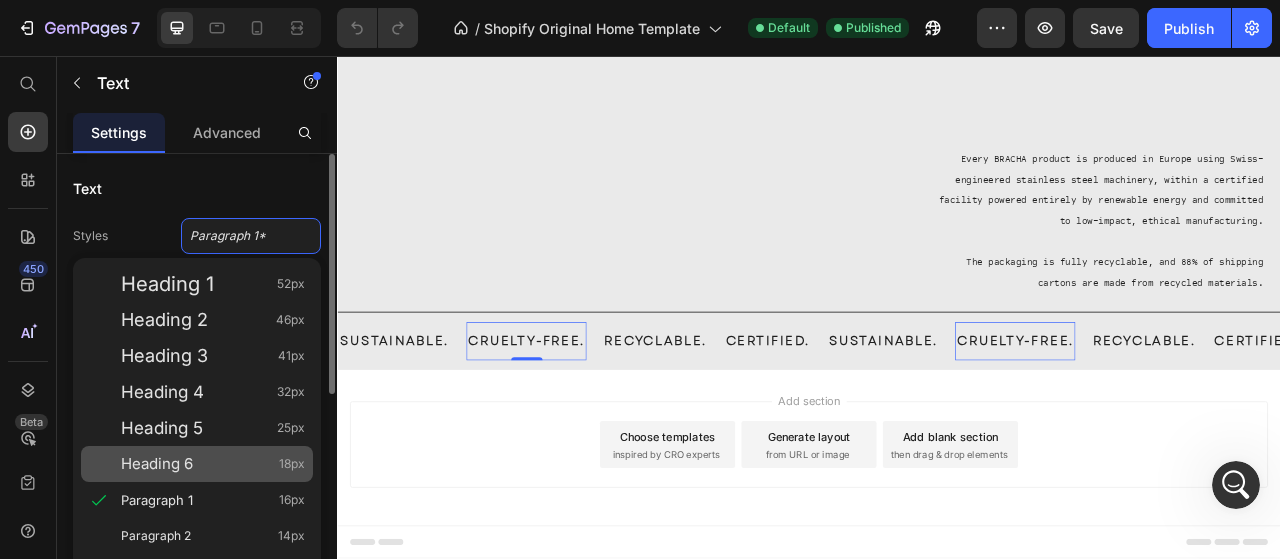 click on "Heading 6 18px" at bounding box center [213, 464] 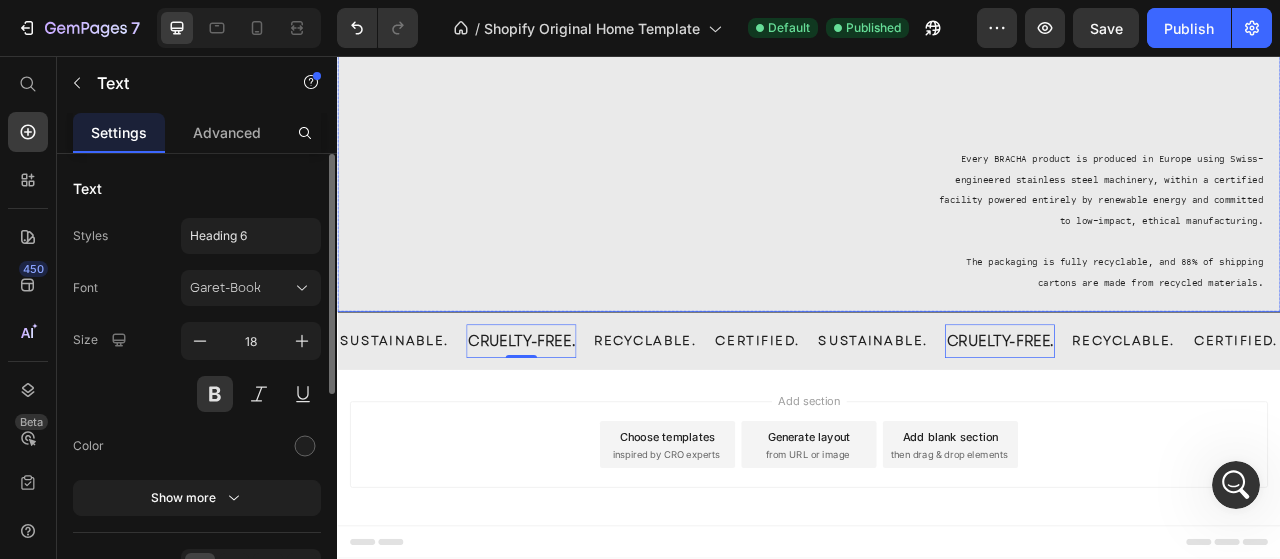 click on "BEYOND THE LABEL Heading Every BRACHA product is produced in Europe using Swiss-engineered stainless steel machinery, within a certified facility powered entirely by renewable energy and committed to low-impact, ethical manufacturing. ​ The packaging is fully recyclable, and 88% of shipping cartons are made from recycled materials. Text Block" at bounding box center (1238, 160) 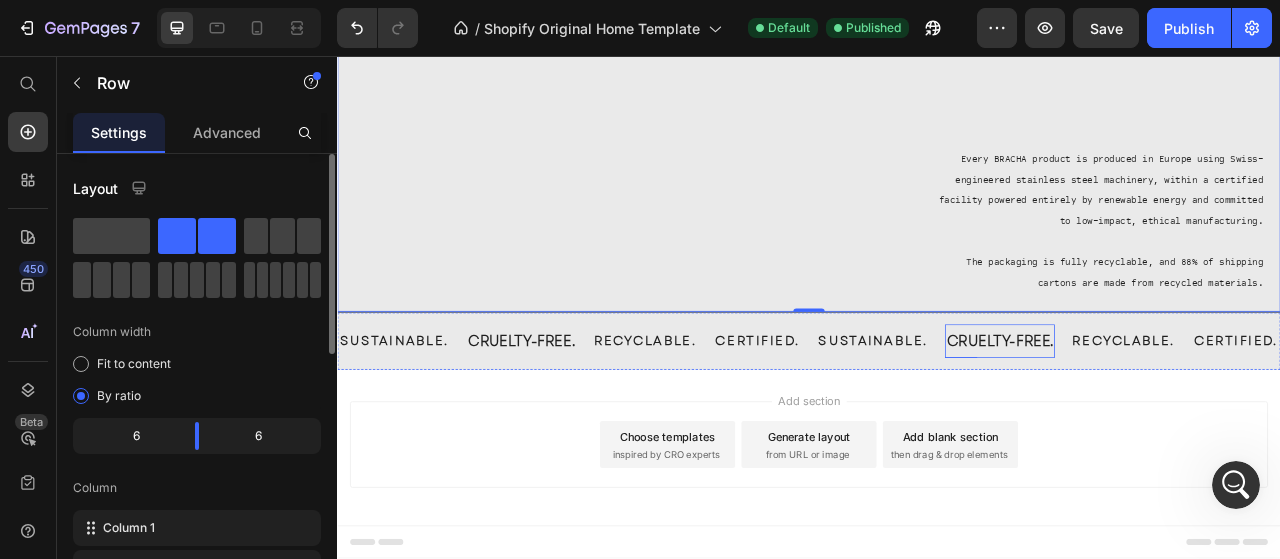 click on "CRUELTY-FREE." at bounding box center (1180, 419) 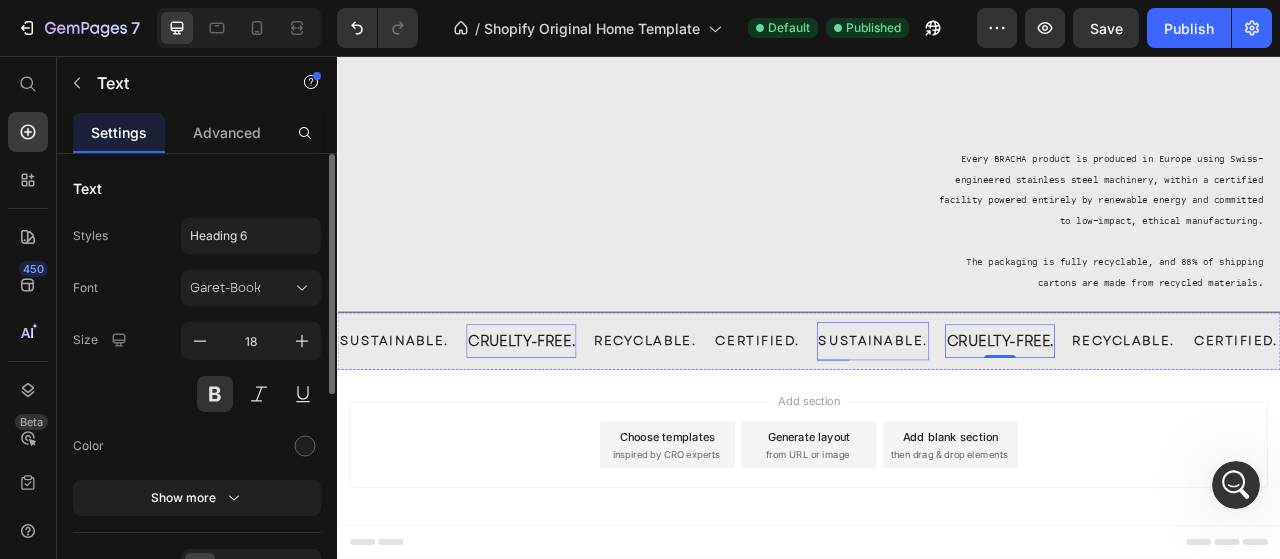click on "SUSTAINABLE." at bounding box center (1018, 419) 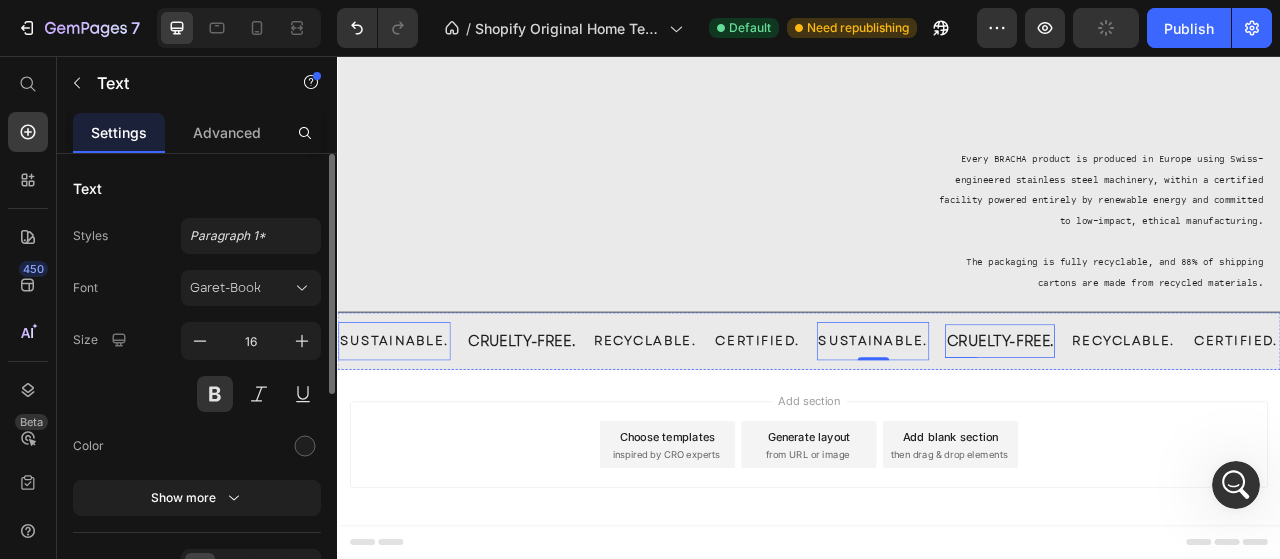 click on "CRUELTY-FREE." at bounding box center [1180, 419] 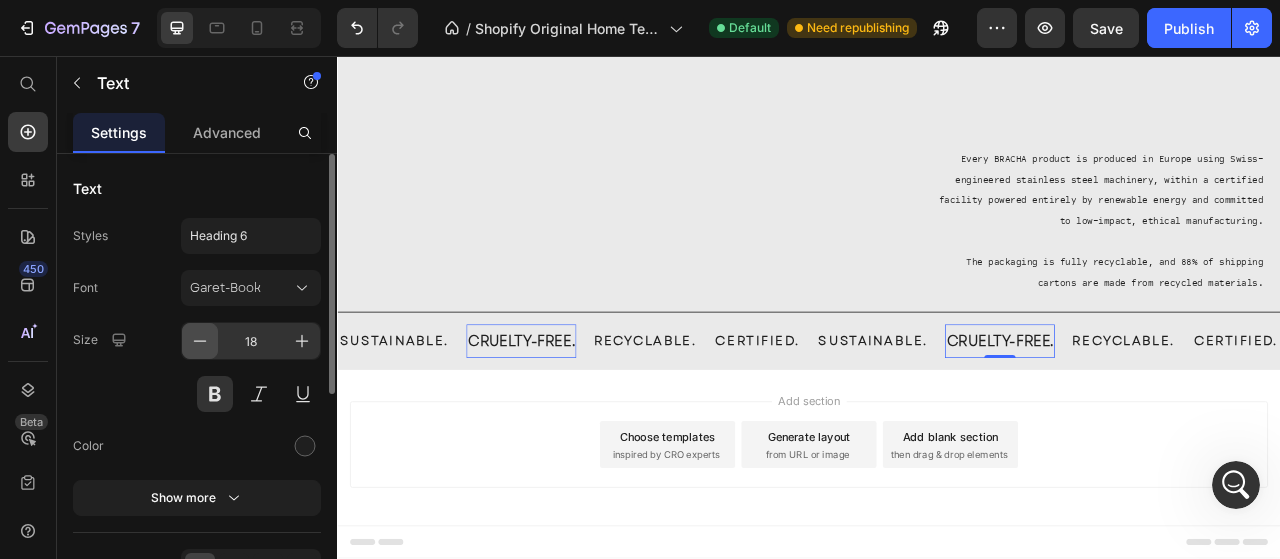 click 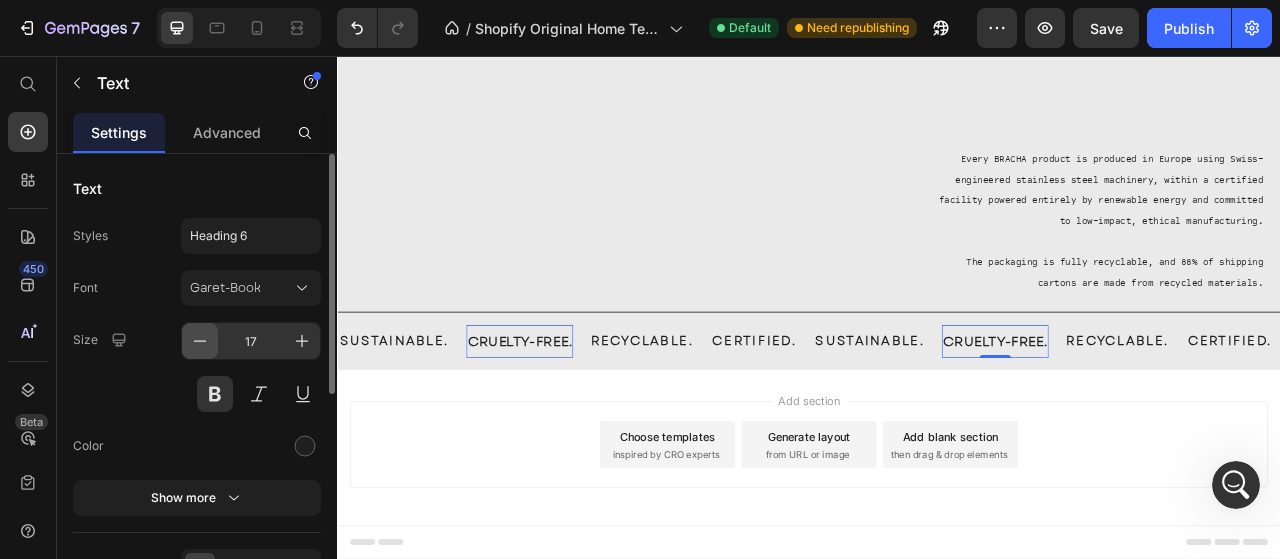 click 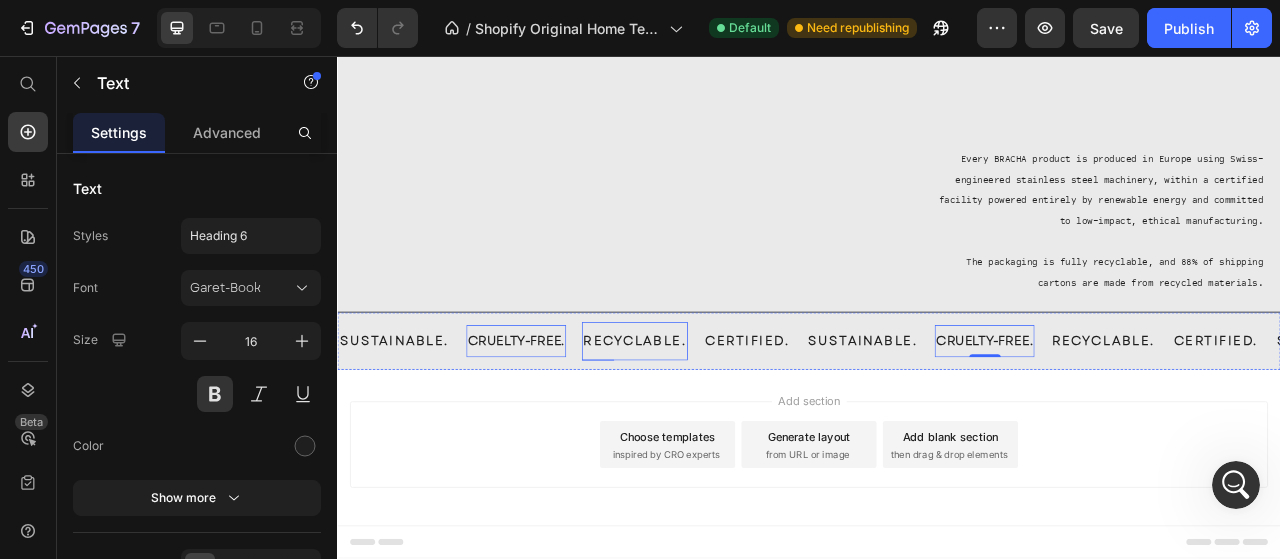 click on "RECYCLABLE." at bounding box center [715, 419] 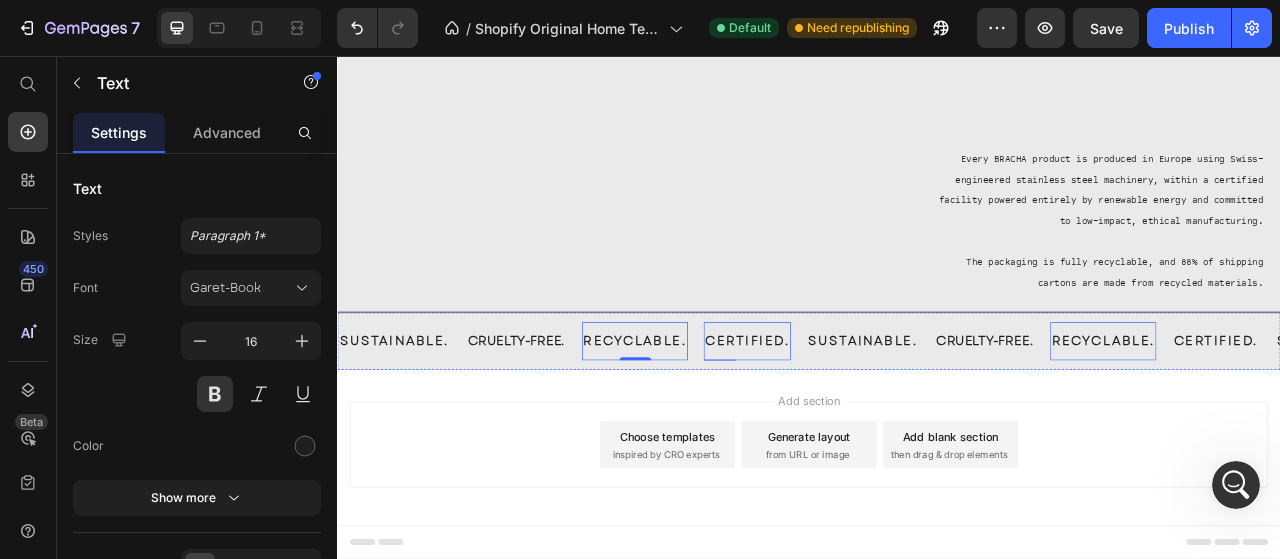 click on "CERTIFIED." at bounding box center [858, 419] 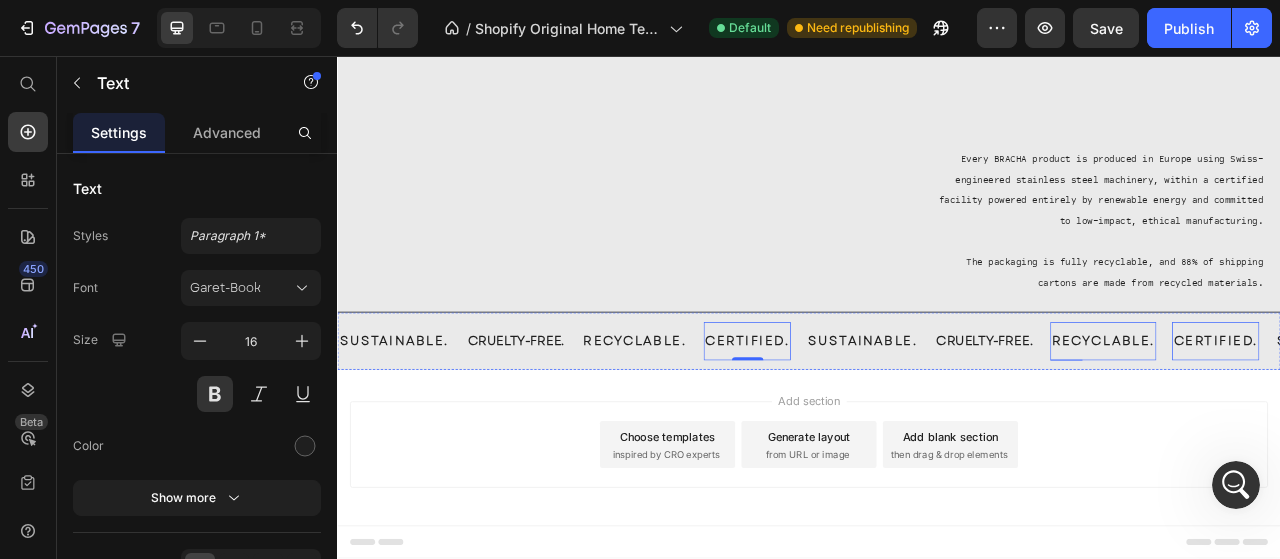 click on "RECYCLABLE." at bounding box center [1311, 419] 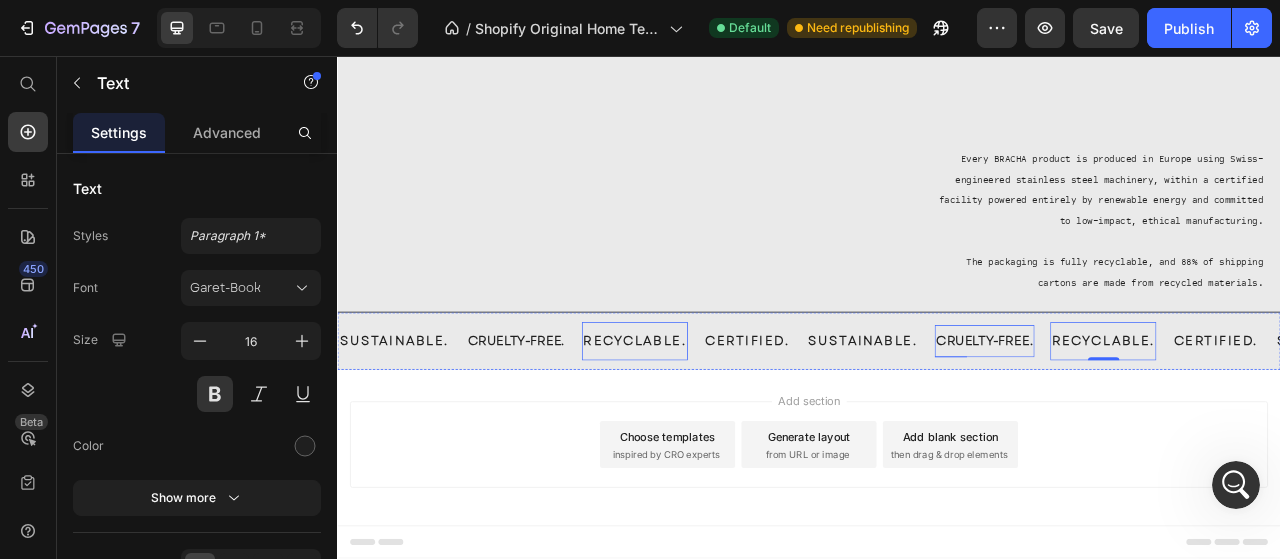 click on "CRUELTY-FREE." at bounding box center [1160, 419] 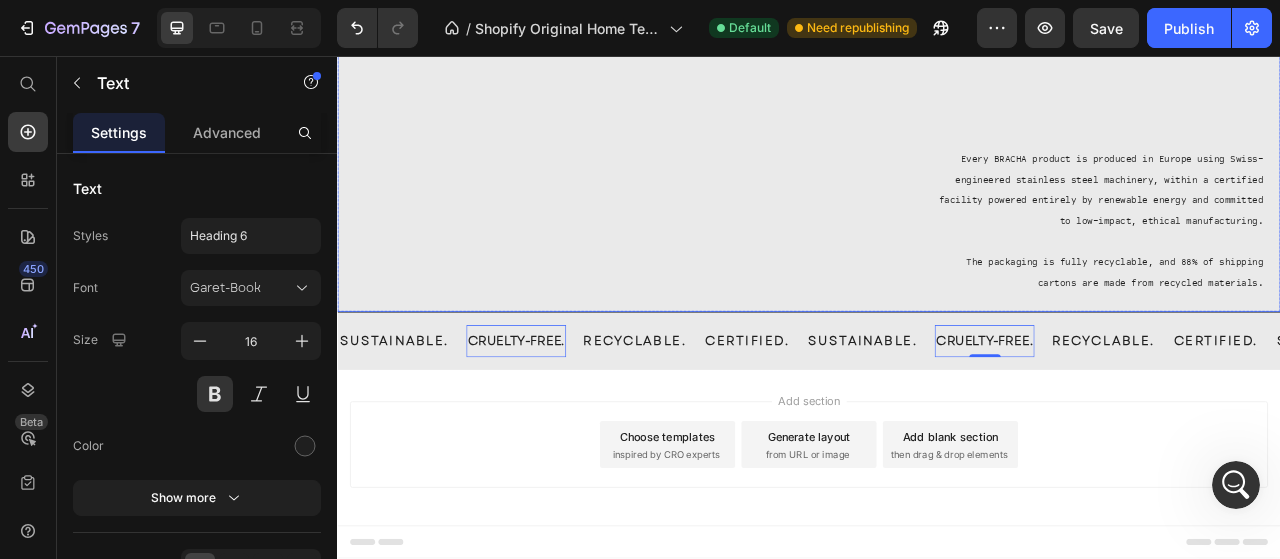 click on "BEYOND THE LABEL Heading Every BRACHA product is produced in Europe using Swiss-engineered stainless steel machinery, within a certified facility powered entirely by renewable energy and committed to low-impact, ethical manufacturing. ​ The packaging is fully recyclable, and 88% of shipping cartons are made from recycled materials. Text Block" at bounding box center [1238, 160] 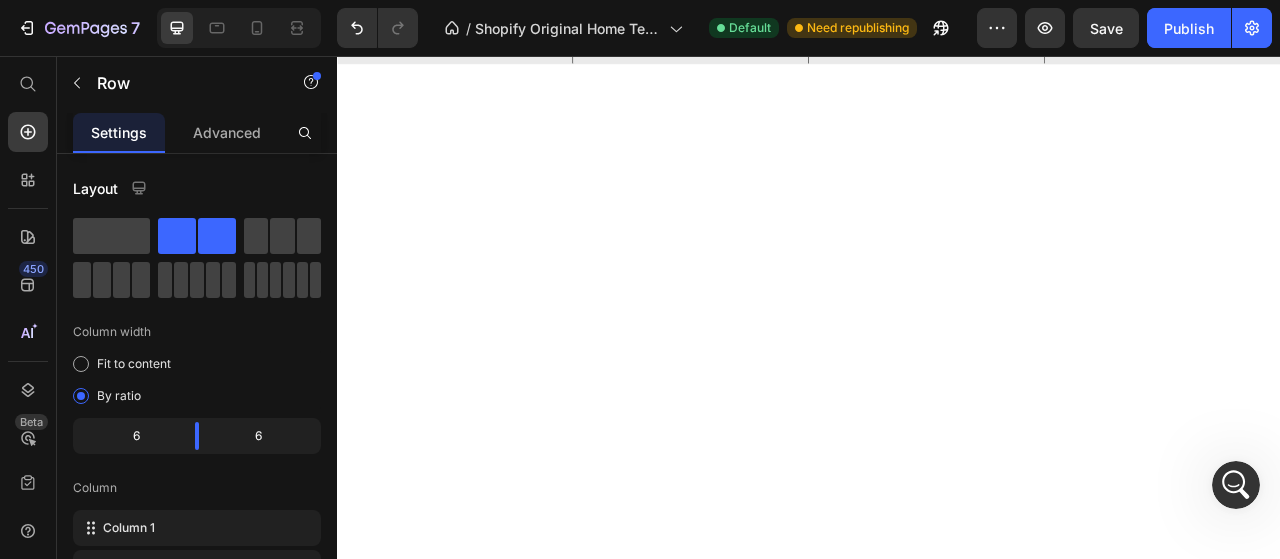 scroll, scrollTop: 0, scrollLeft: 0, axis: both 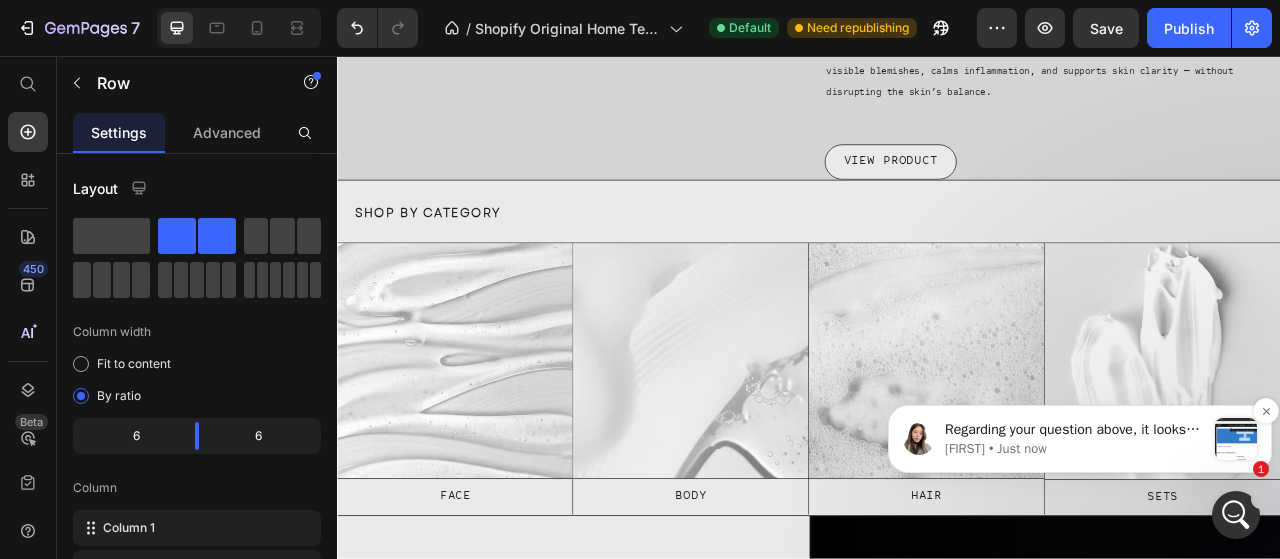 click on "Regarding your question above, it looks like the text size was adjusted using the inline editor, which adds HTML styling. Since HTML takes priority over the left-side CSS settings, this is why changes there don’t affect the text size—instead, they only increase spacing." at bounding box center (1075, 430) 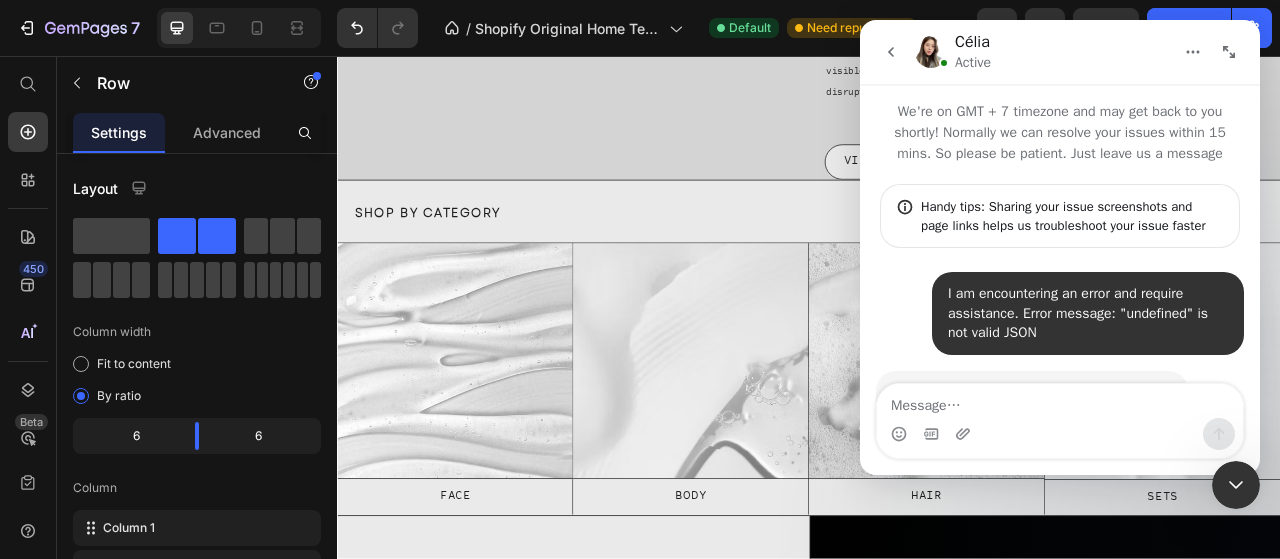 scroll, scrollTop: 242, scrollLeft: 0, axis: vertical 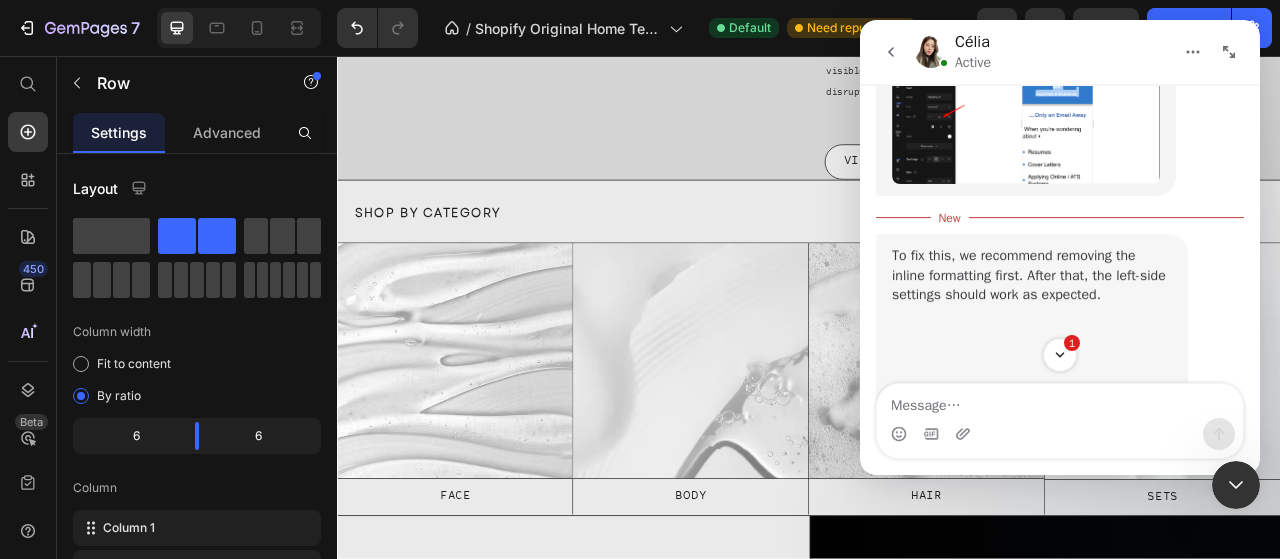 drag, startPoint x: 1137, startPoint y: 161, endPoint x: 1144, endPoint y: 207, distance: 46.52956 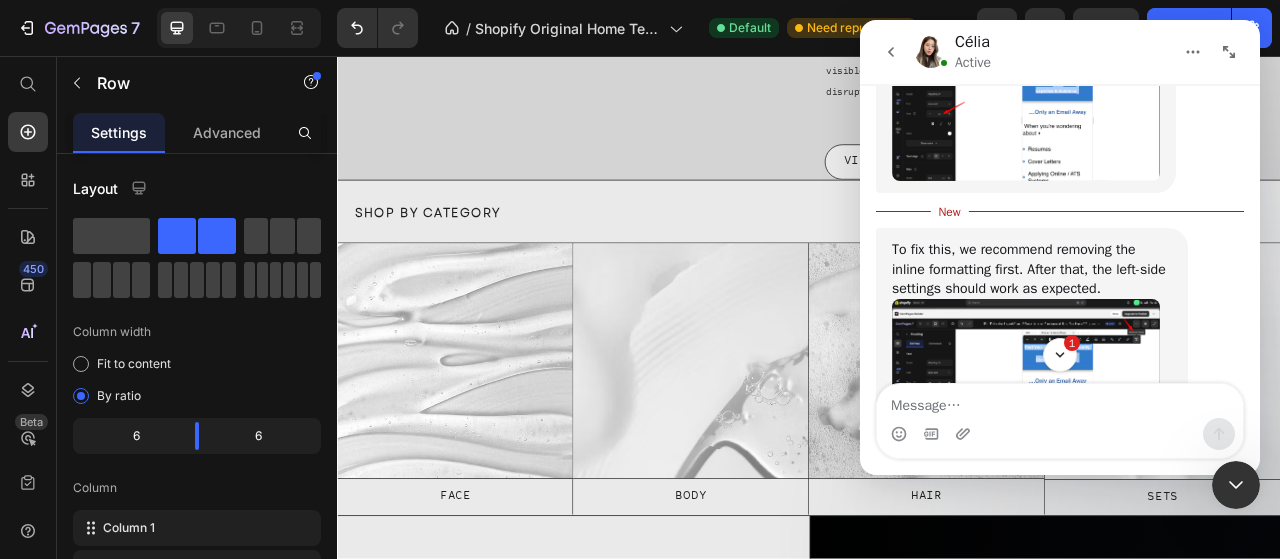 scroll, scrollTop: 2045, scrollLeft: 0, axis: vertical 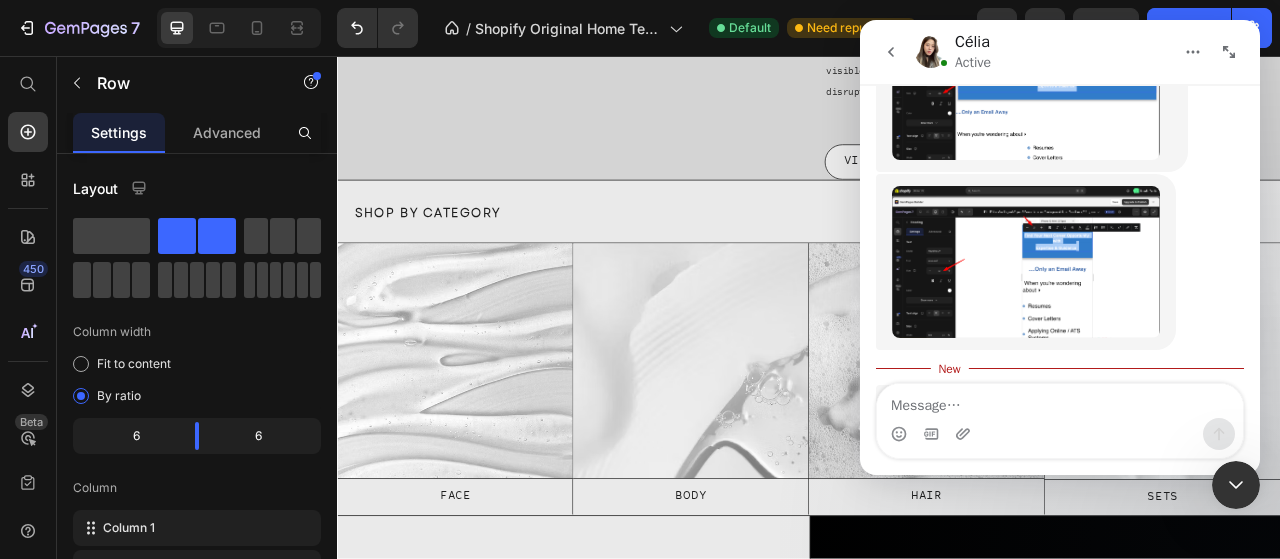 drag, startPoint x: 1185, startPoint y: 309, endPoint x: 1166, endPoint y: 192, distance: 118.5327 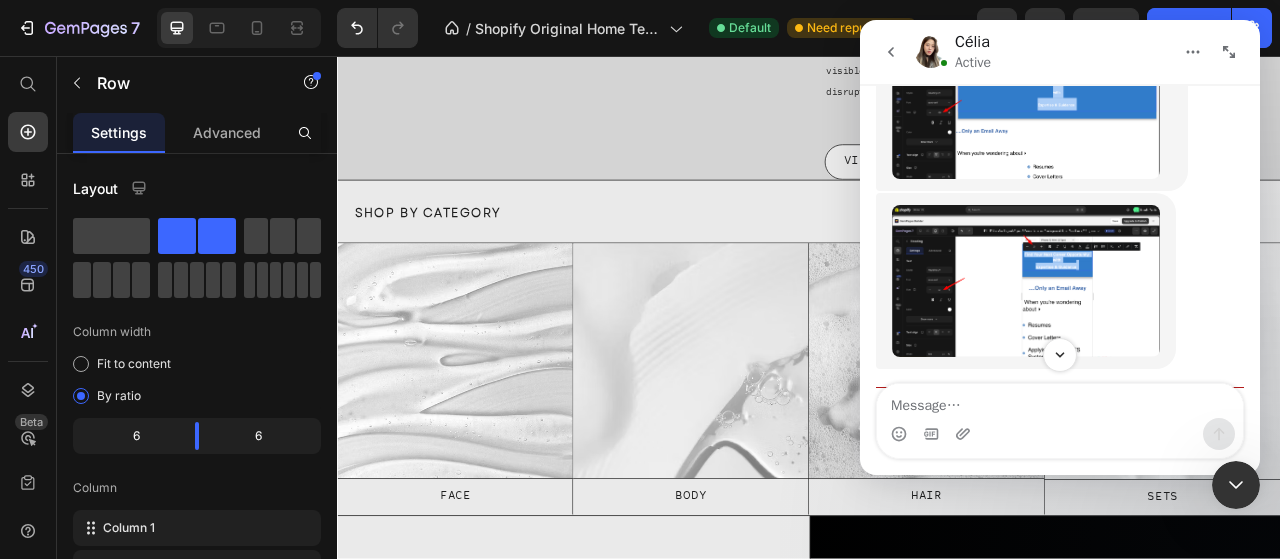 scroll, scrollTop: 1509, scrollLeft: 0, axis: vertical 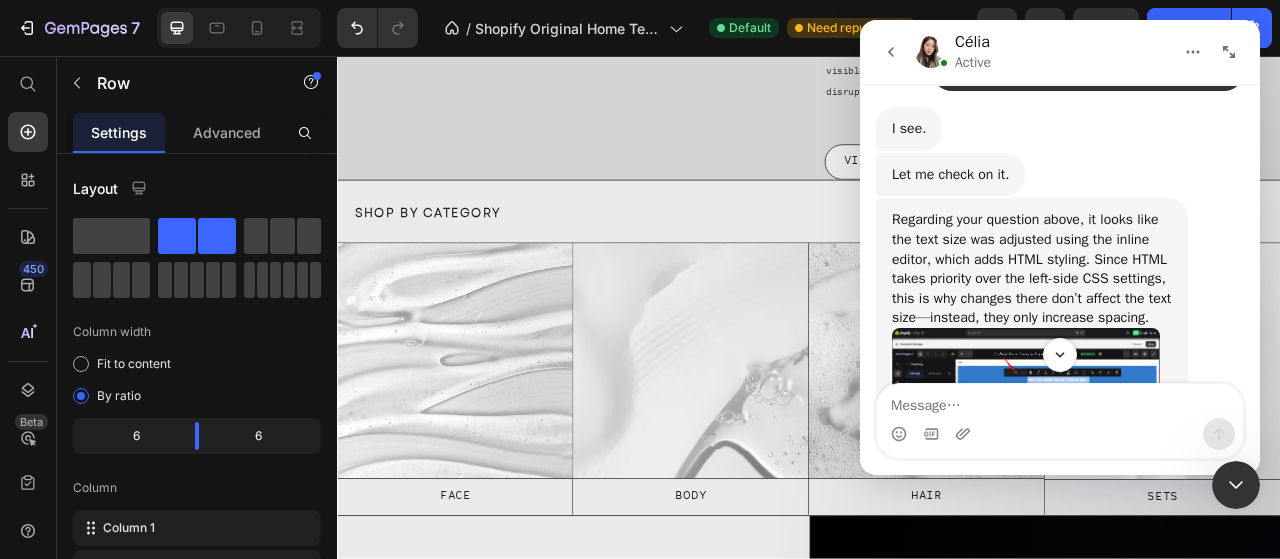 click at bounding box center (1026, 403) 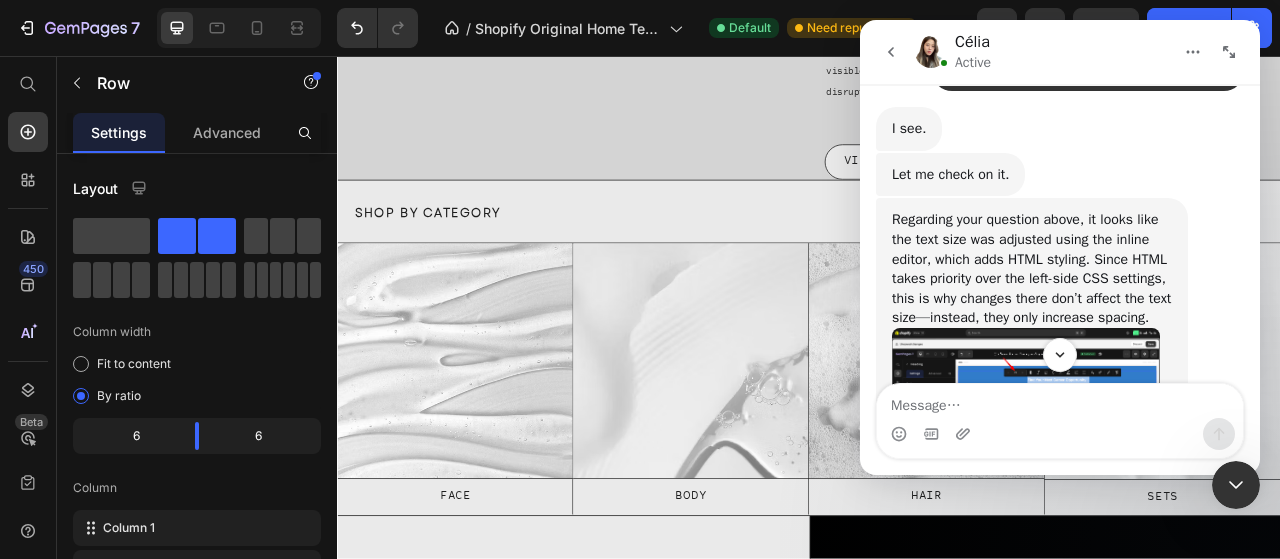 scroll, scrollTop: 0, scrollLeft: 0, axis: both 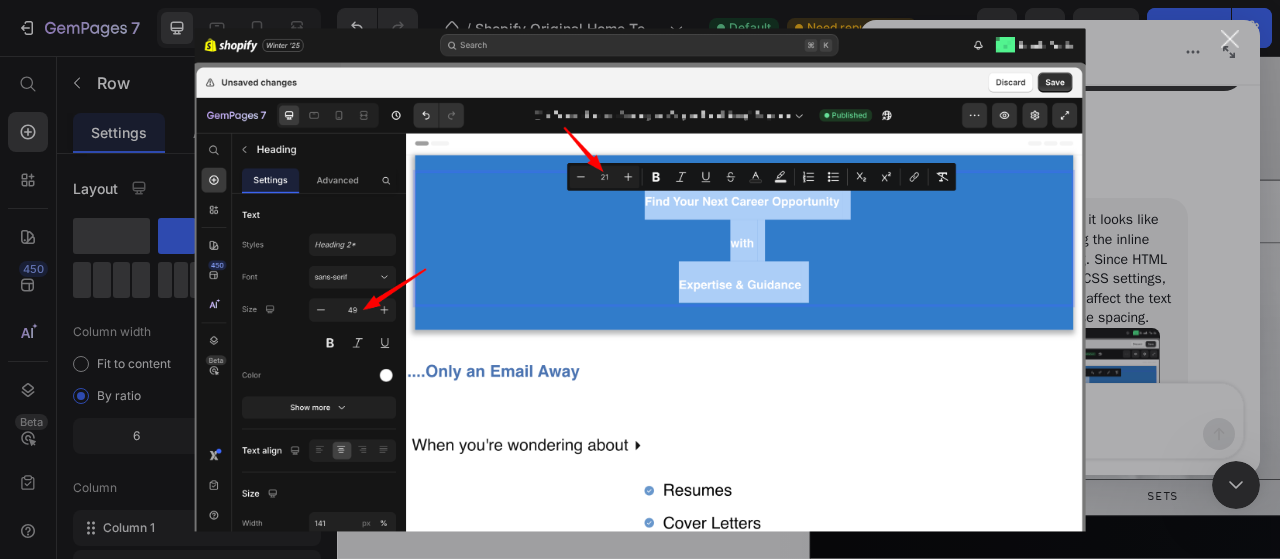 click at bounding box center (640, 279) 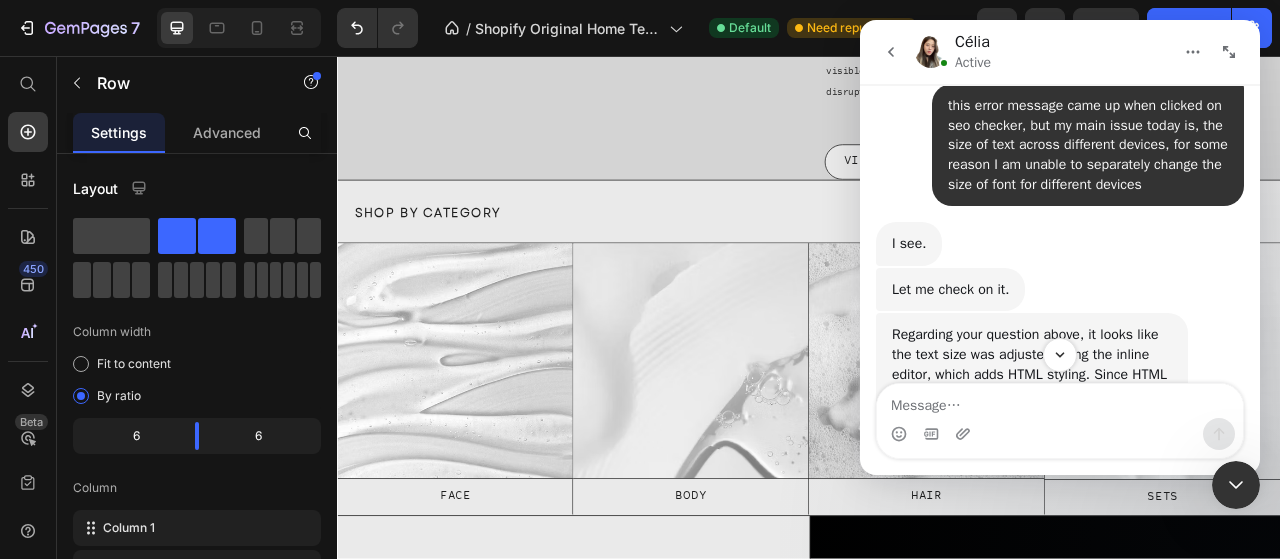 scroll, scrollTop: 1378, scrollLeft: 0, axis: vertical 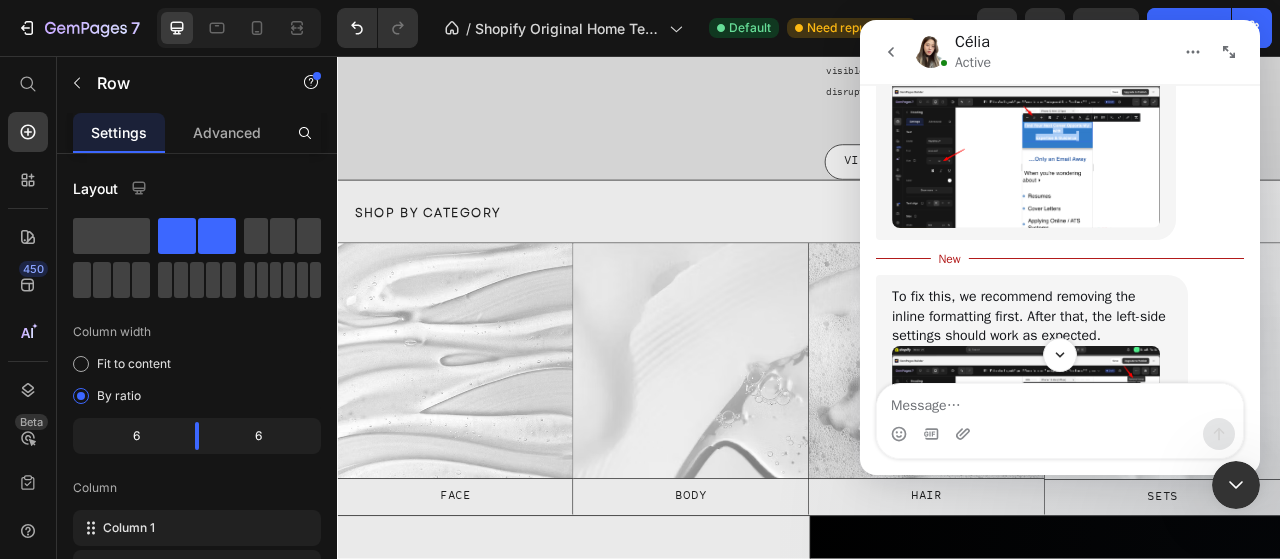 click at bounding box center (1026, 421) 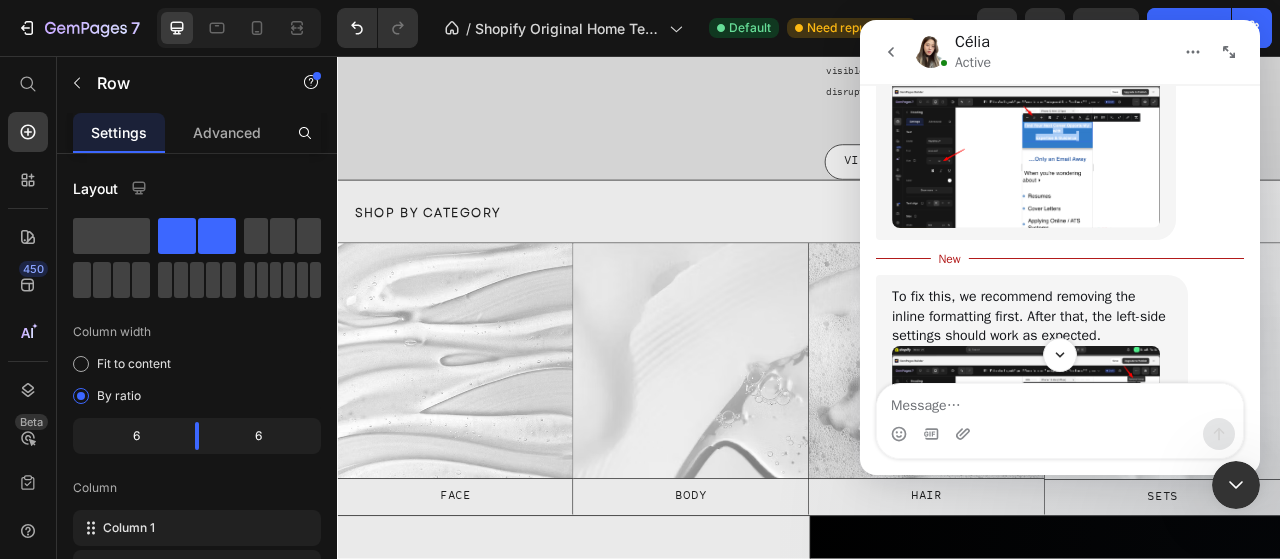 scroll, scrollTop: 0, scrollLeft: 0, axis: both 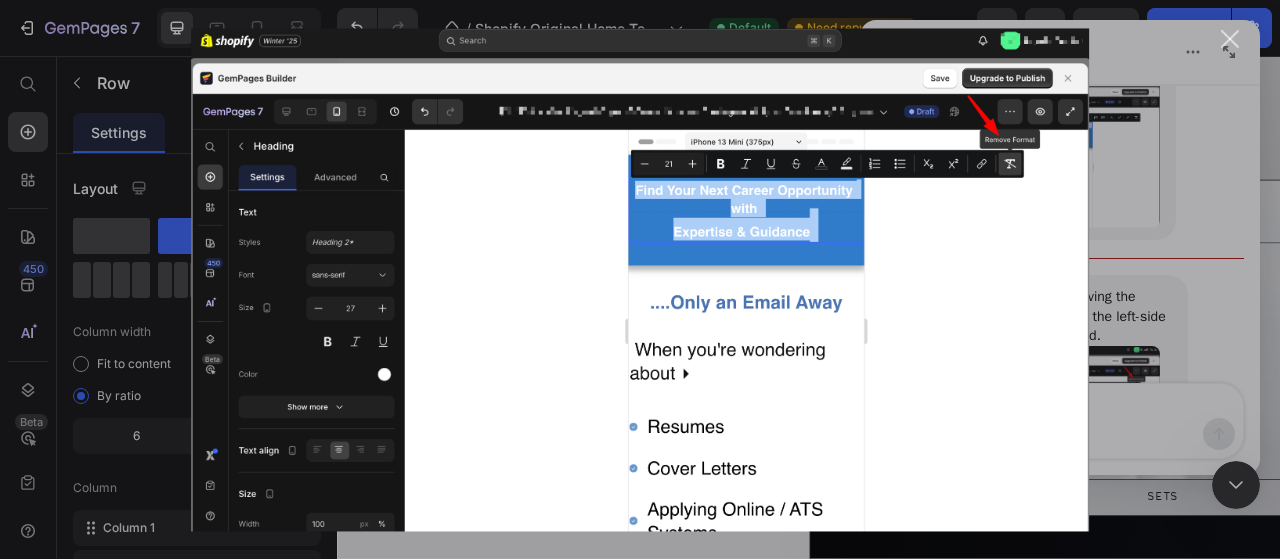 click at bounding box center [640, 279] 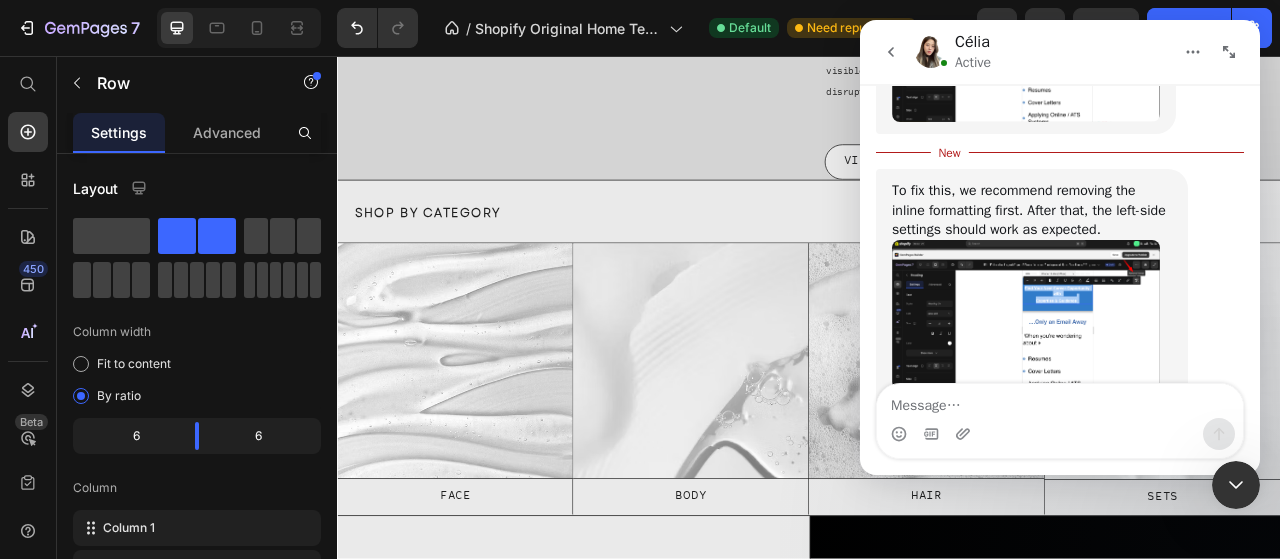 scroll, scrollTop: 2045, scrollLeft: 0, axis: vertical 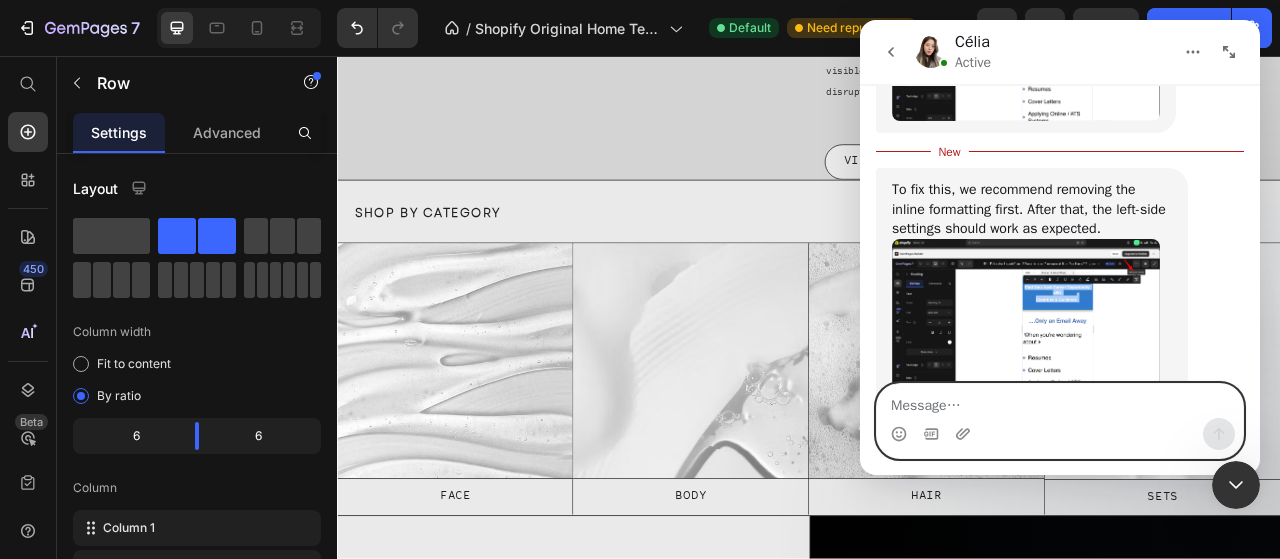 click at bounding box center [1060, 401] 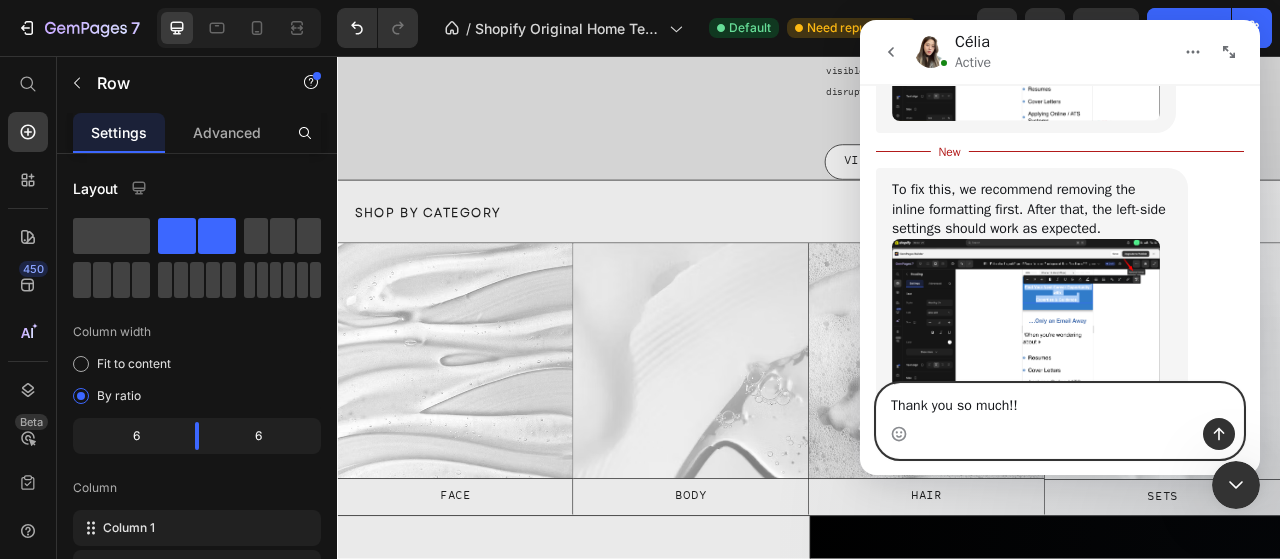 type on "Thank you so much!!!" 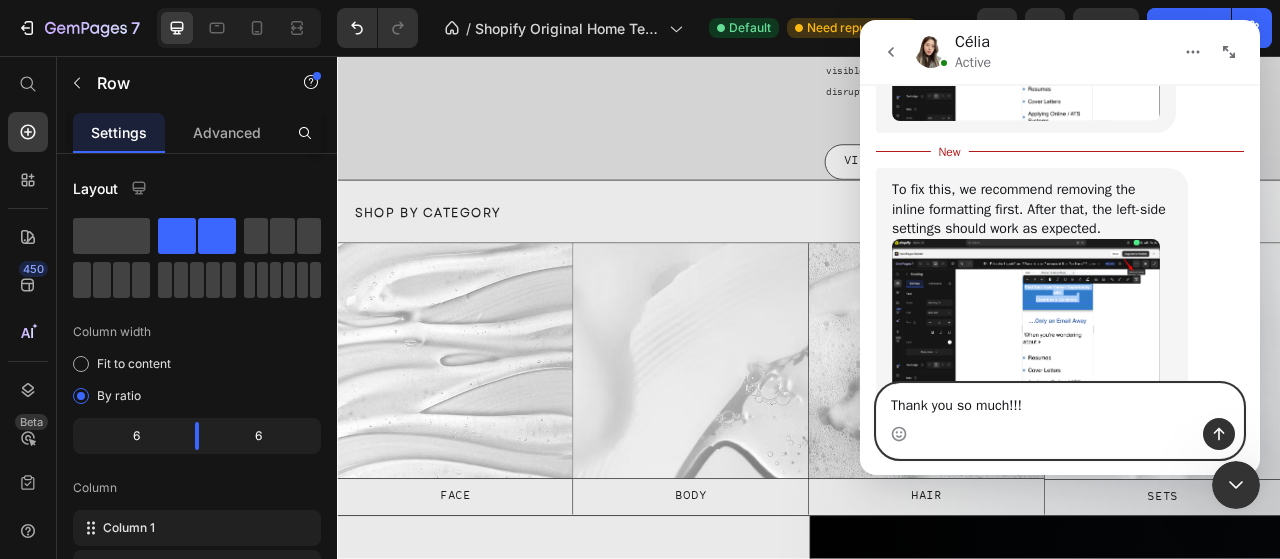 type 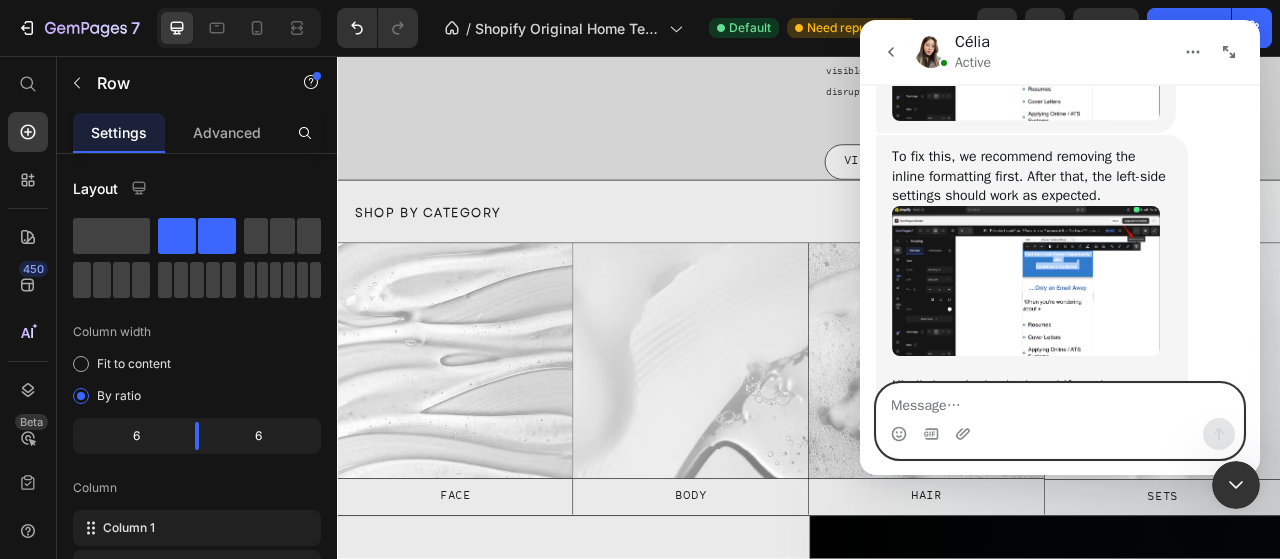 scroll, scrollTop: 2072, scrollLeft: 0, axis: vertical 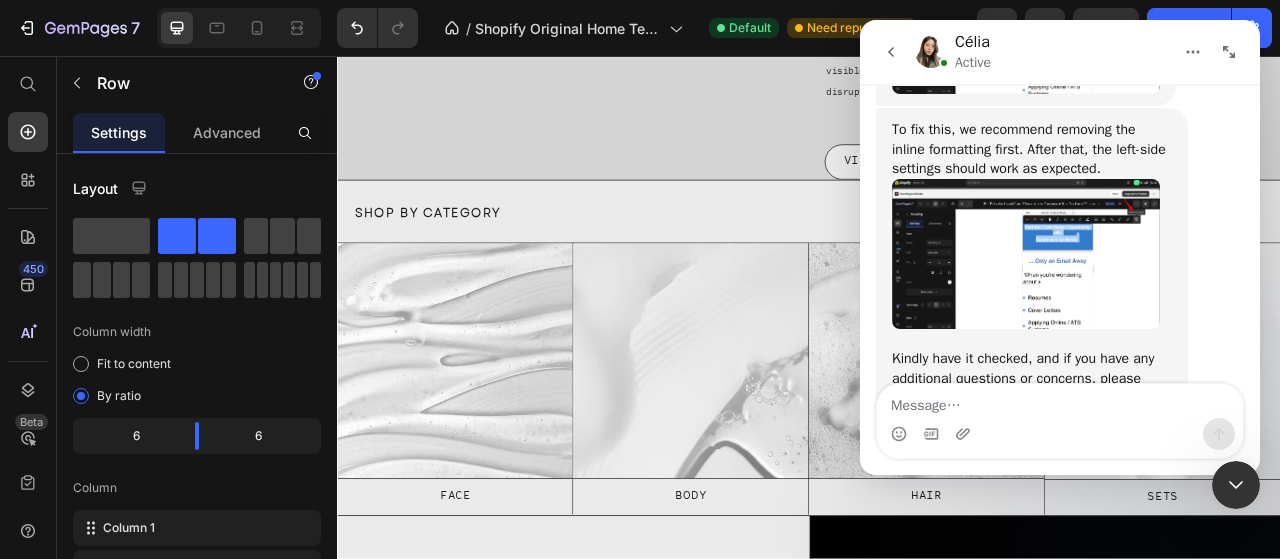 click 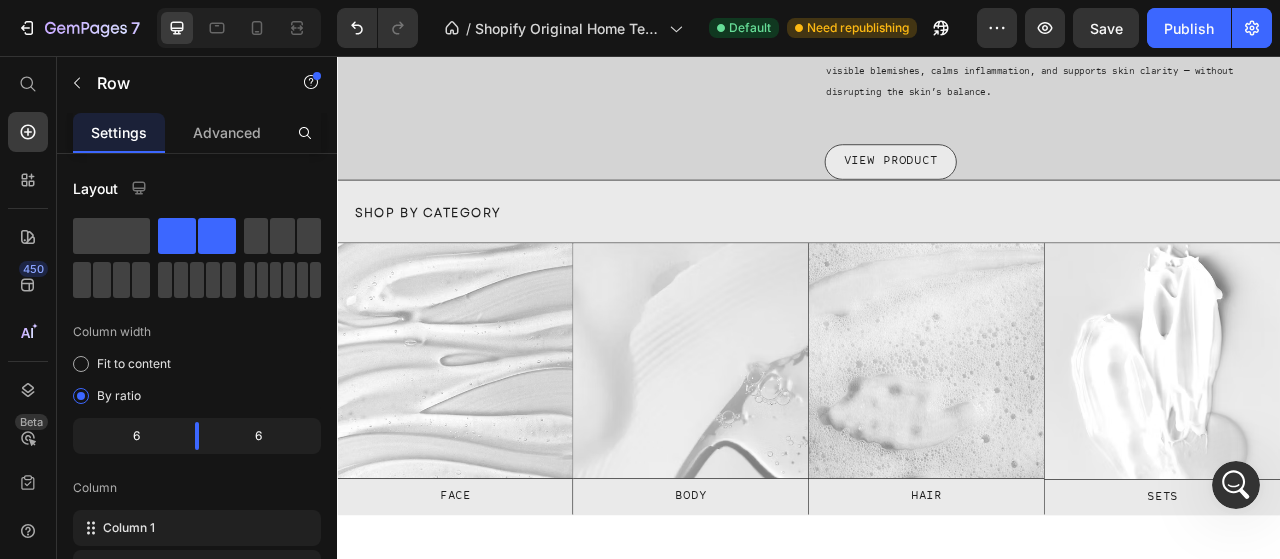 scroll, scrollTop: 0, scrollLeft: 0, axis: both 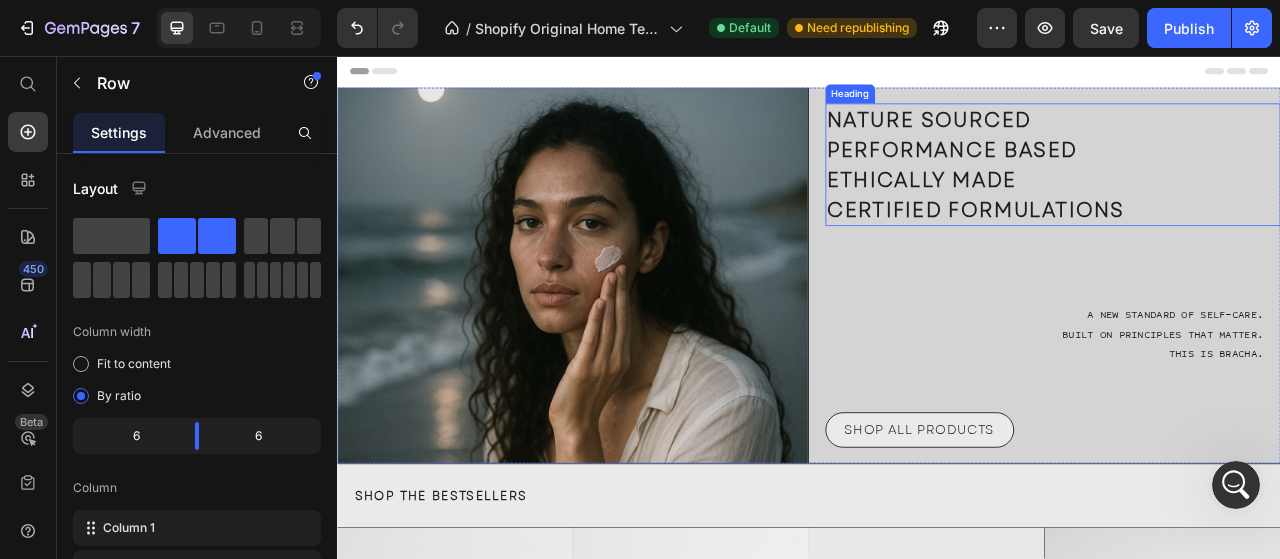 click on "CERTIFIED FORMULATIONS" at bounding box center (1149, 252) 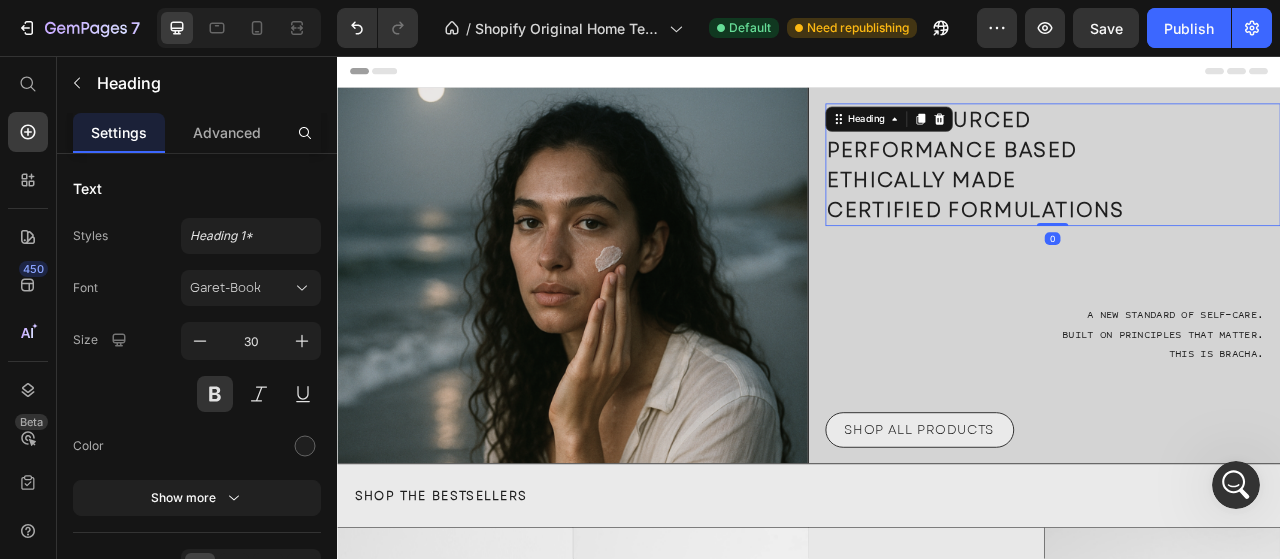 click on "NATURE SOURCED PERFORMANCE BASED ETHICALLY MADE CERTIFIED FORMULATIONS" at bounding box center (1248, 195) 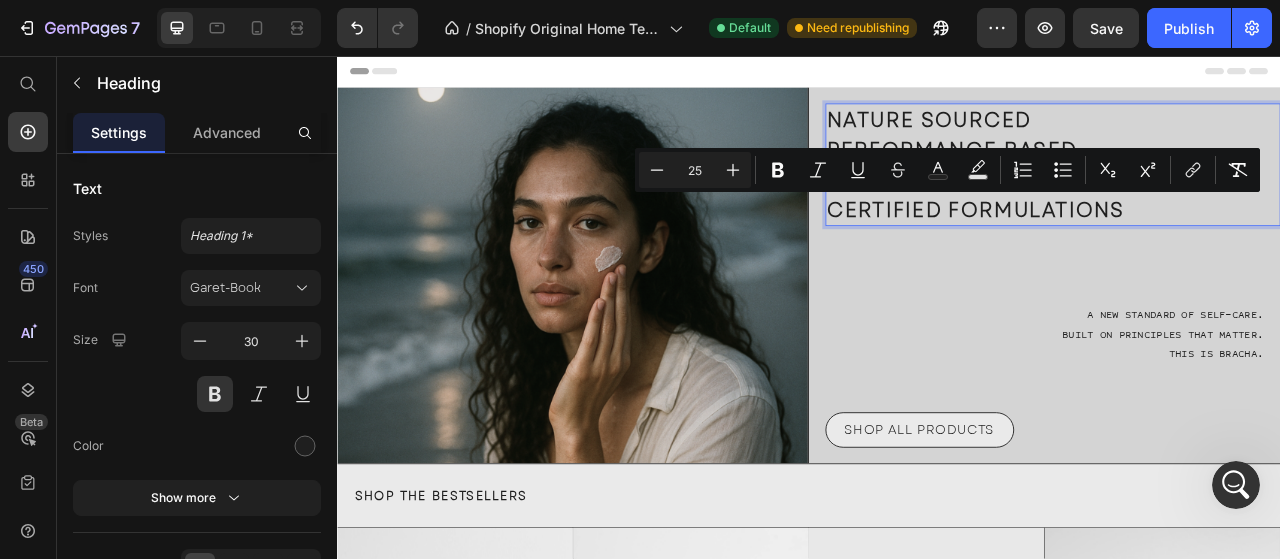 click on "NATURE SOURCED PERFORMANCE BASED ETHICALLY MADE CERTIFIED FORMULATIONS" at bounding box center [1248, 195] 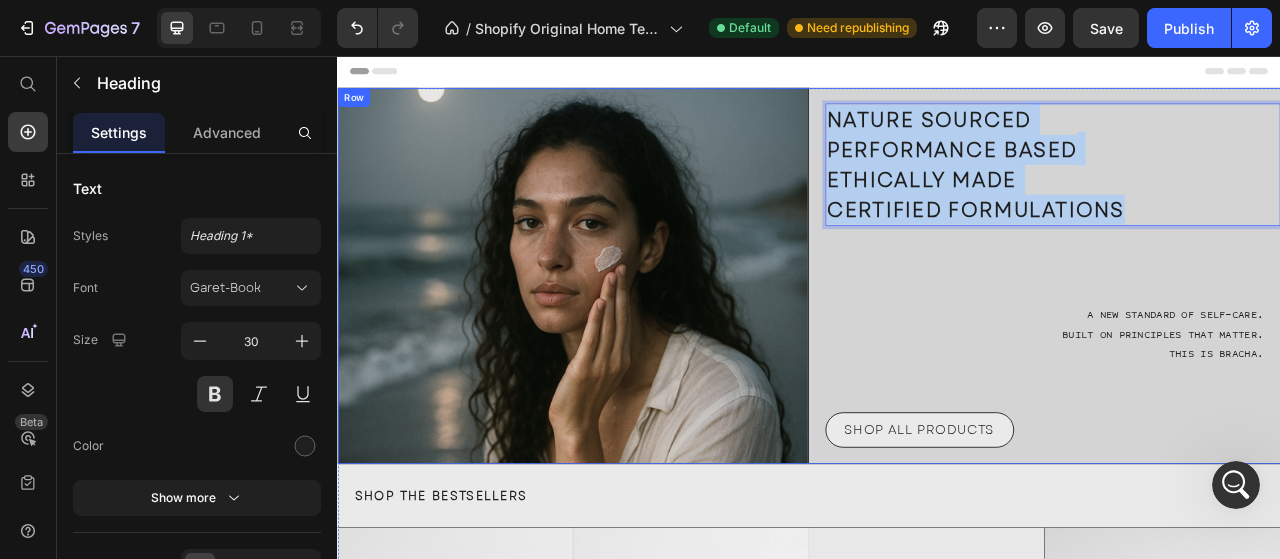 drag, startPoint x: 1341, startPoint y: 250, endPoint x: 936, endPoint y: 135, distance: 421.01068 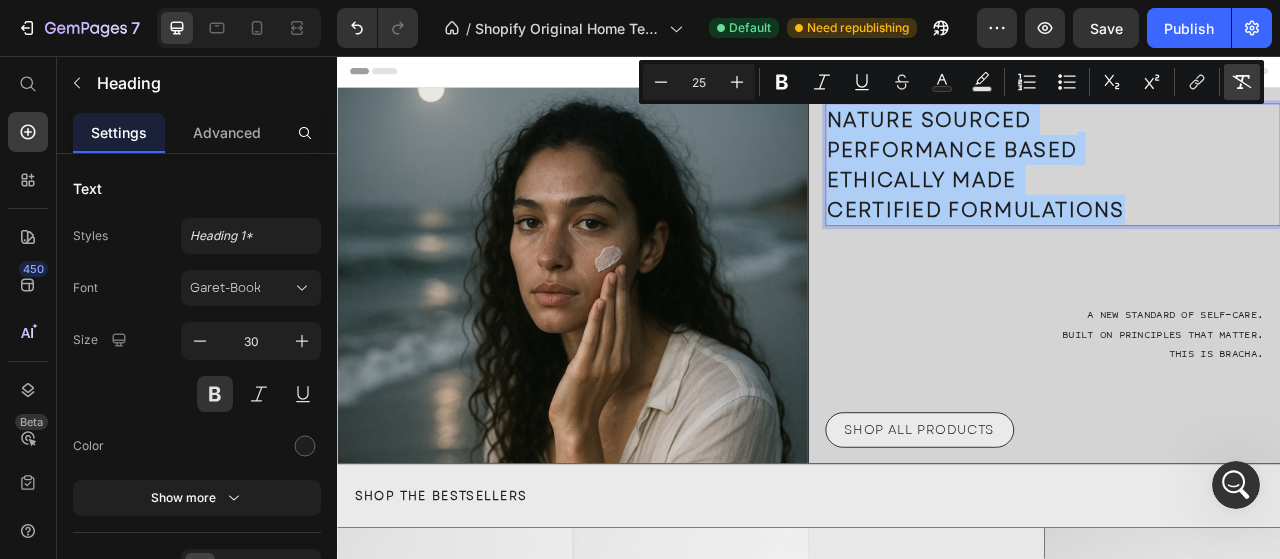 click 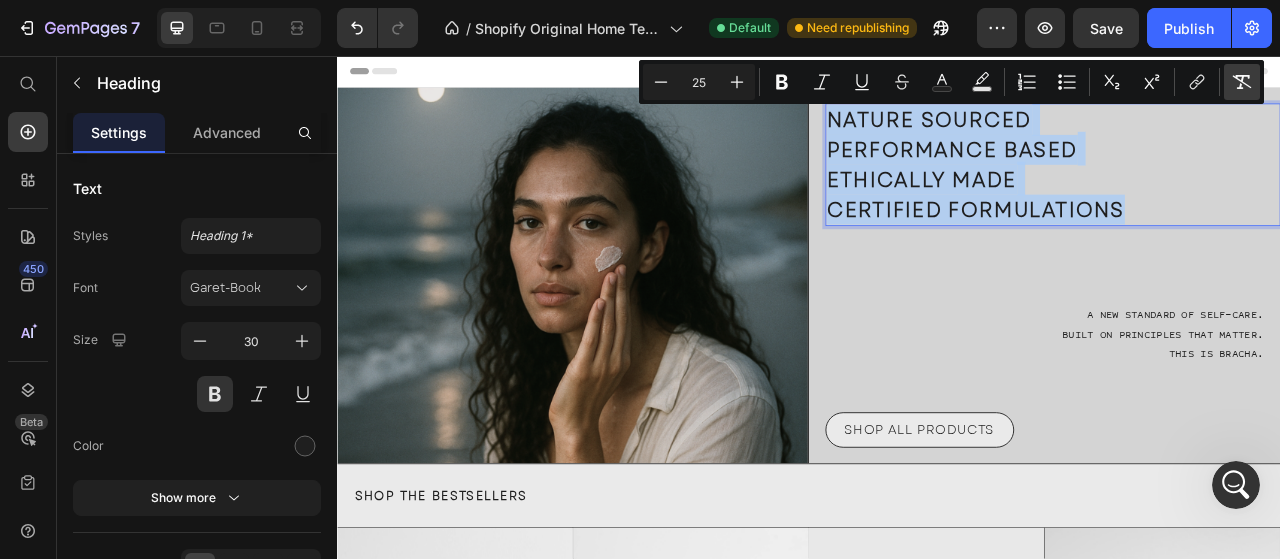type on "30" 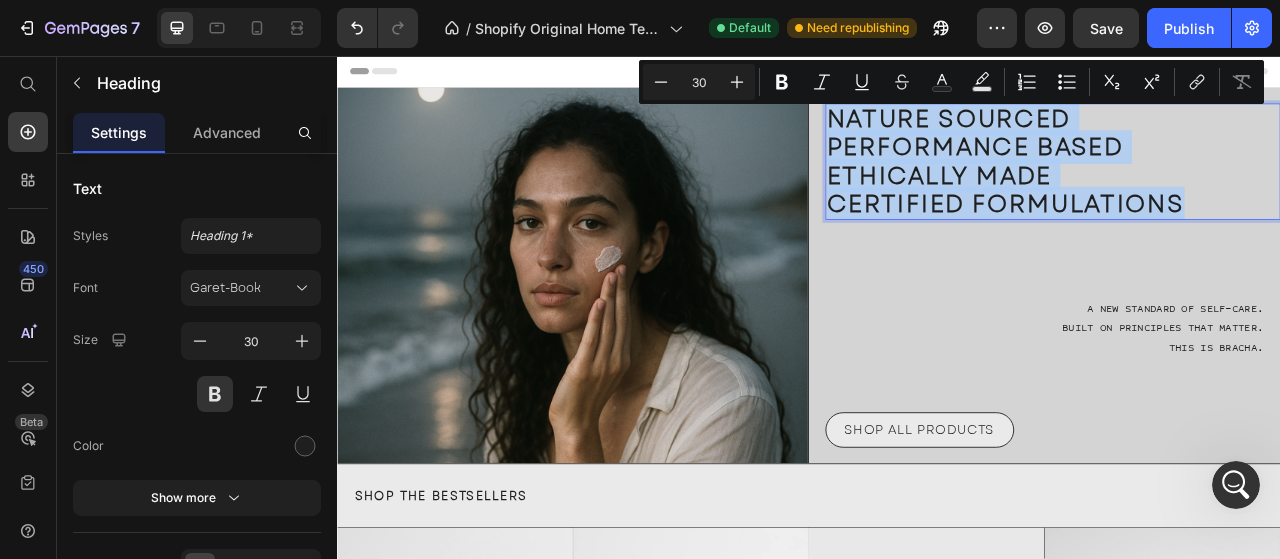 click on "NATURE SOURCED PERFORMANCE BASED ETHICALLY MADE CERTIFIED FORMULATIONS" at bounding box center (1248, 191) 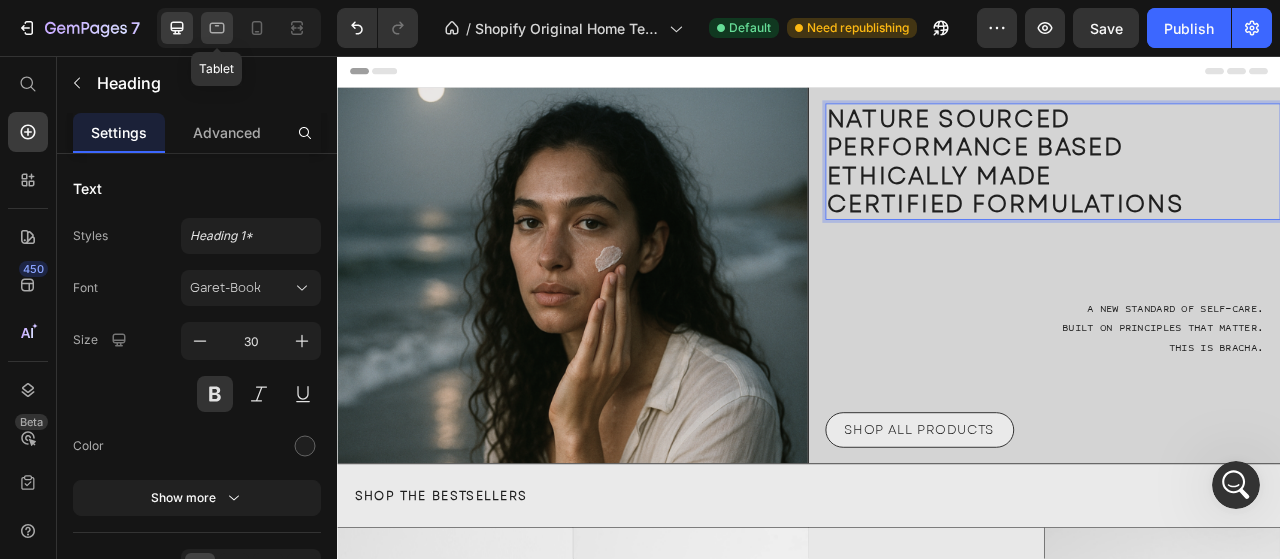 click 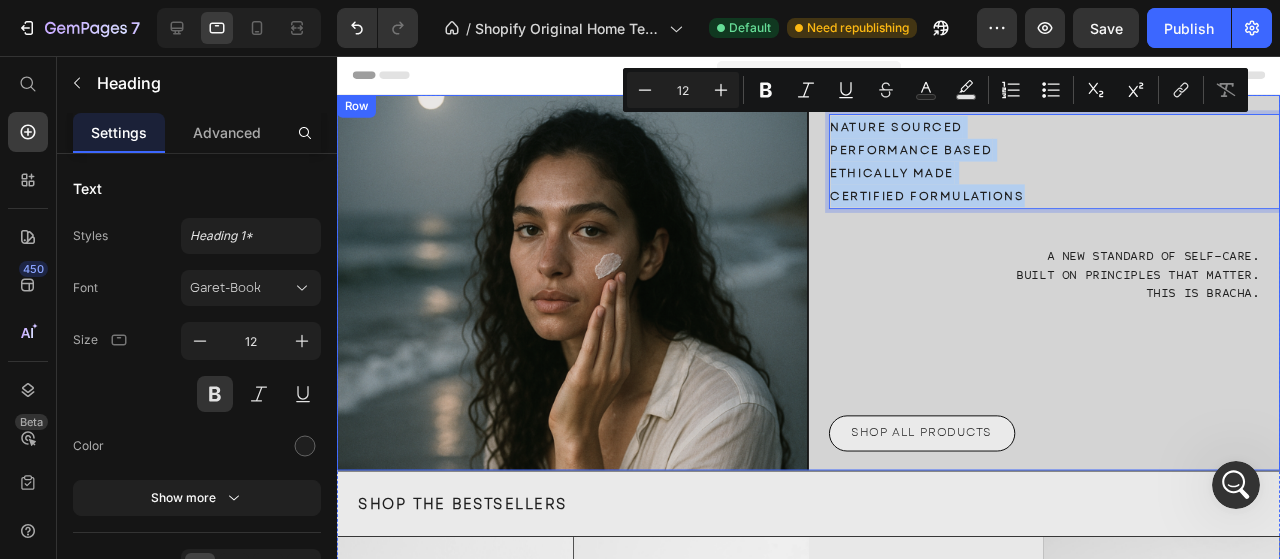 drag, startPoint x: 1071, startPoint y: 206, endPoint x: 1150, endPoint y: 157, distance: 92.96236 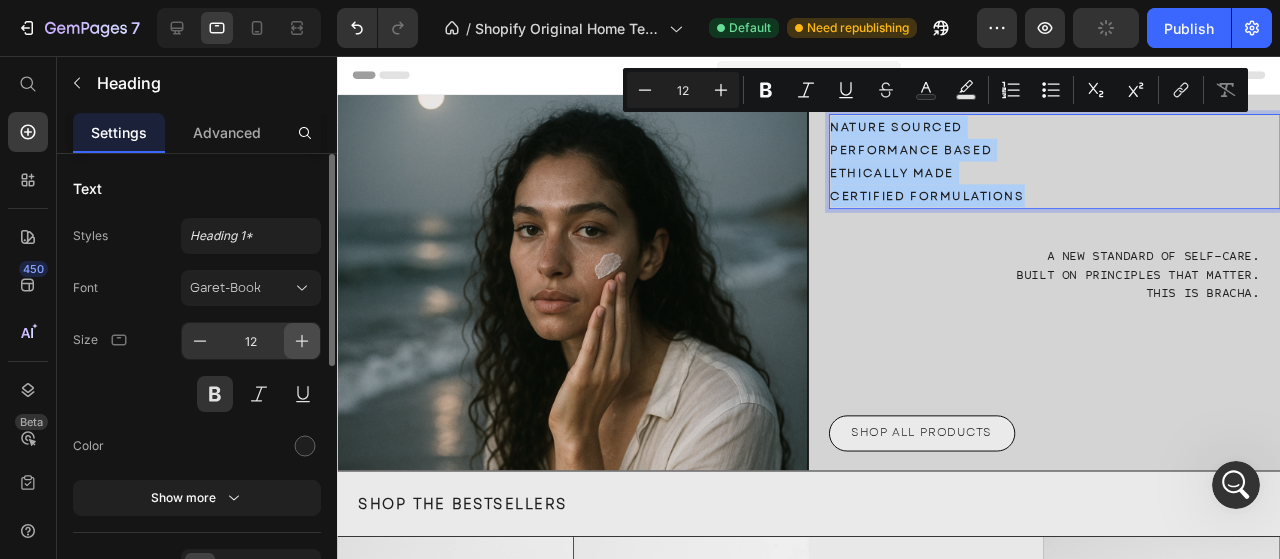 click at bounding box center [302, 341] 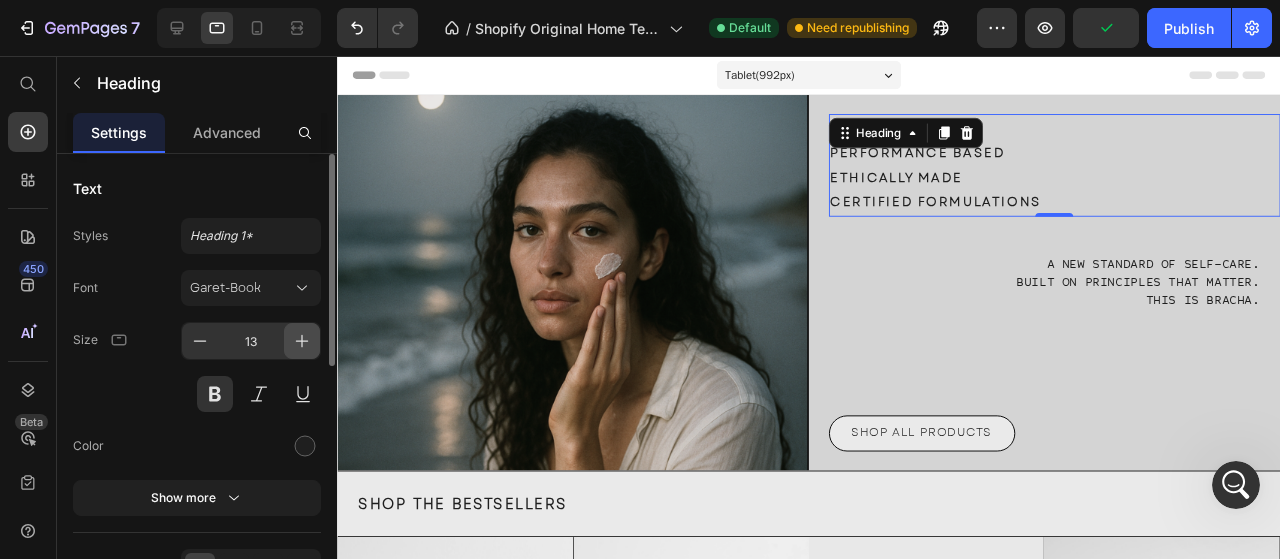 click 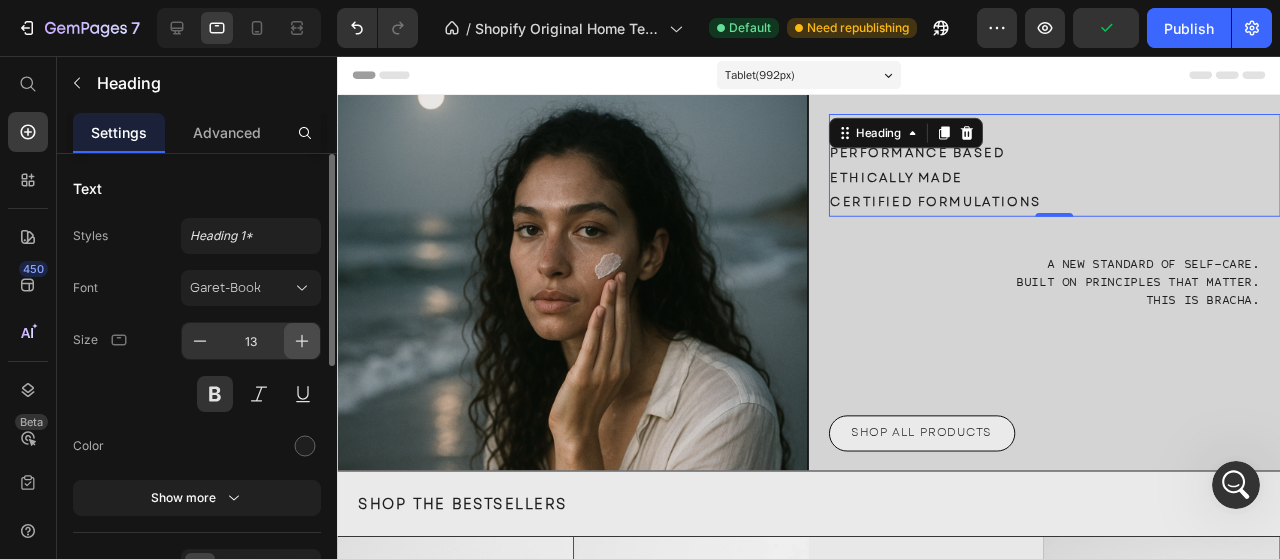 type on "14" 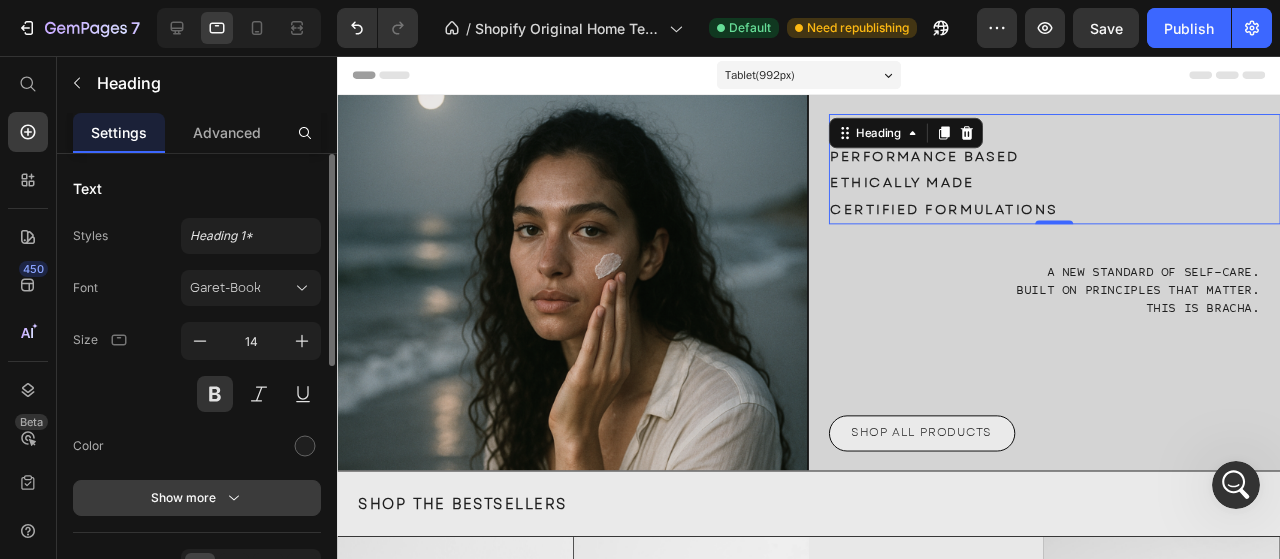 click on "Show more" at bounding box center [197, 498] 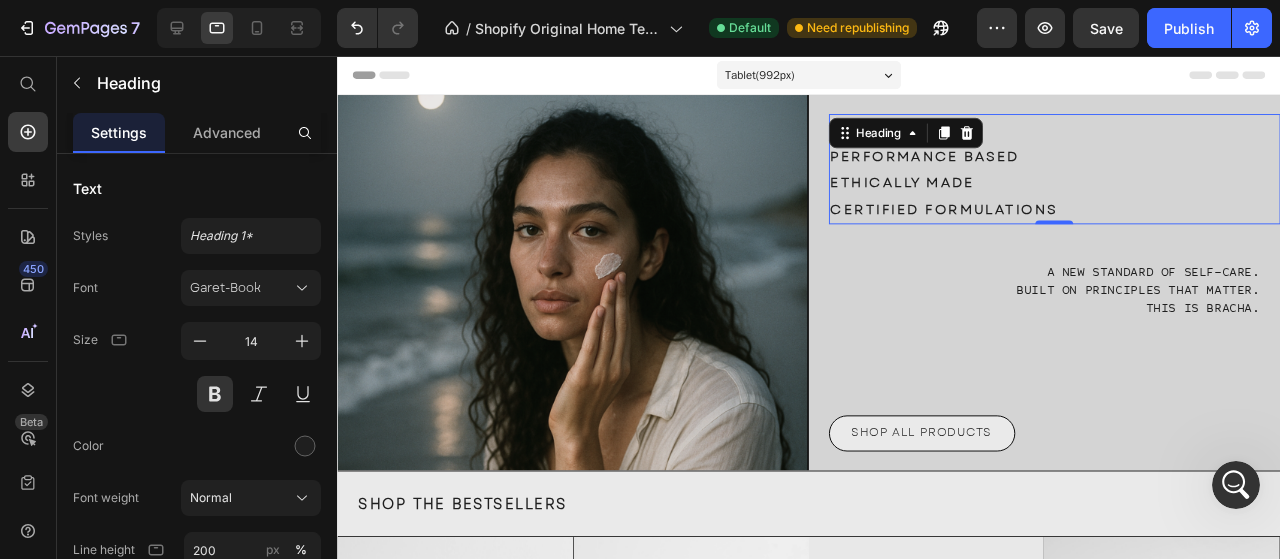 scroll, scrollTop: 300, scrollLeft: 0, axis: vertical 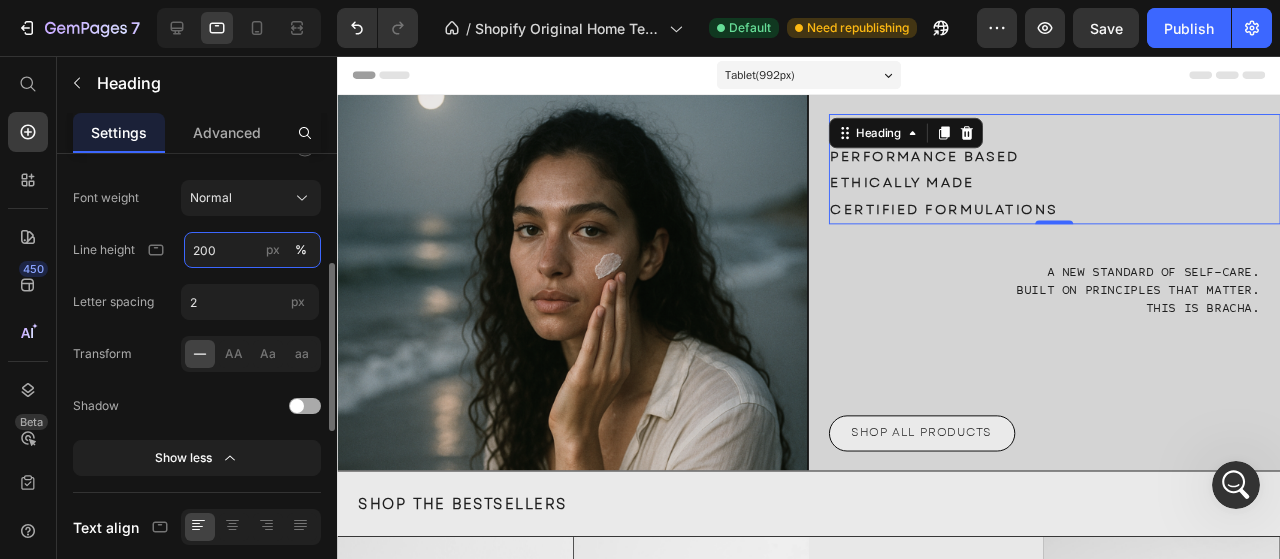 click on "200" at bounding box center (252, 250) 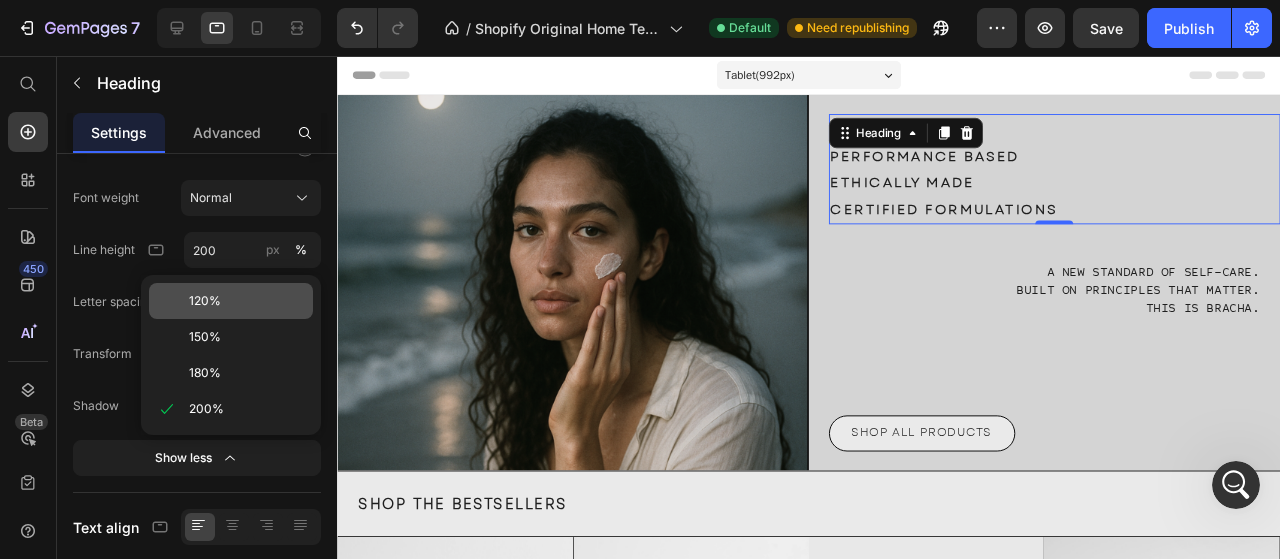 click on "120%" 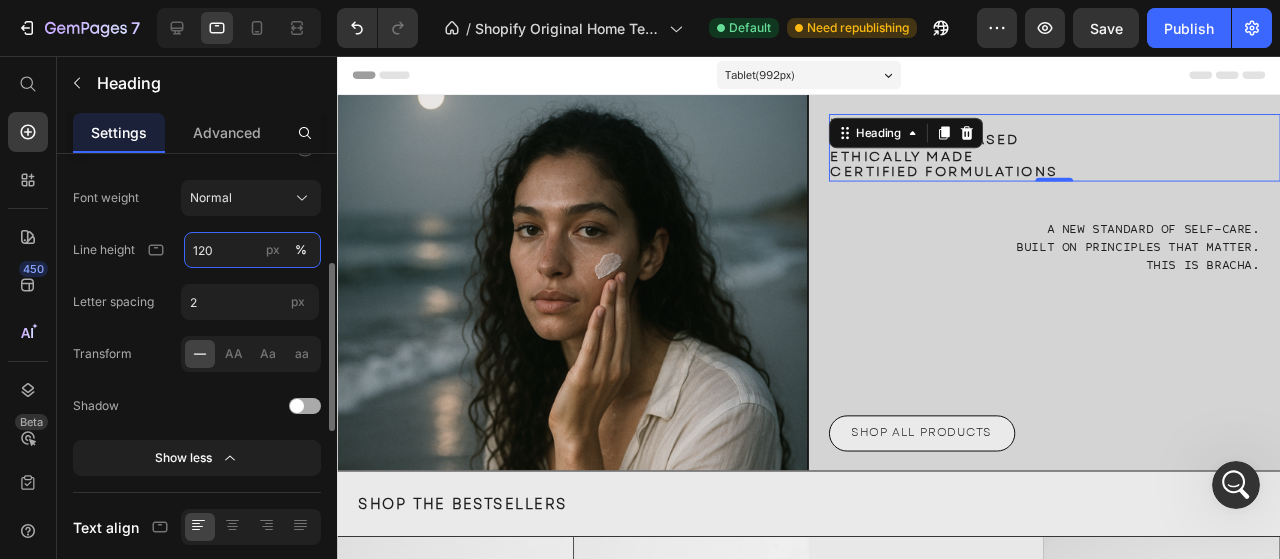 click on "120" at bounding box center [252, 250] 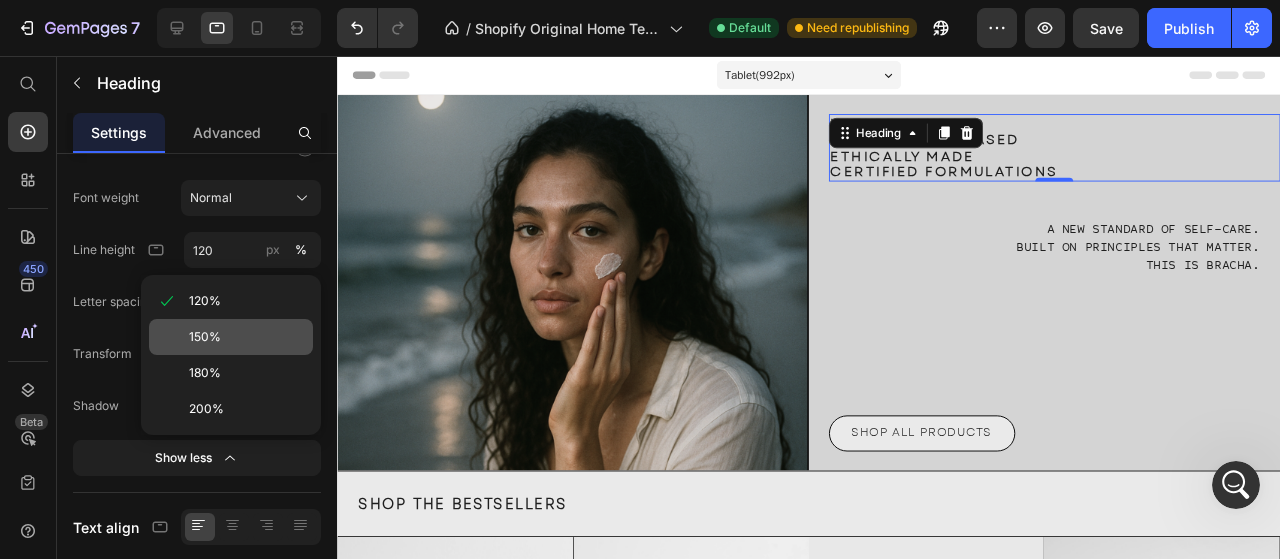 click on "150%" at bounding box center (247, 337) 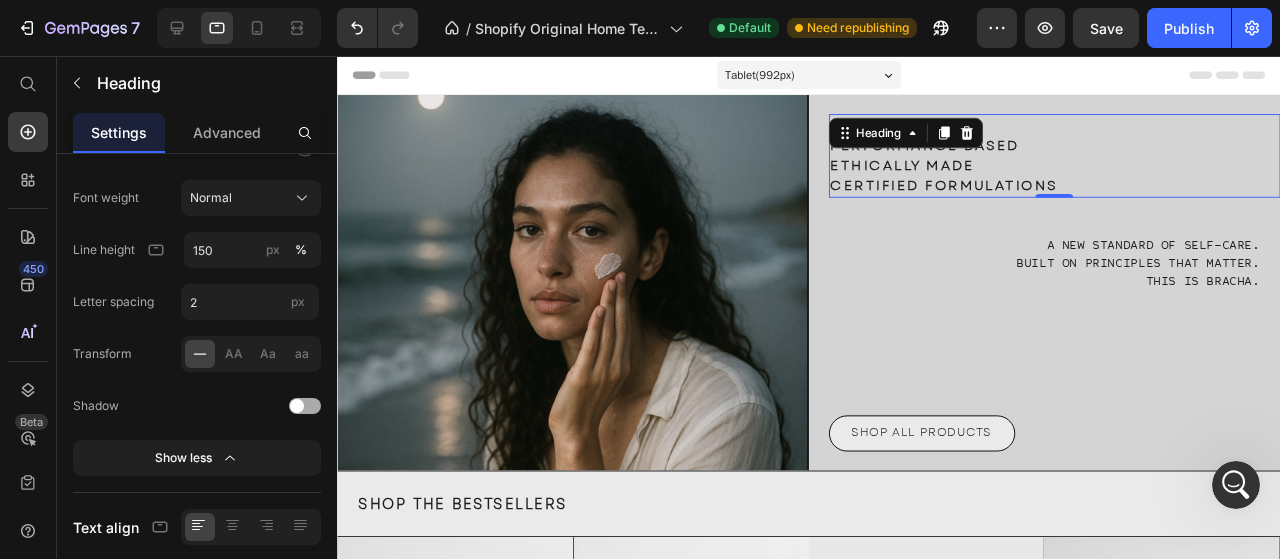 scroll, scrollTop: 0, scrollLeft: 0, axis: both 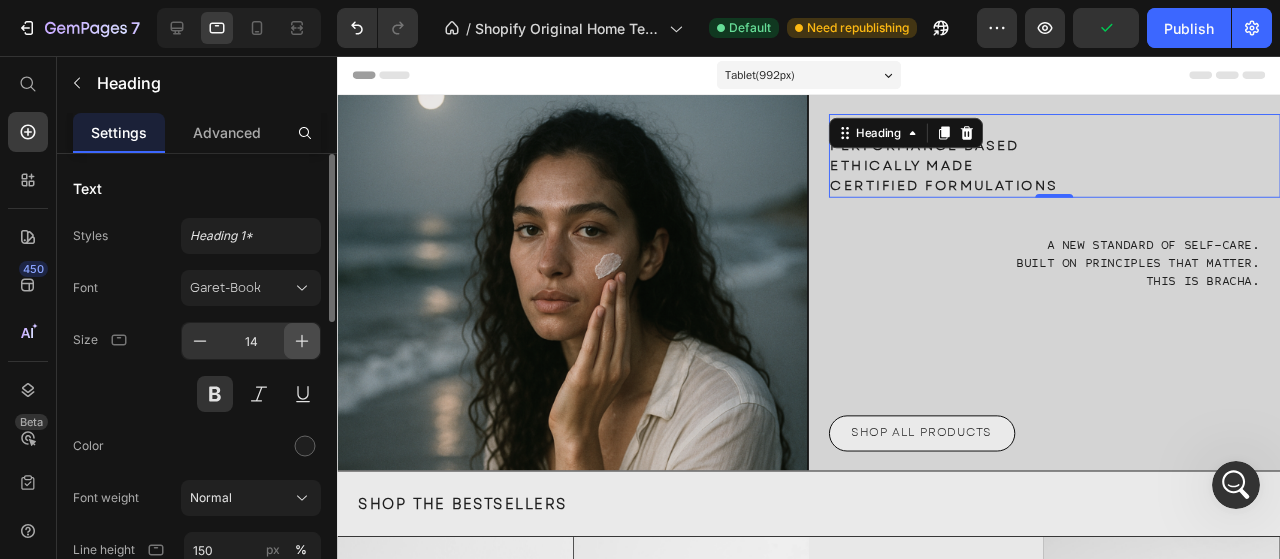 click 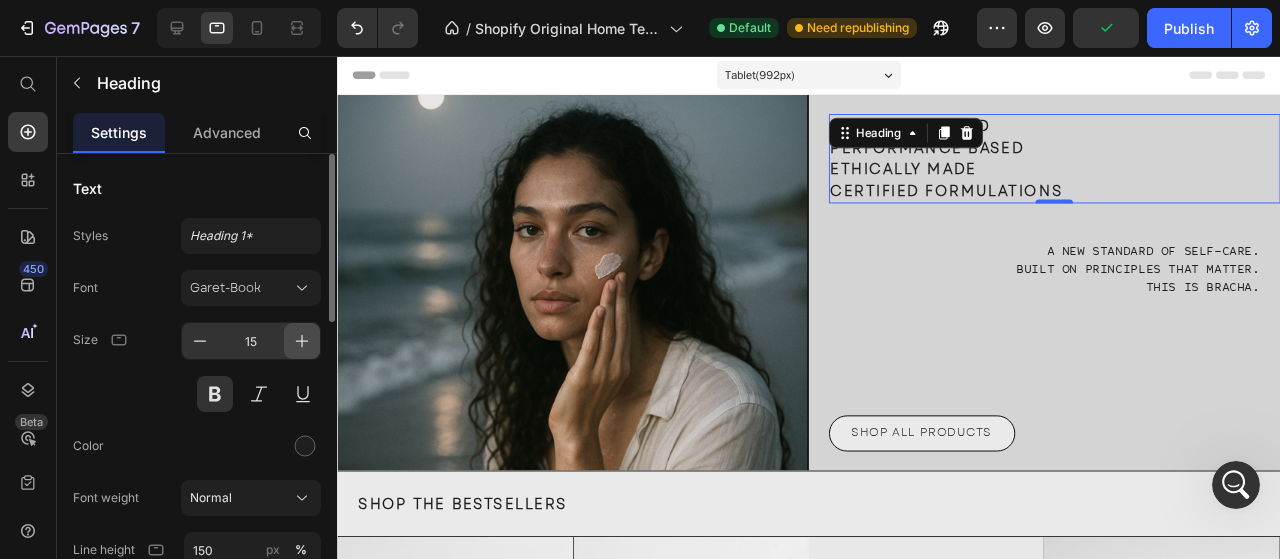 click 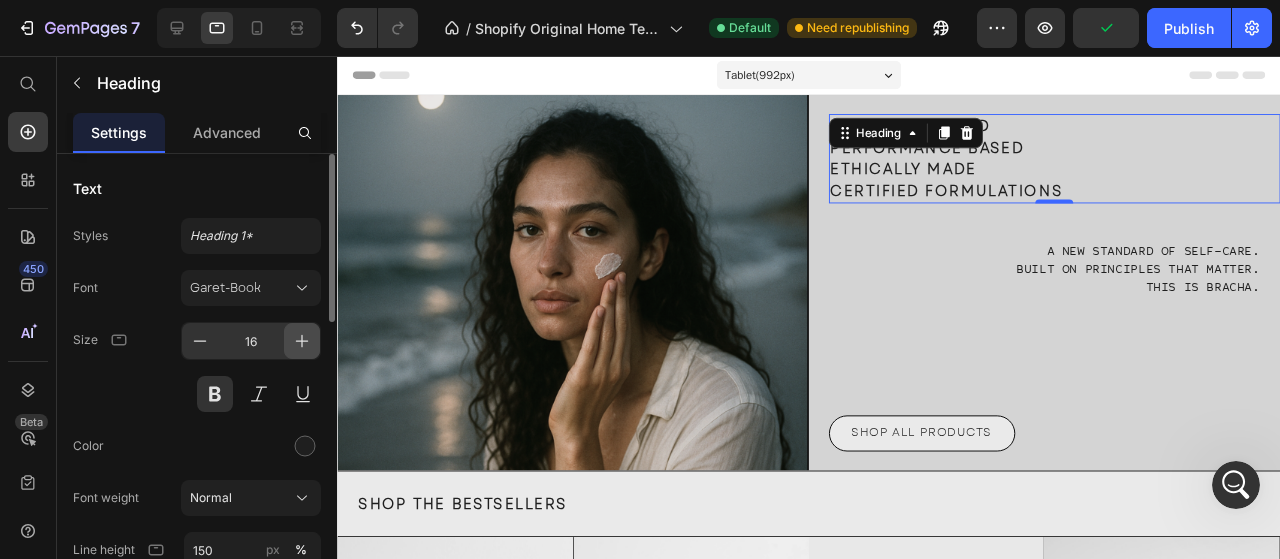 click 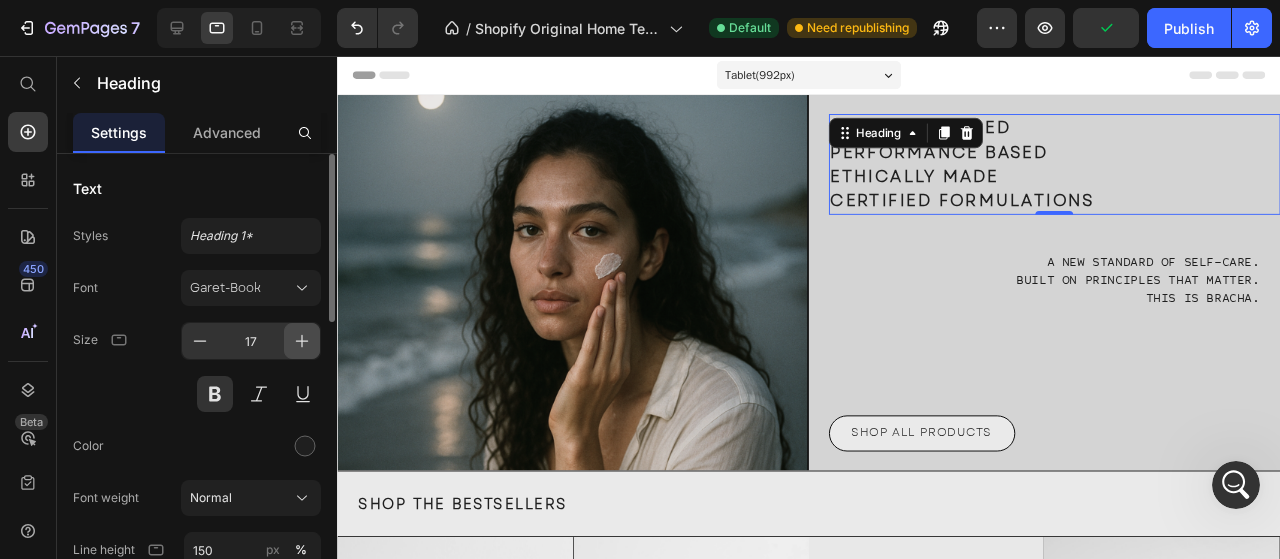 click 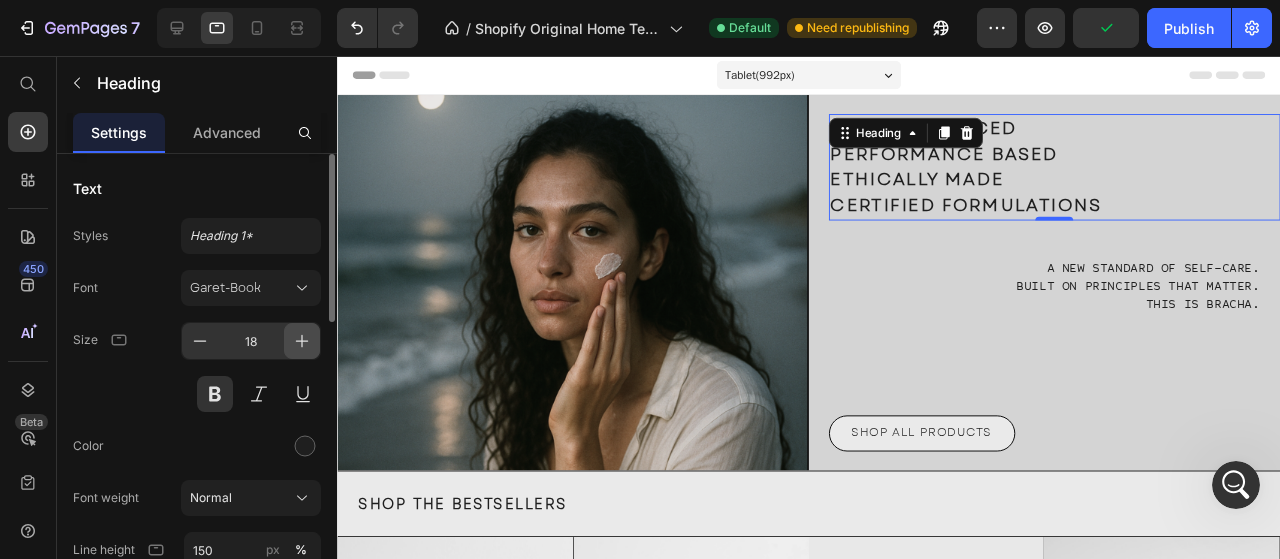 click 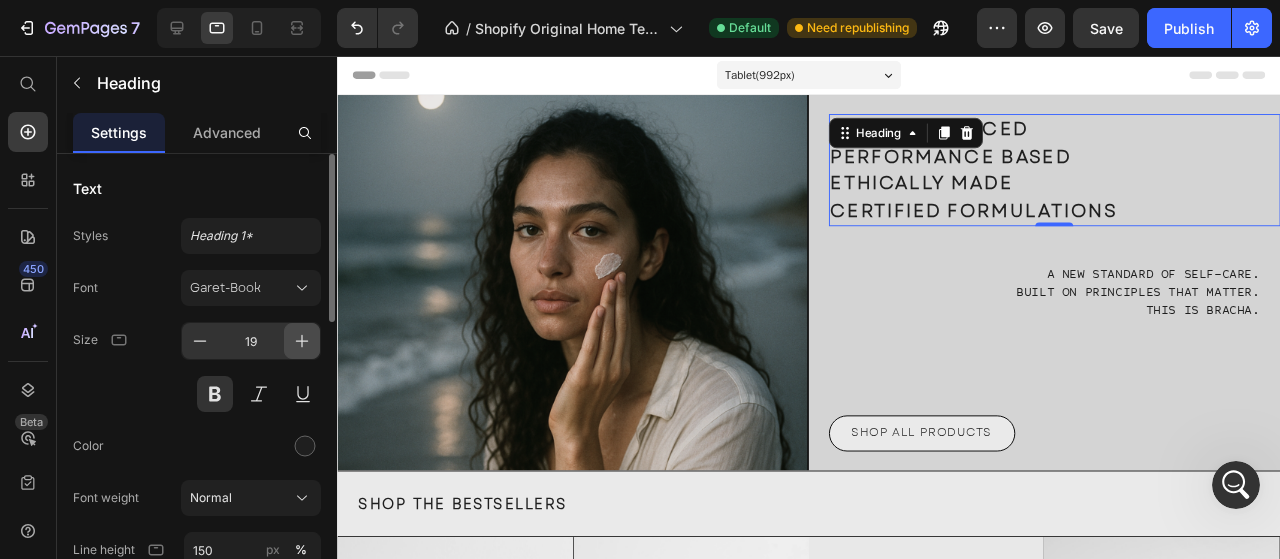 click 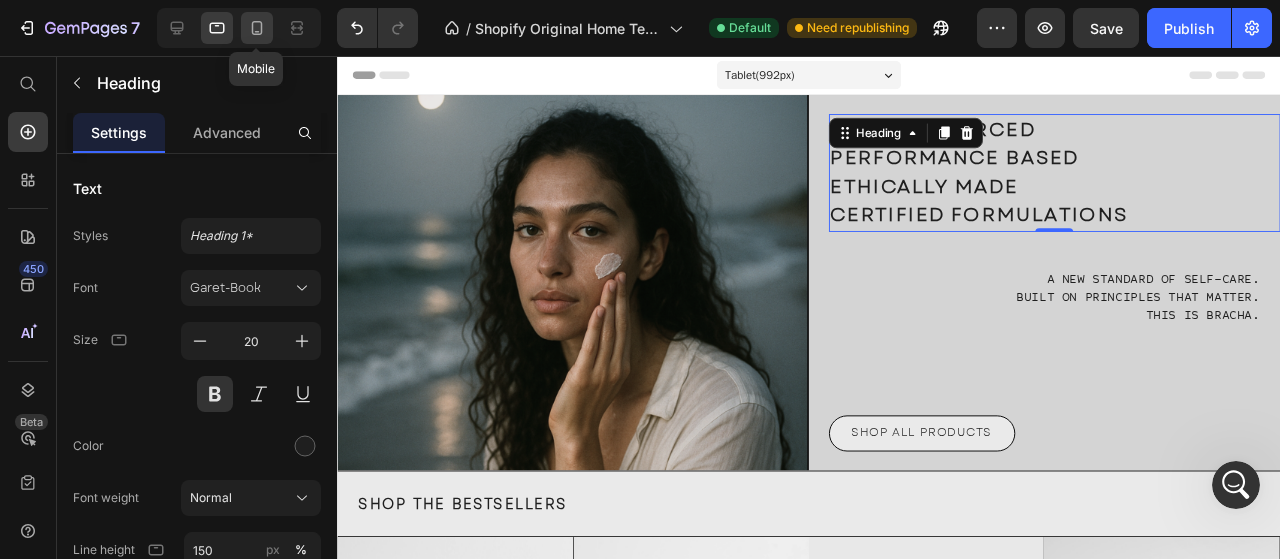 click 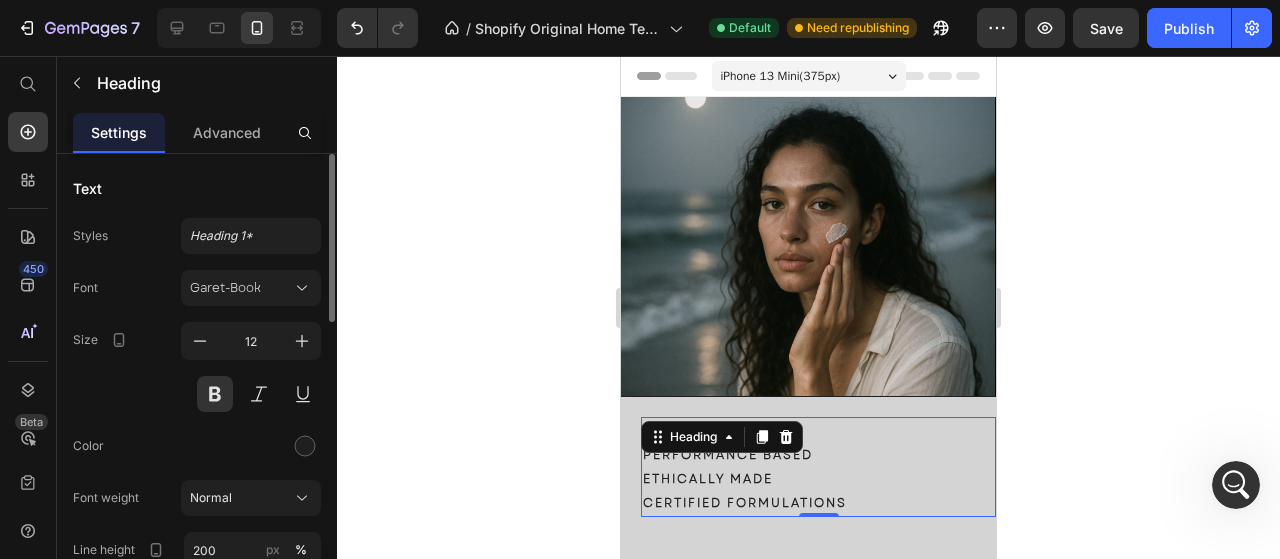 scroll, scrollTop: 278, scrollLeft: 0, axis: vertical 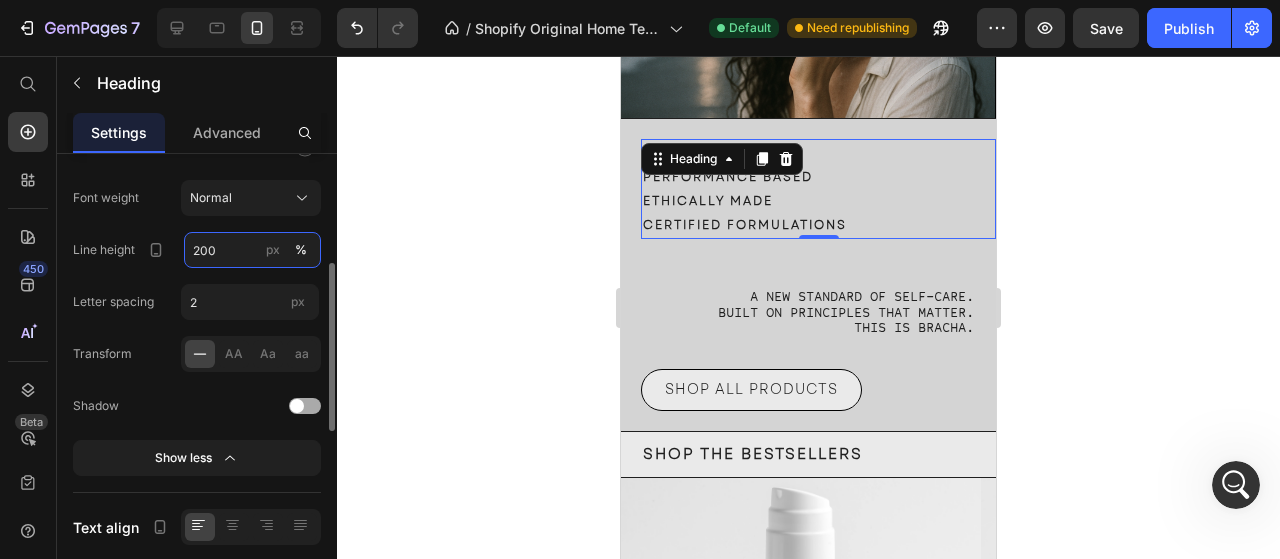 click on "200" at bounding box center [252, 250] 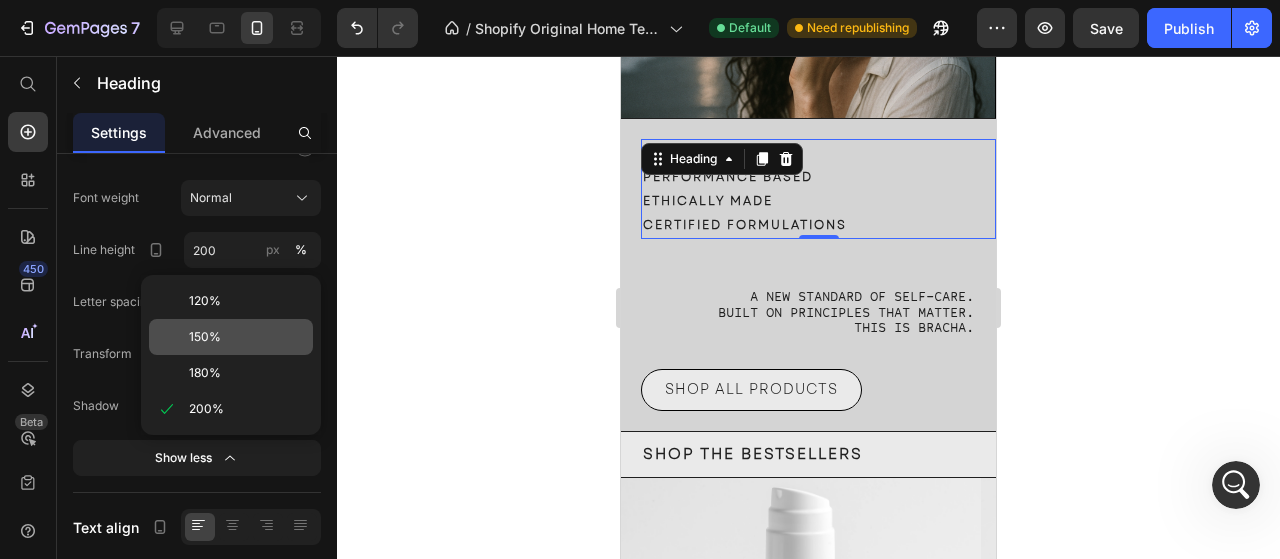 click on "150%" 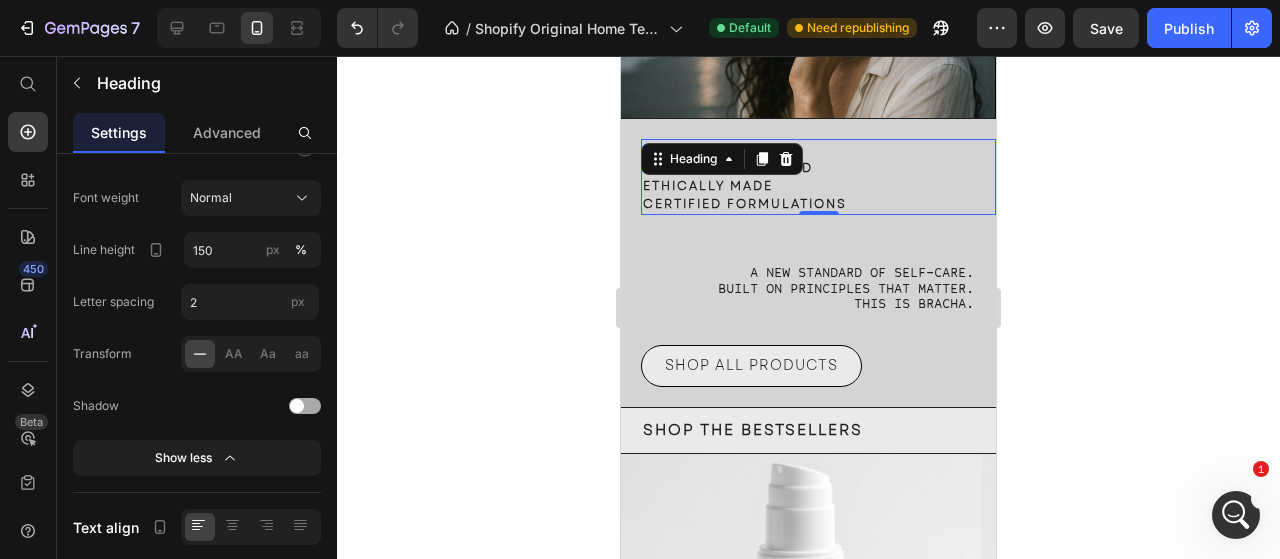 scroll, scrollTop: 0, scrollLeft: 0, axis: both 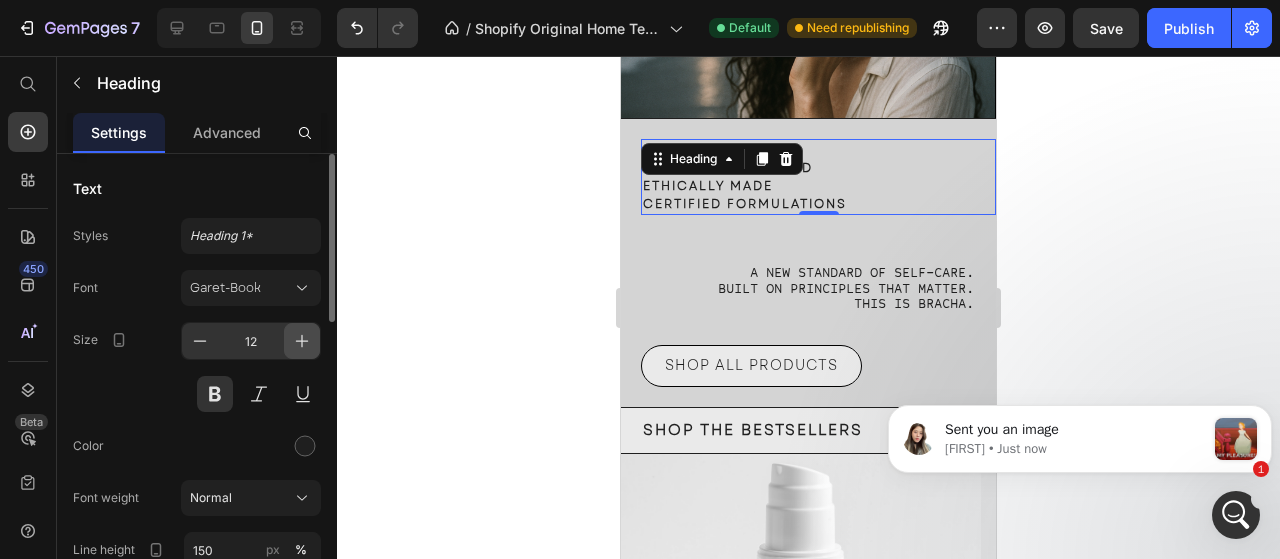 click 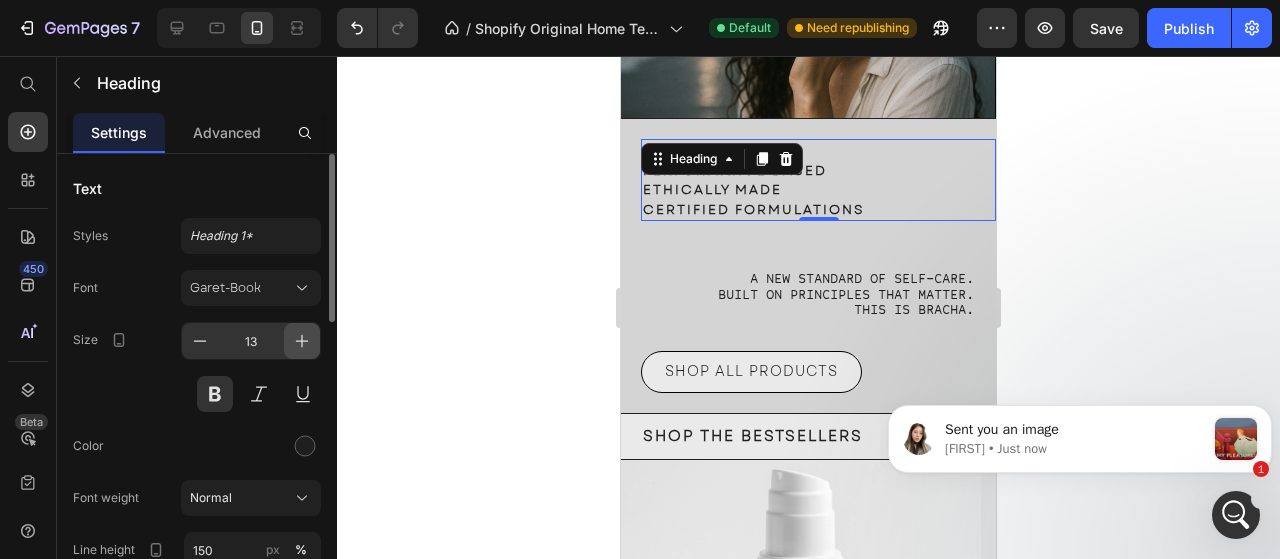 scroll, scrollTop: 2310, scrollLeft: 0, axis: vertical 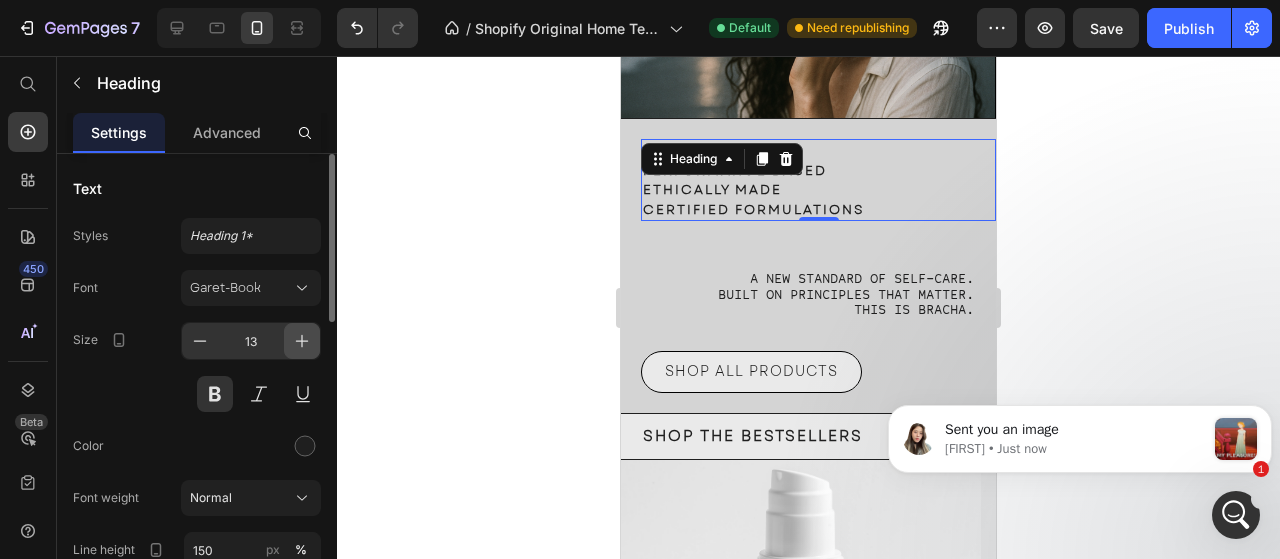 click 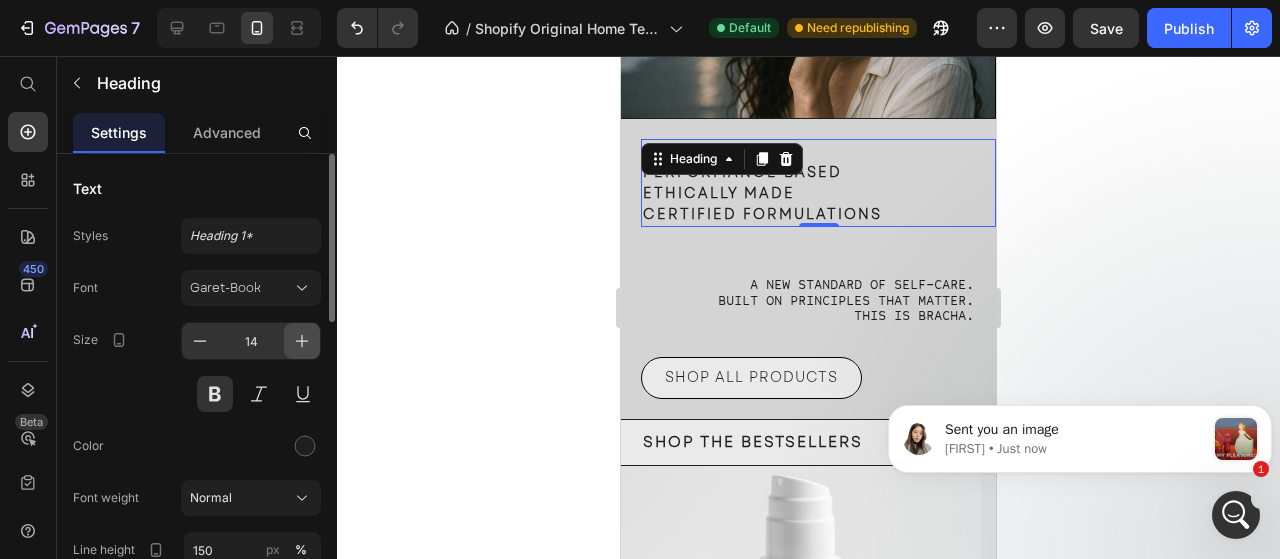 click 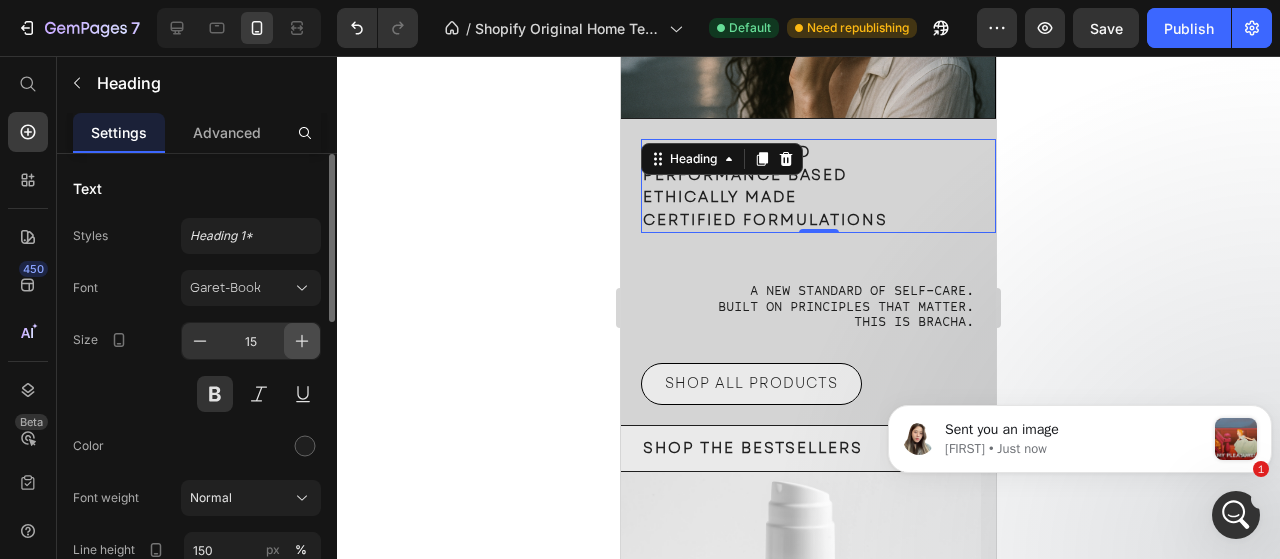 click 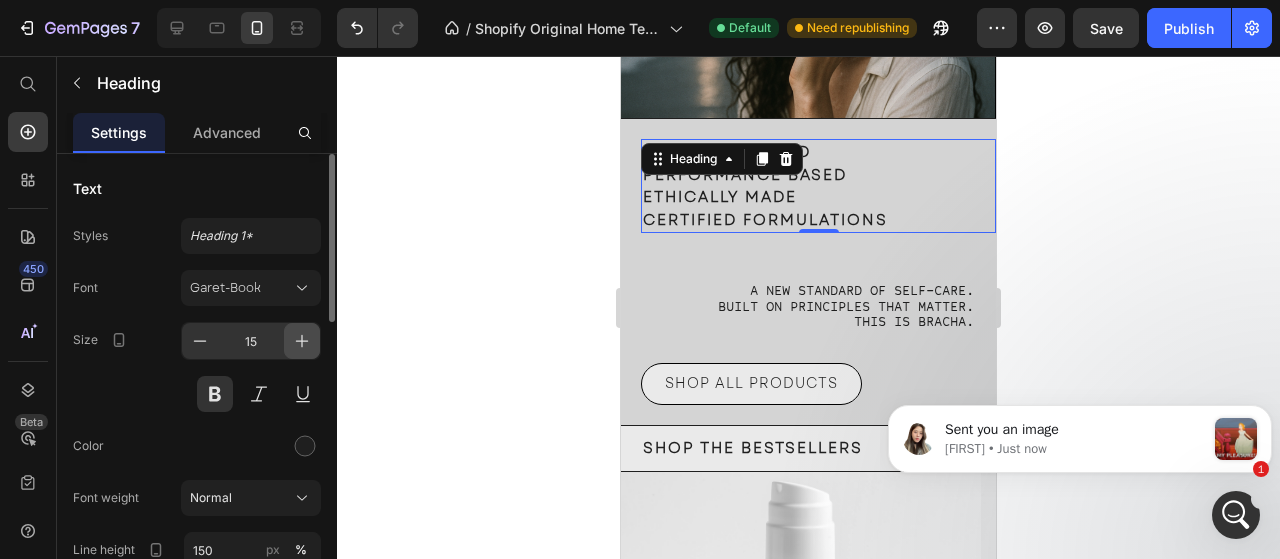 type on "16" 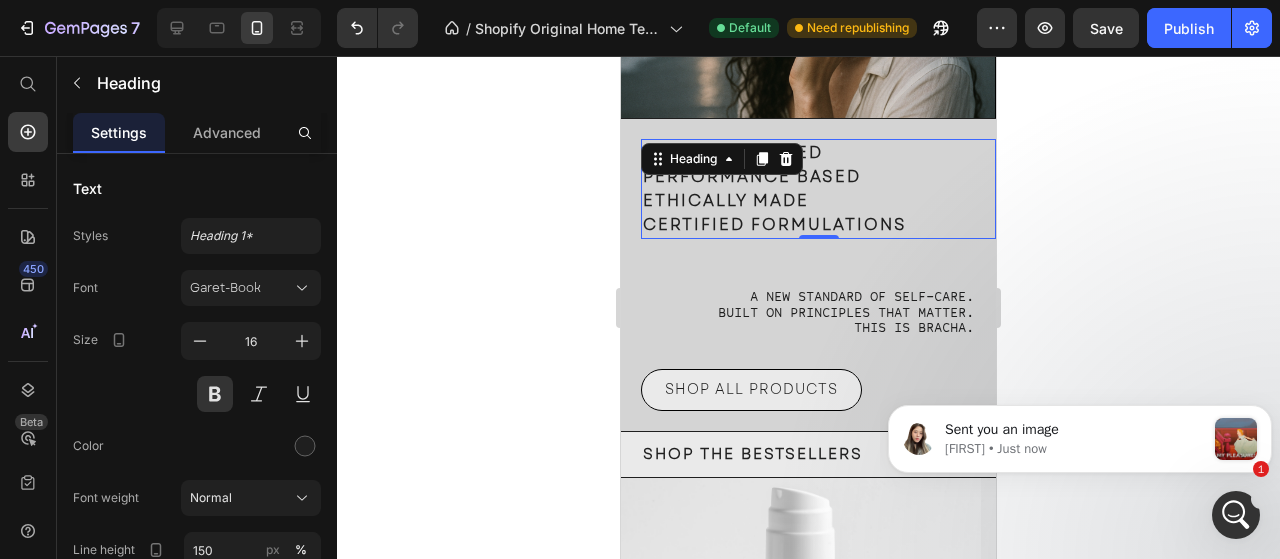 click 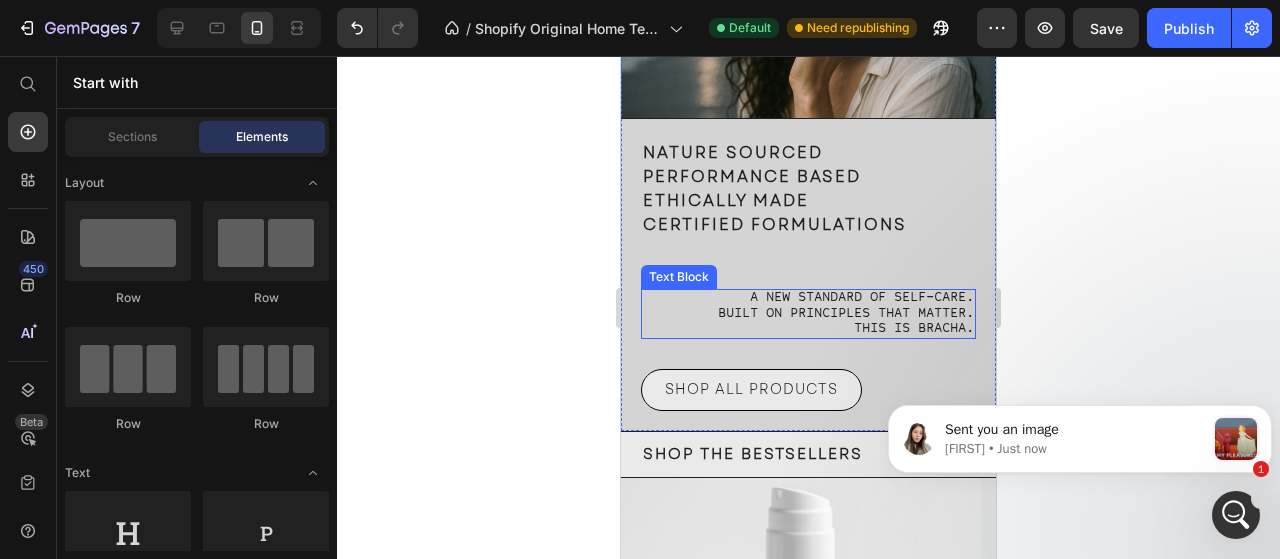click on "A new standard of self-care." at bounding box center (862, 298) 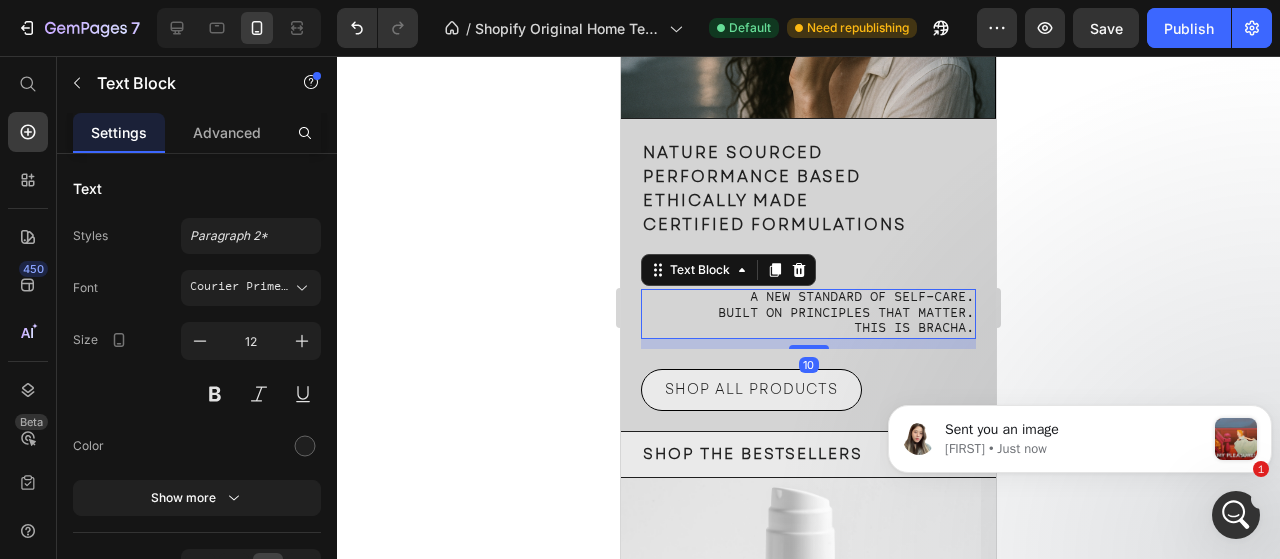 click on "A new standard of self-care." at bounding box center [862, 298] 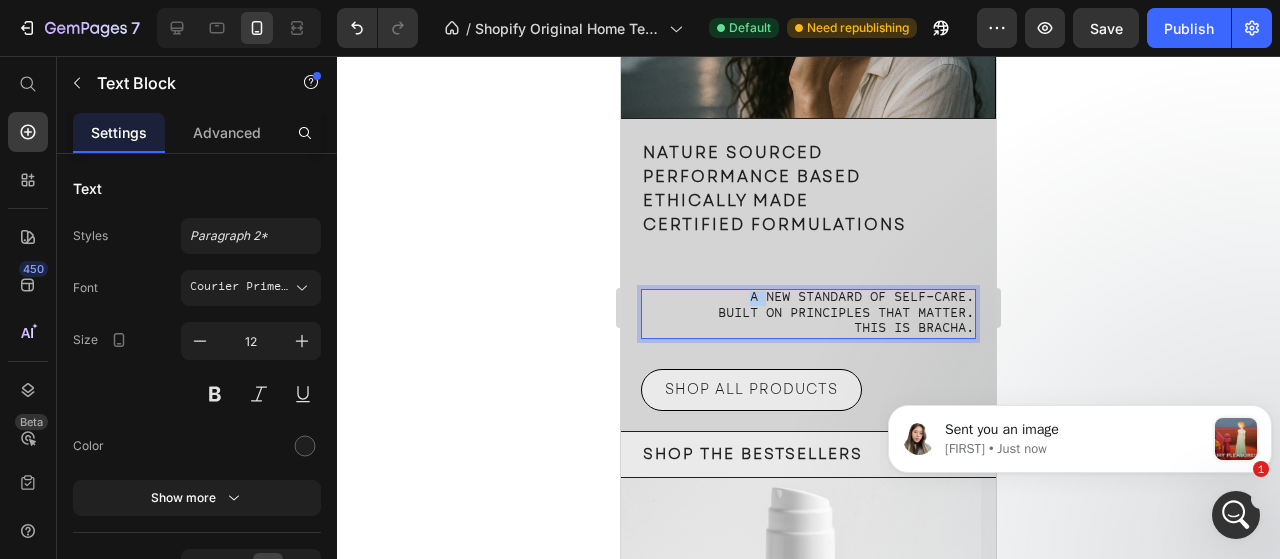 click on "A new standard of self-care." at bounding box center [862, 298] 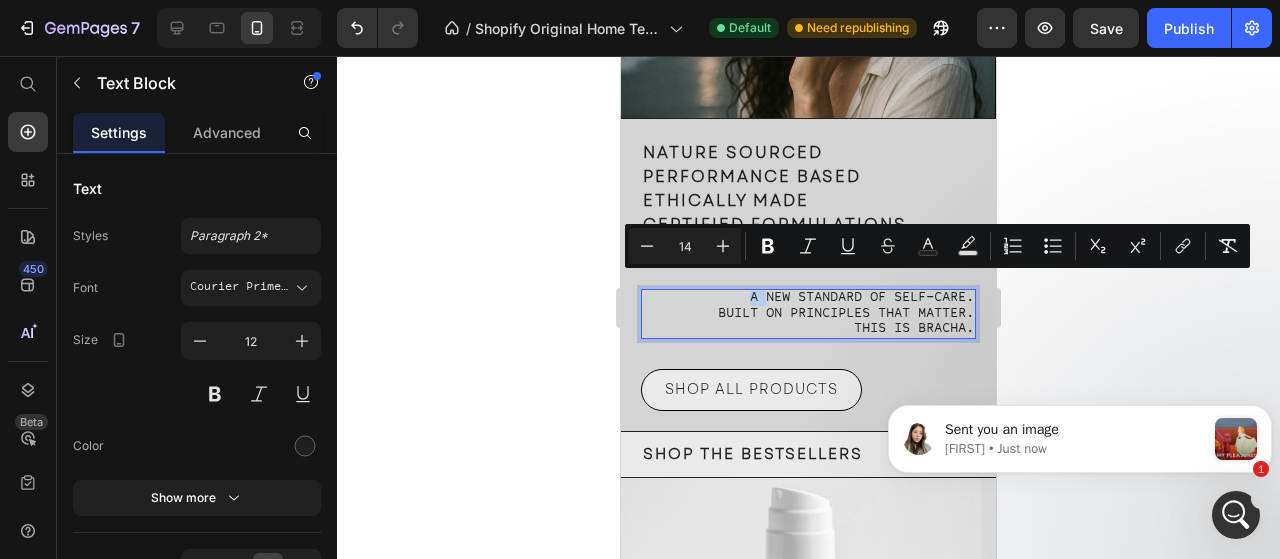 click on "A new standard of self-care." at bounding box center (862, 298) 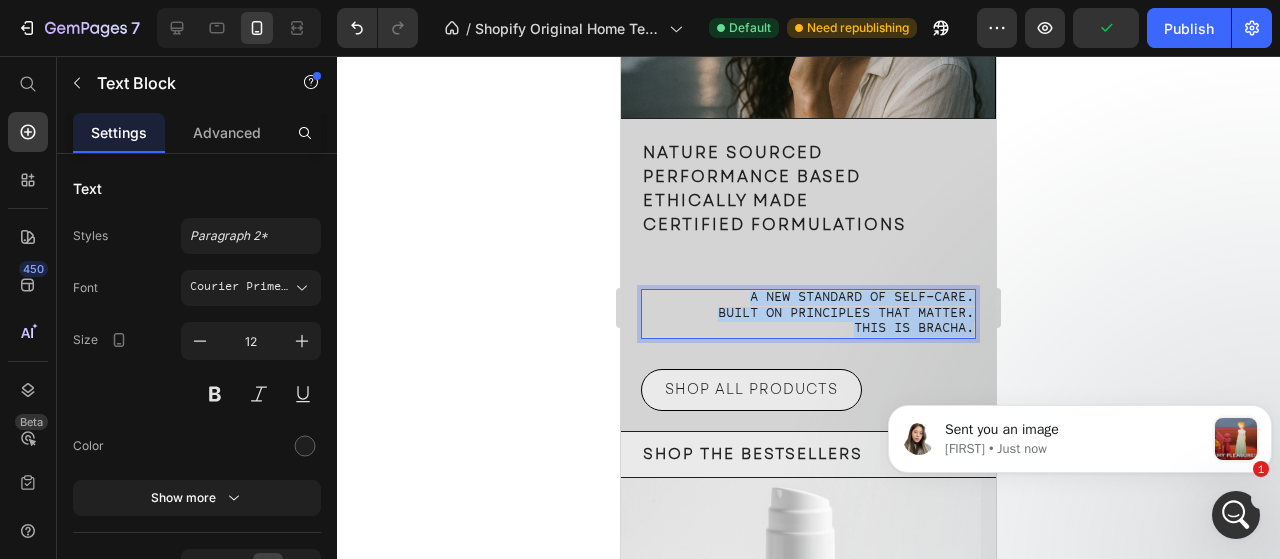 drag, startPoint x: 720, startPoint y: 287, endPoint x: 997, endPoint y: 332, distance: 280.63144 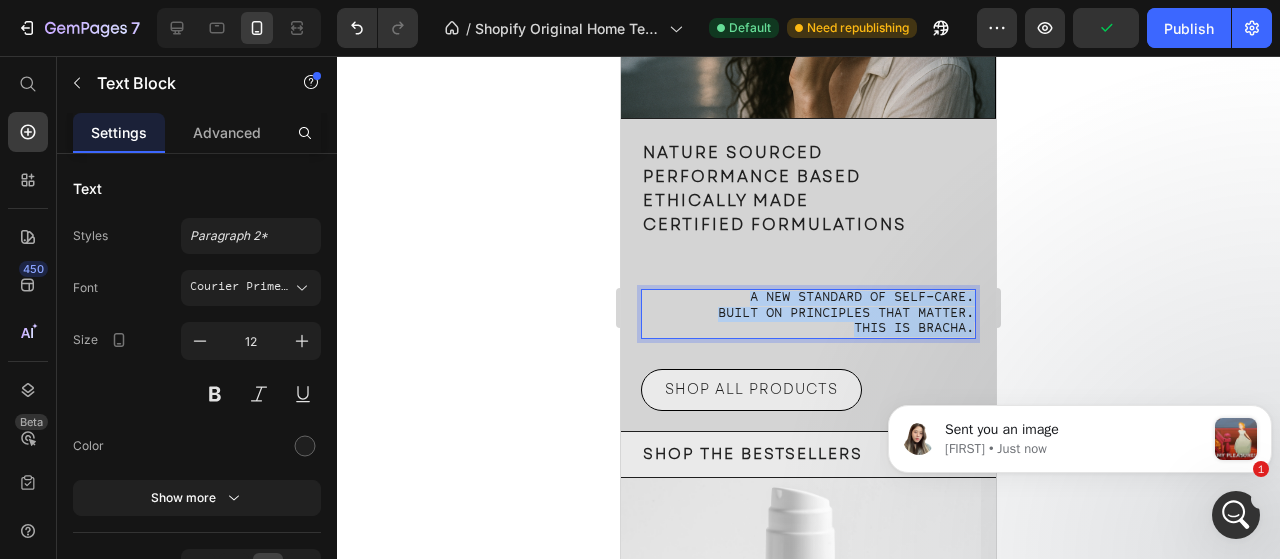 click on "iPhone [PHONE] Mini  ( [NUMBER] px) iPhone [PHONE] Mini iPhone [PHONE] Mini iPhone [PHONE] Max iPhone [PHONE] Max Pixel [PHONE] Galaxy S[PHONE]+ Galaxy S[PHONE] Ultra iPad Mini iPad Air iPad Pro Image NATURE SOURCED PERFORMANCE BASED ETHICALLY MADE CERTIFIED FORMULATIONS Heading A new standard of self-care. Built on principles that matter. This is Bracha. Text Block   [NUMBER] SHOP ALL PRODUCTS Button Row SHOP THE BESTSELLERS Heading Row Product Images After Sun Lotion Product Title $[NUMBER] Product Price Row Row Product Images ALL IN ONE FACIAL OIL Product Title $[NUMBER] Product Price Row Row Product Images ADVANCED DOUBLE HYDRATION BOOST GEL Product Title $[NUMBER] Product Price Row Row Product Images ANTI AGE NIGHT CREAM Product Title $[NUMBER] Product Price Row Row Product List Product Images After Sun Lotion Product Title $[NUMBER] Product Price Row Row Product Images ALL IN ONE FACIAL OIL Product Title $[NUMBER] Product Price Row Row Product Images ADVANCED DOUBLE HYDRATION BOOST GEL Product Title $[NUMBER] Product Price Row Row Product Images ANTI AGE NIGHT CREAM Row" at bounding box center (808, 1446) 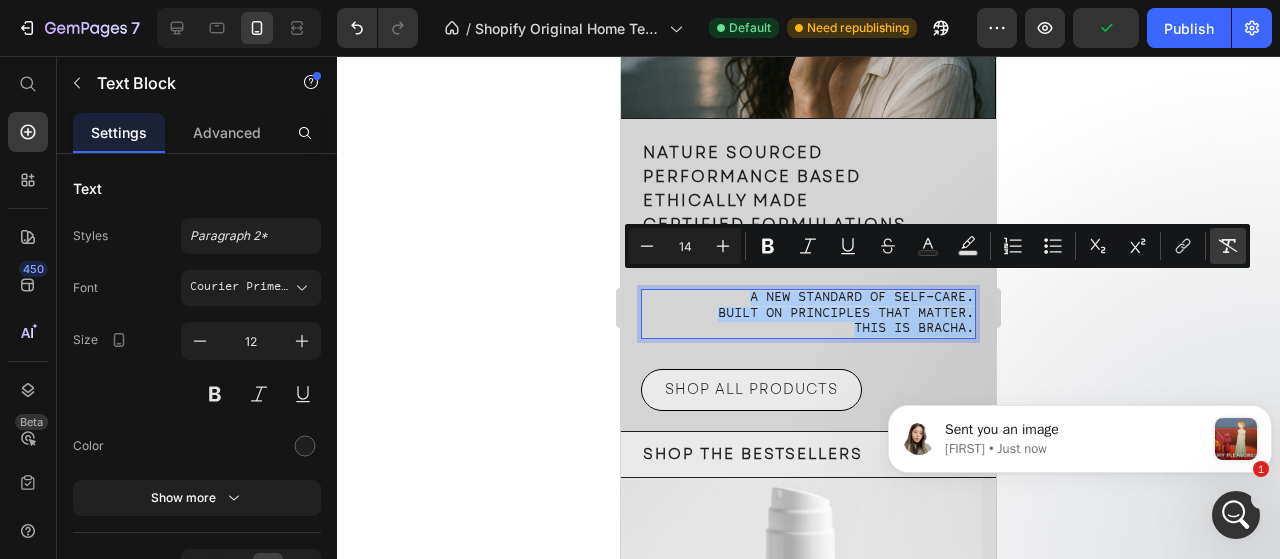 click 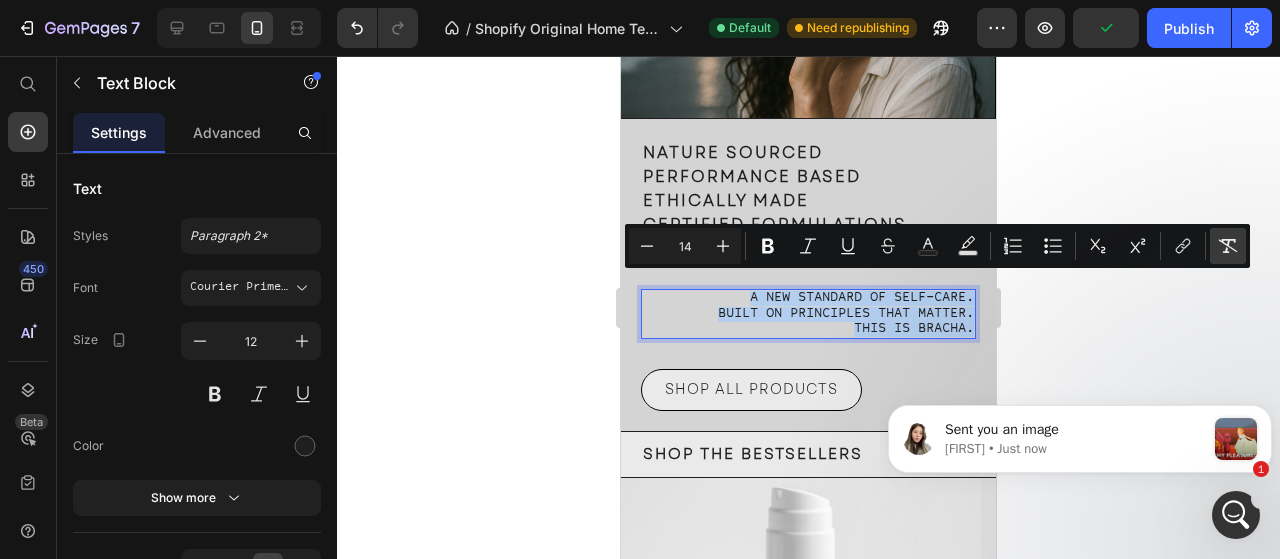 type on "12" 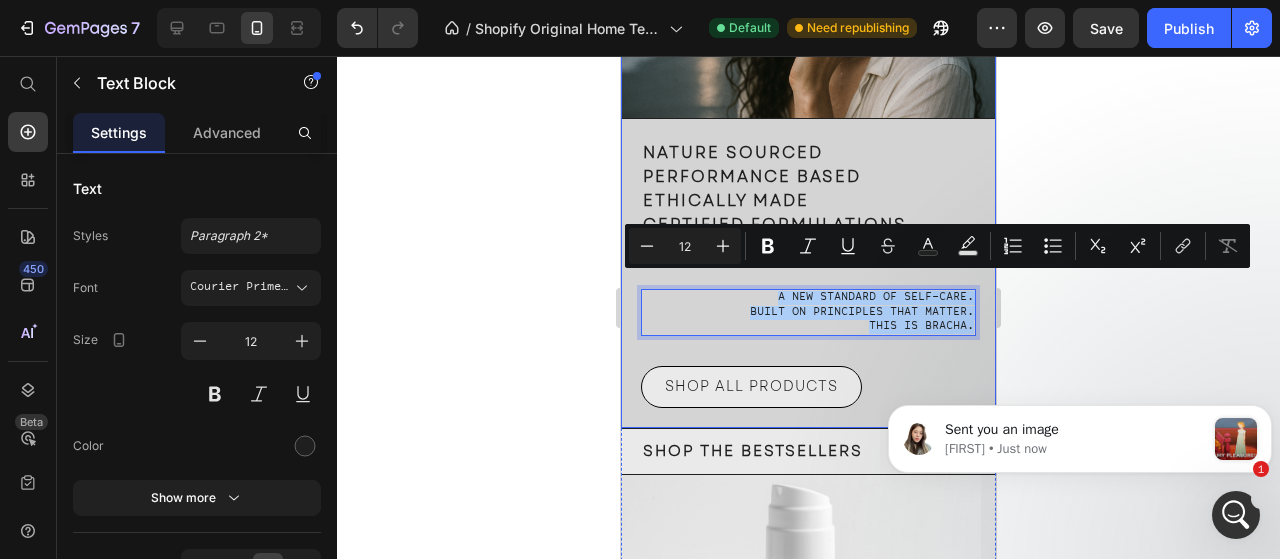 click 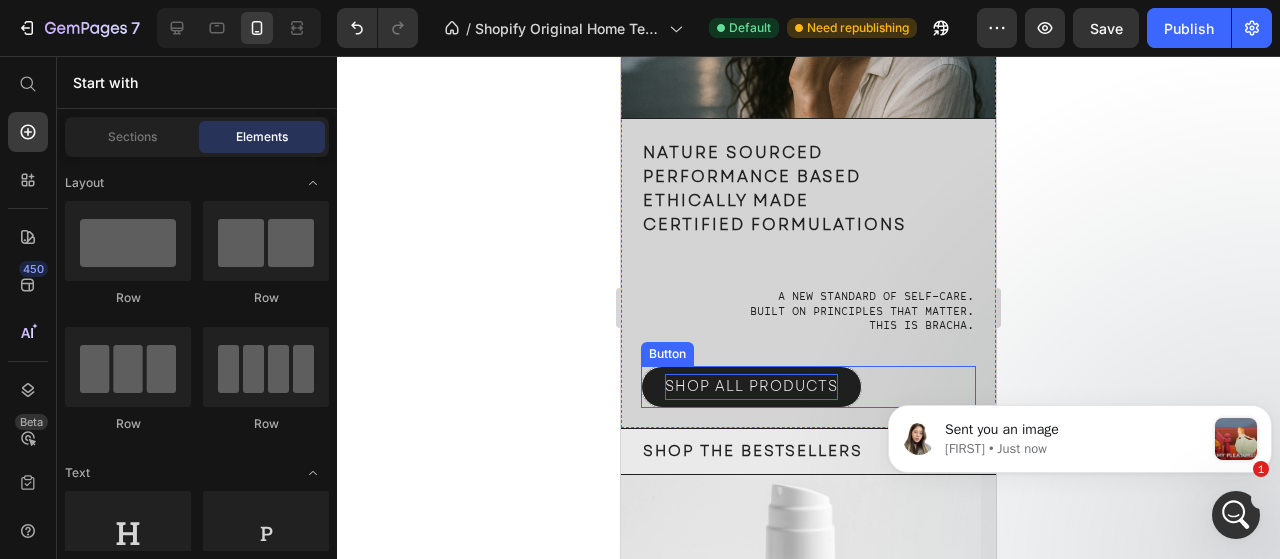 click on "SHOP ALL PRODUCTS" at bounding box center (751, 386) 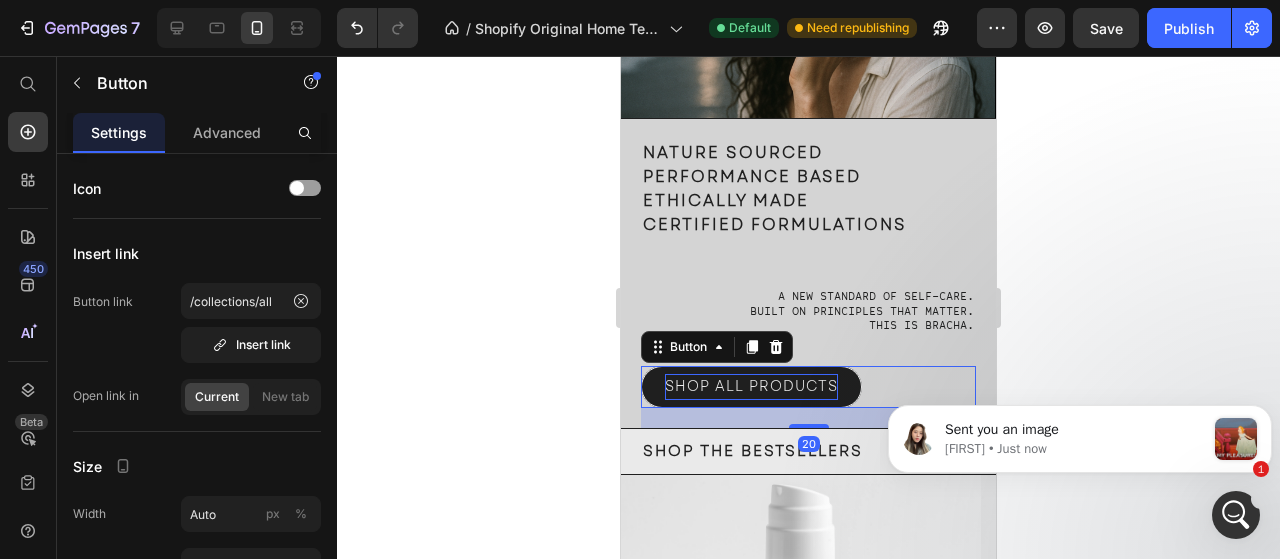 click on "SHOP ALL PRODUCTS" at bounding box center [751, 386] 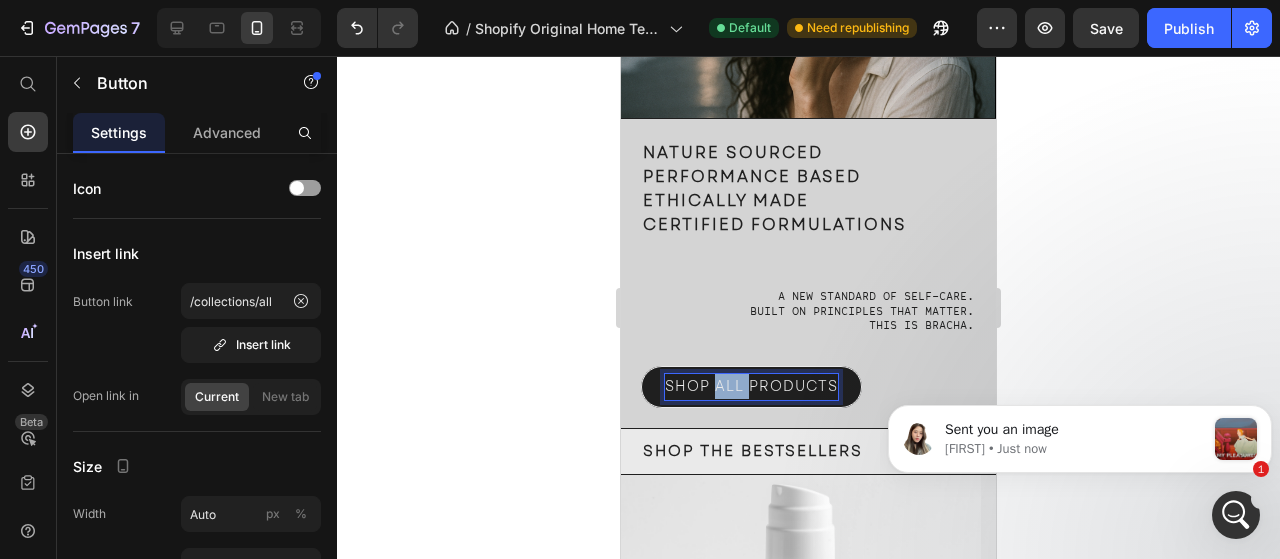 click on "SHOP ALL PRODUCTS" at bounding box center [751, 386] 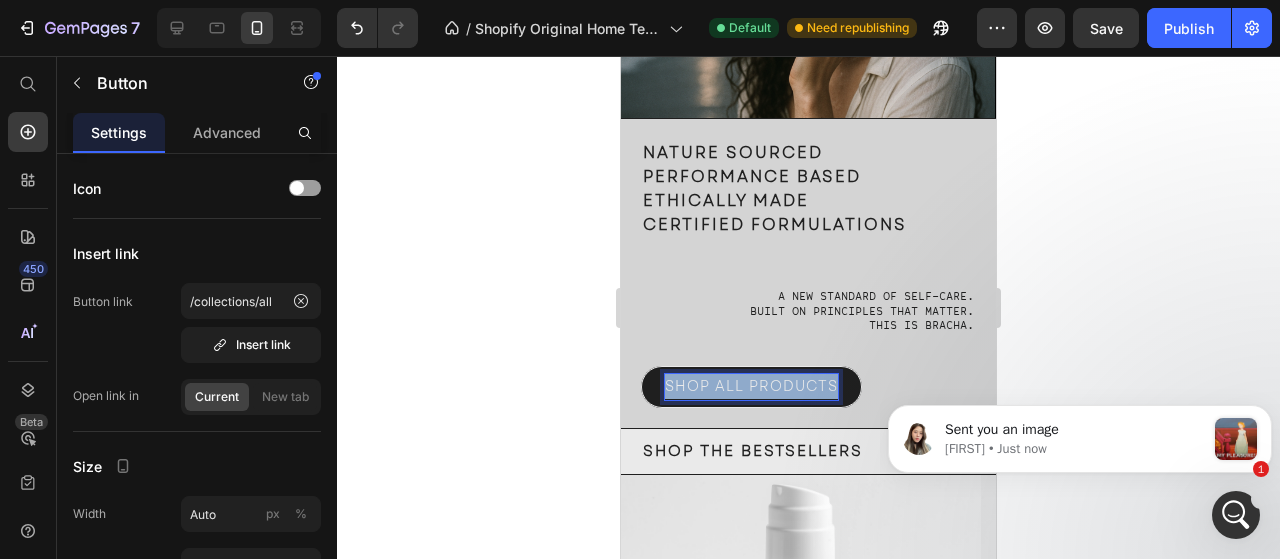 click on "SHOP ALL PRODUCTS" at bounding box center [751, 386] 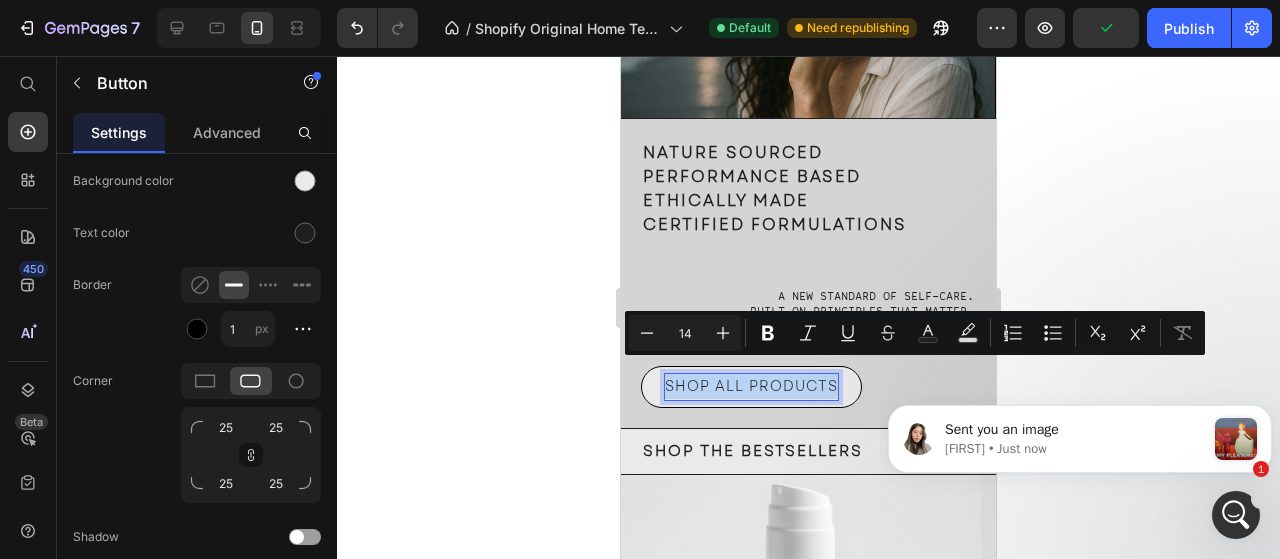 scroll, scrollTop: 1075, scrollLeft: 0, axis: vertical 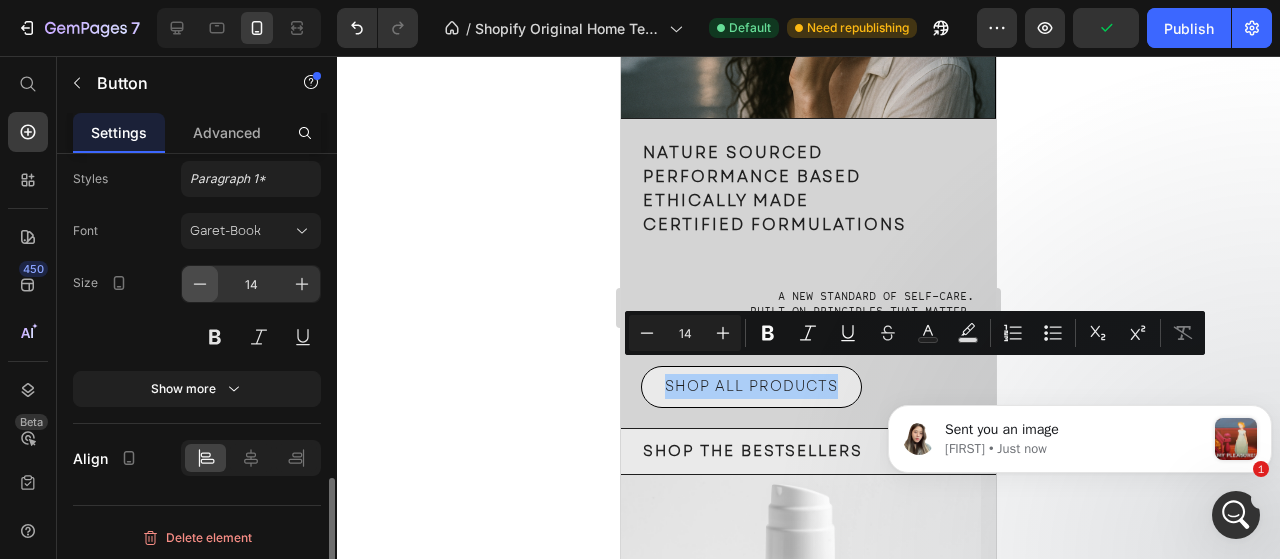 click at bounding box center [200, 284] 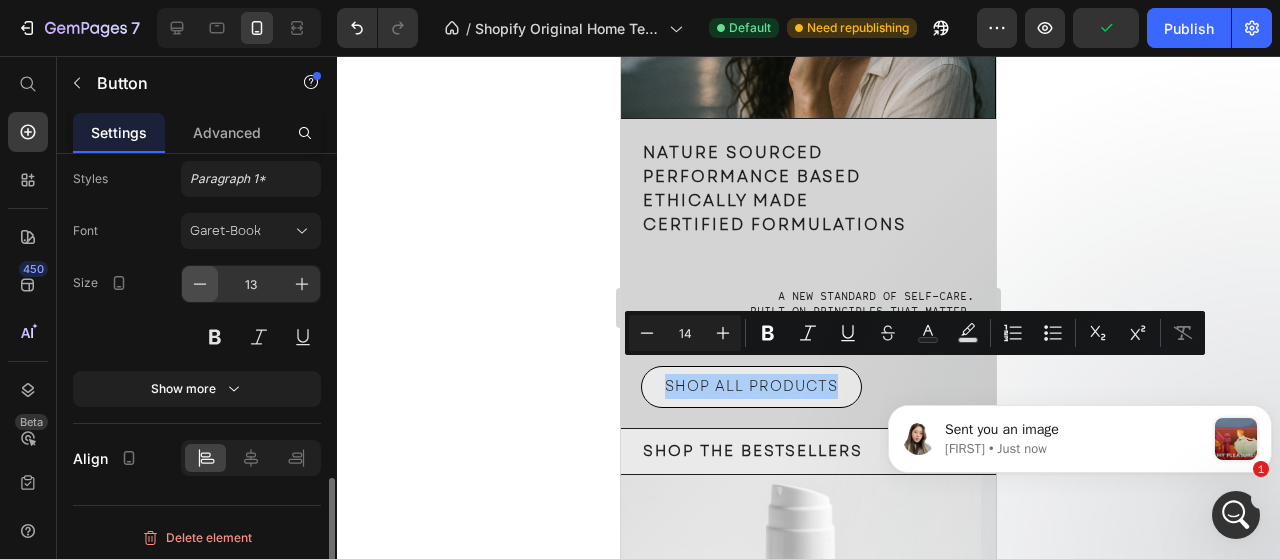 click at bounding box center (200, 284) 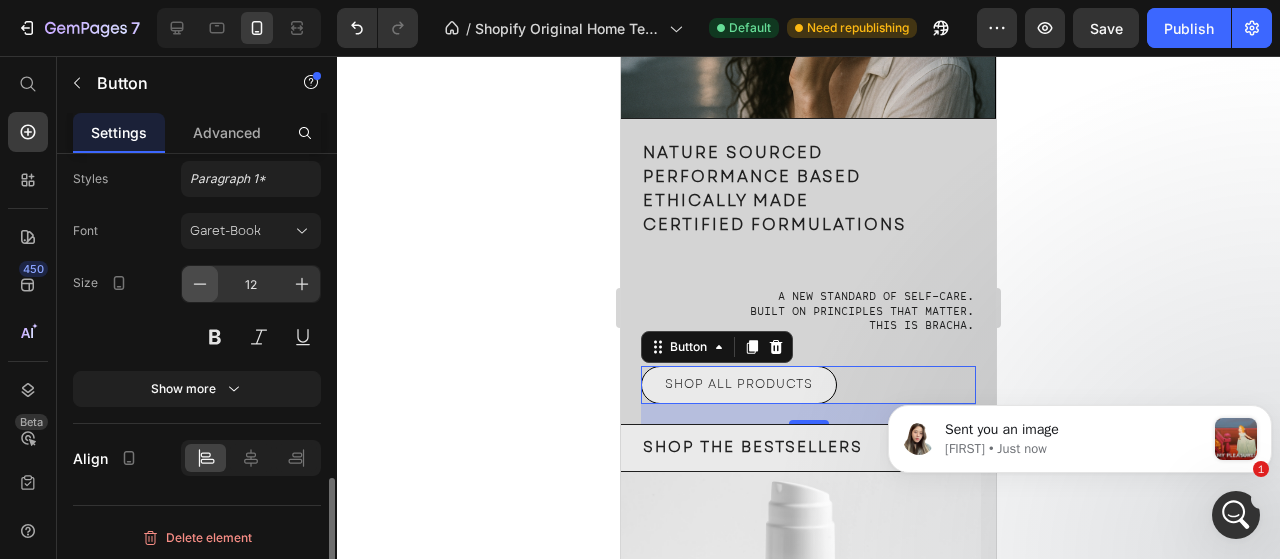 click 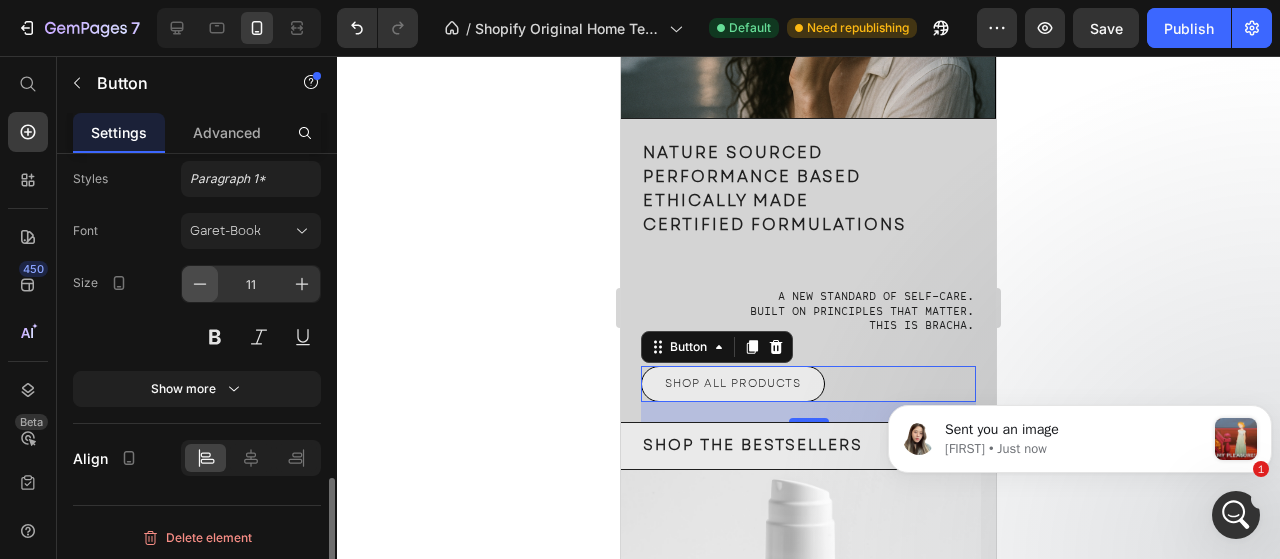 click 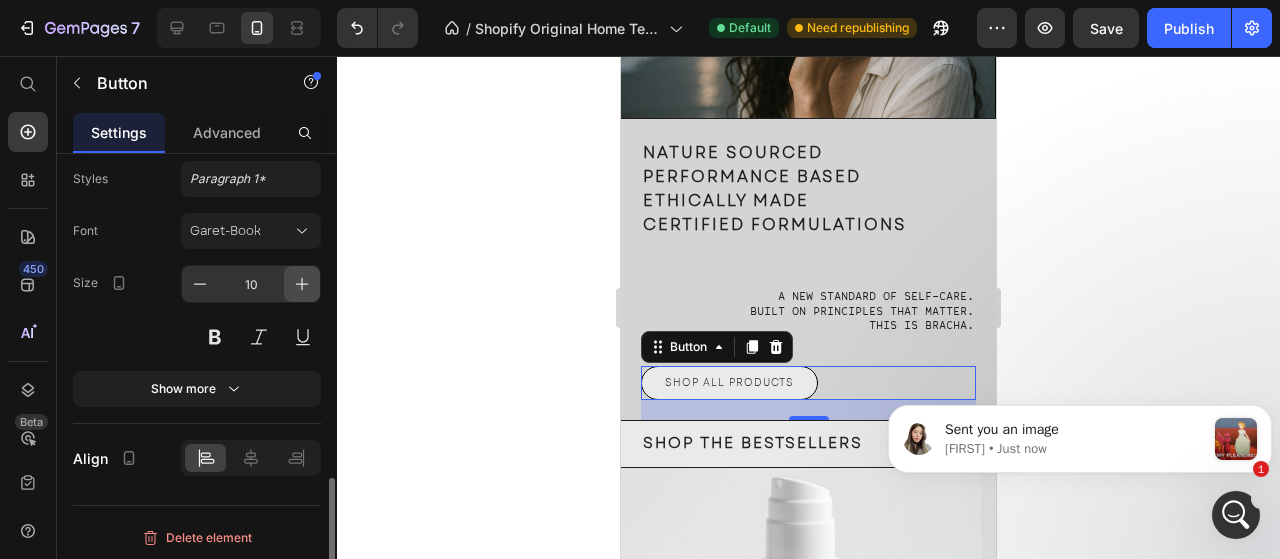 click 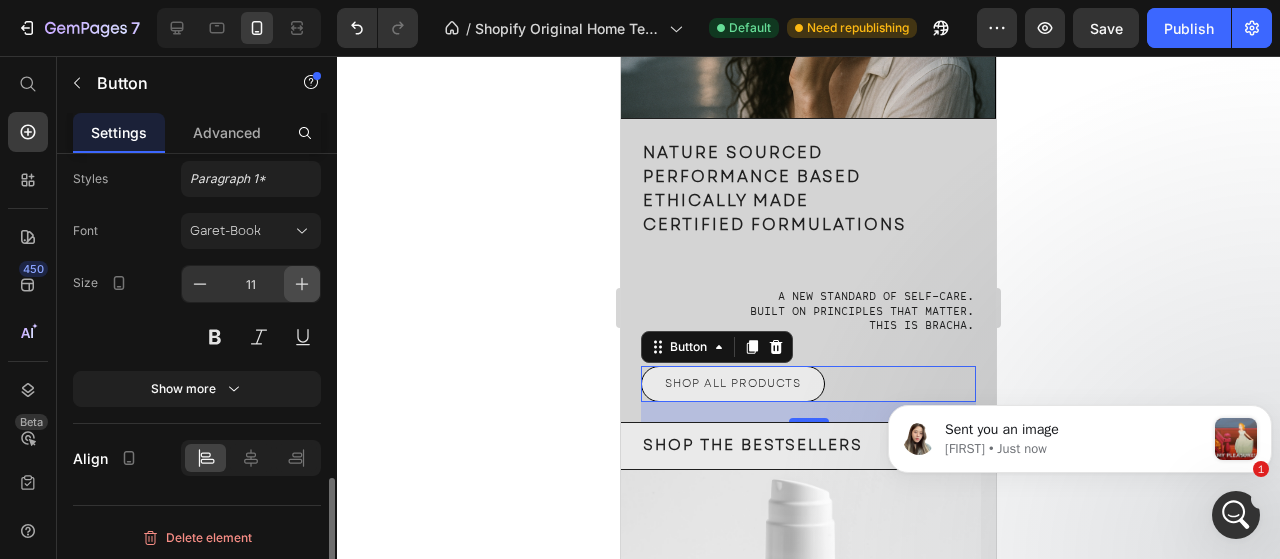 click 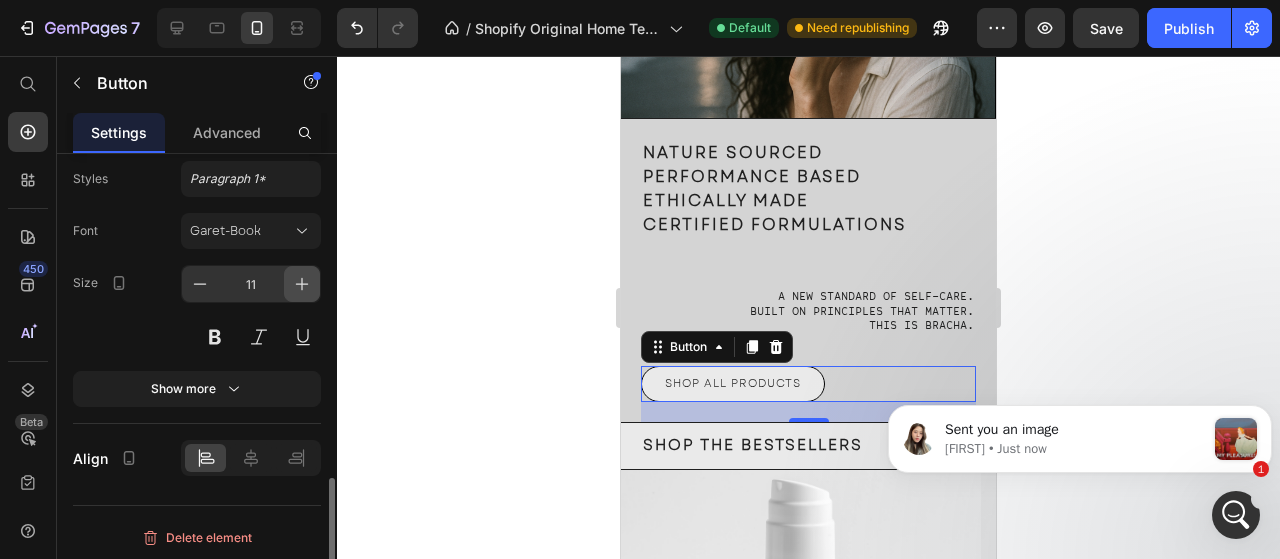 type on "12" 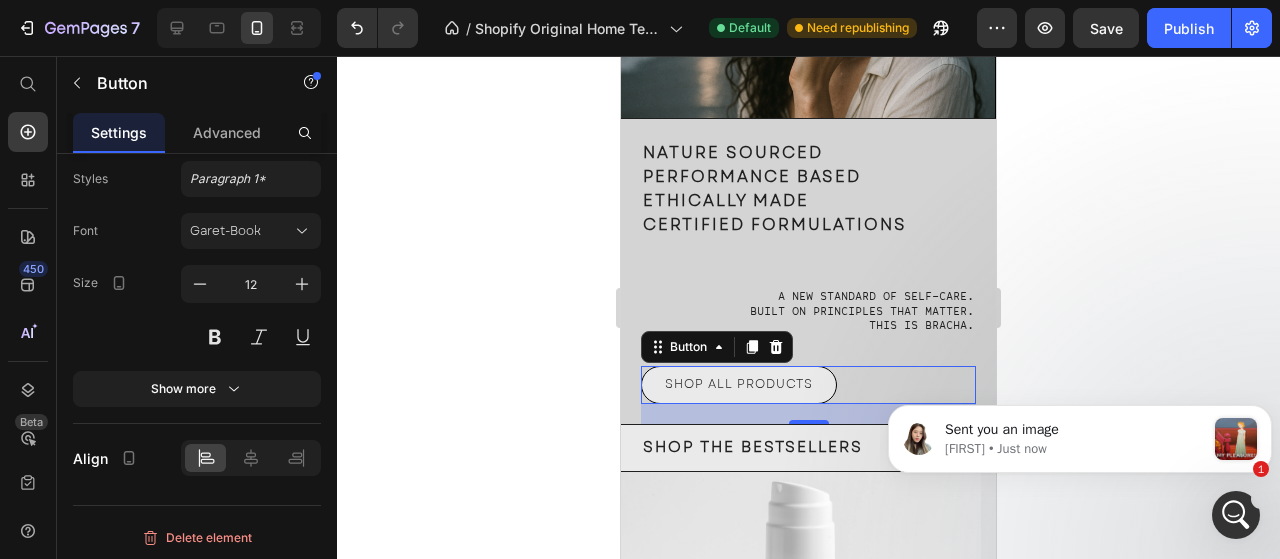 click 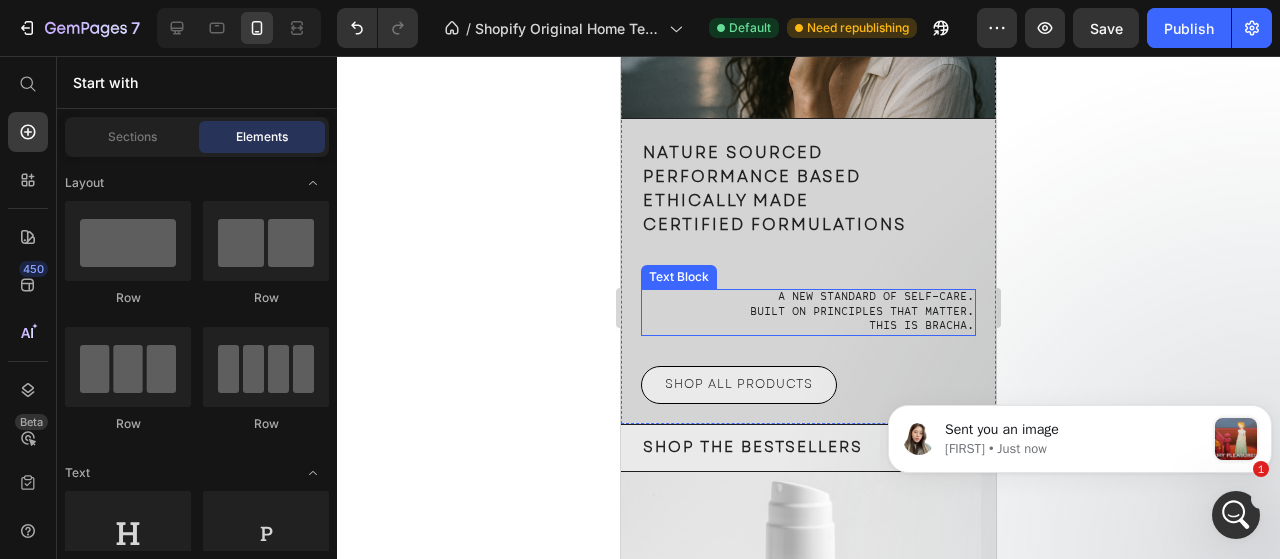 scroll, scrollTop: 0, scrollLeft: 0, axis: both 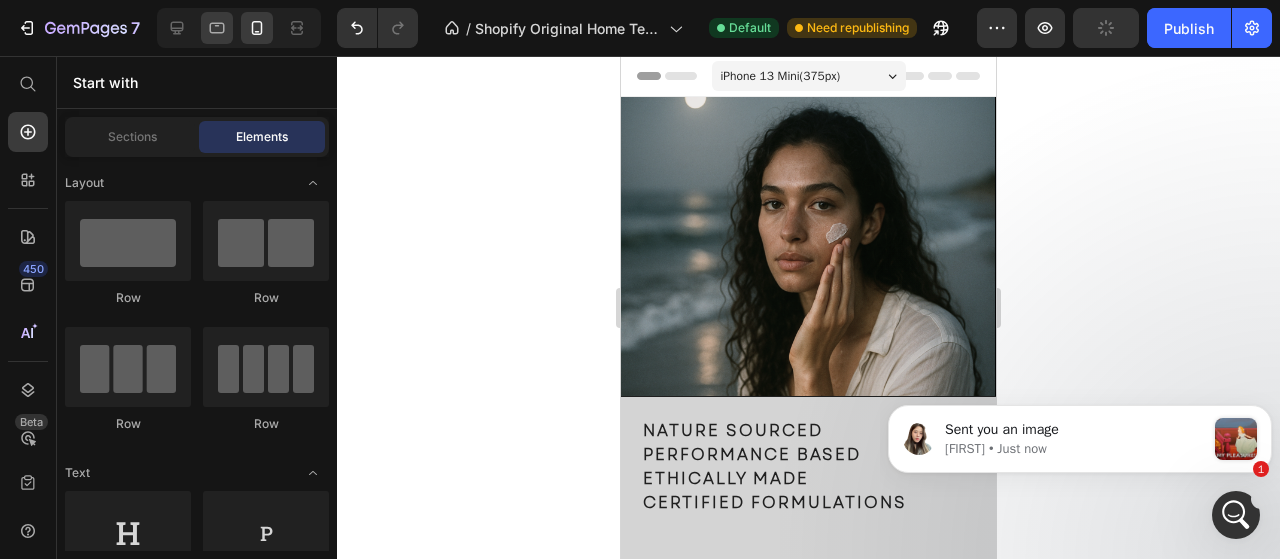 click 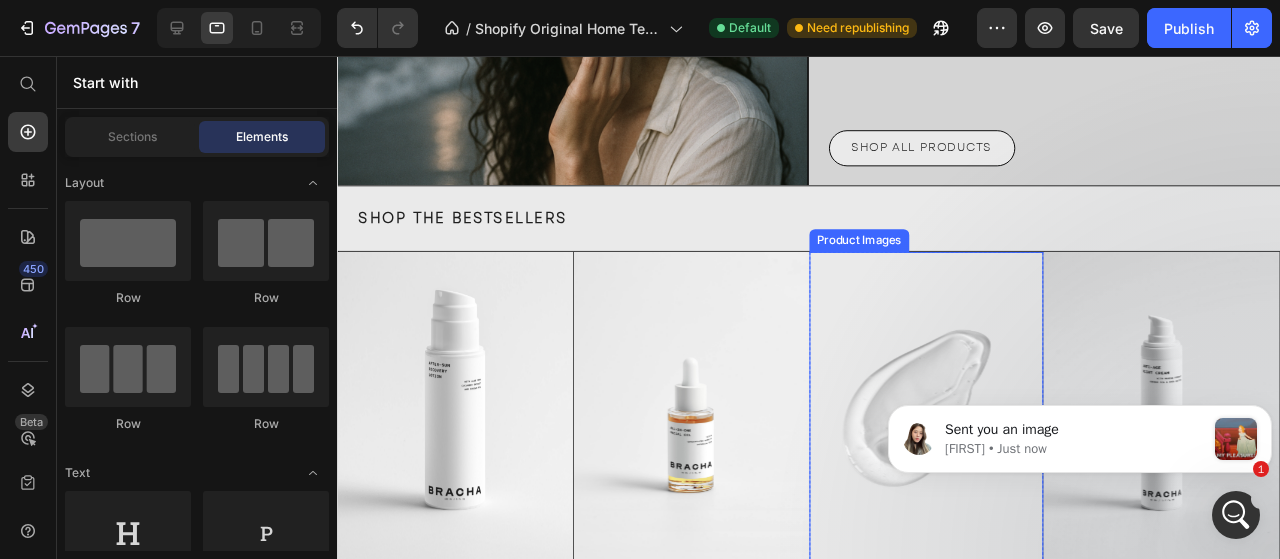 scroll, scrollTop: 0, scrollLeft: 0, axis: both 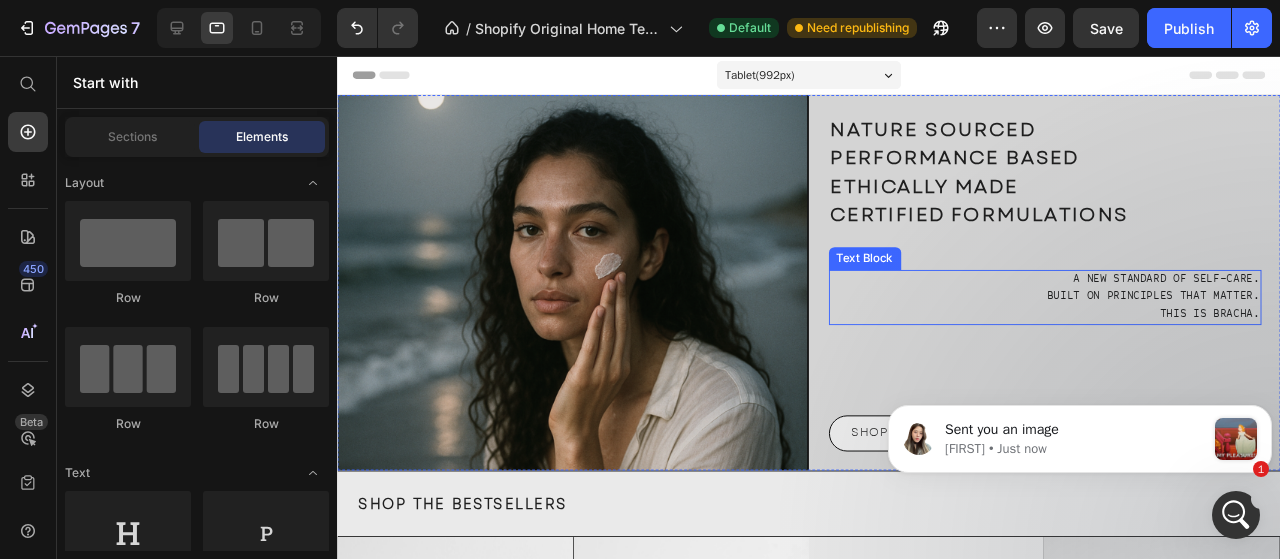 click on "Built on principles that matter." at bounding box center [1082, 310] 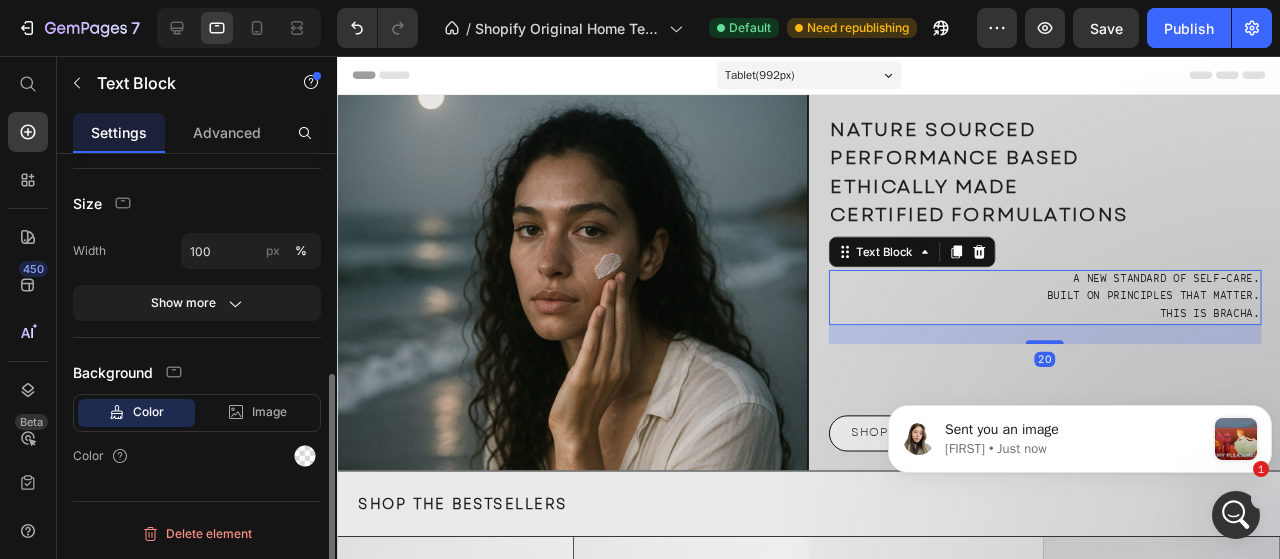 scroll, scrollTop: 0, scrollLeft: 0, axis: both 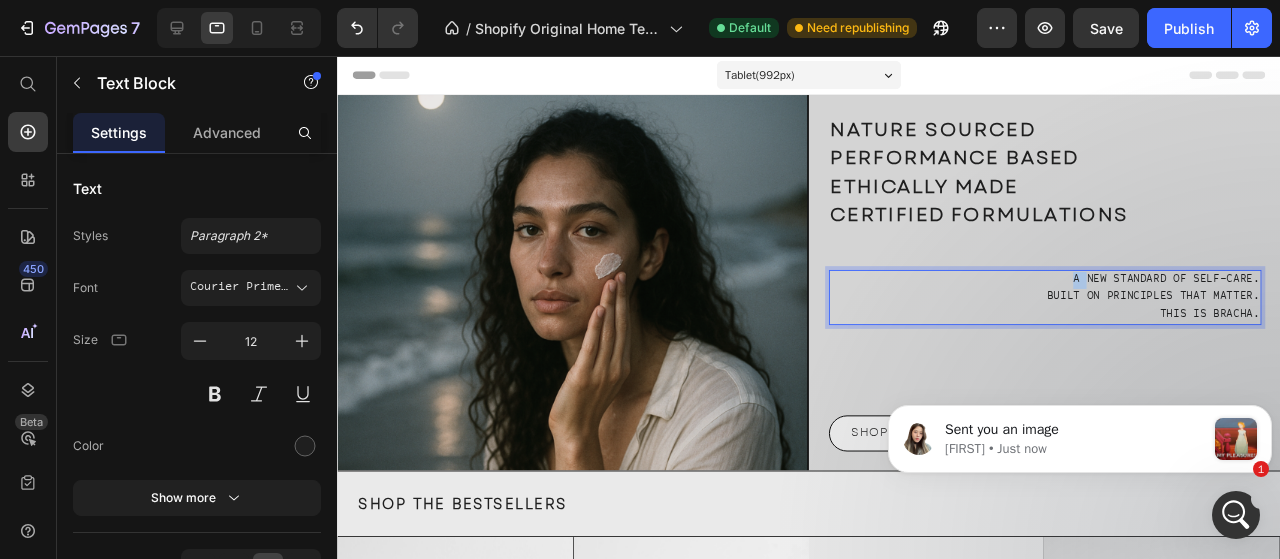 click on "A new standard of self-care." at bounding box center (1082, 292) 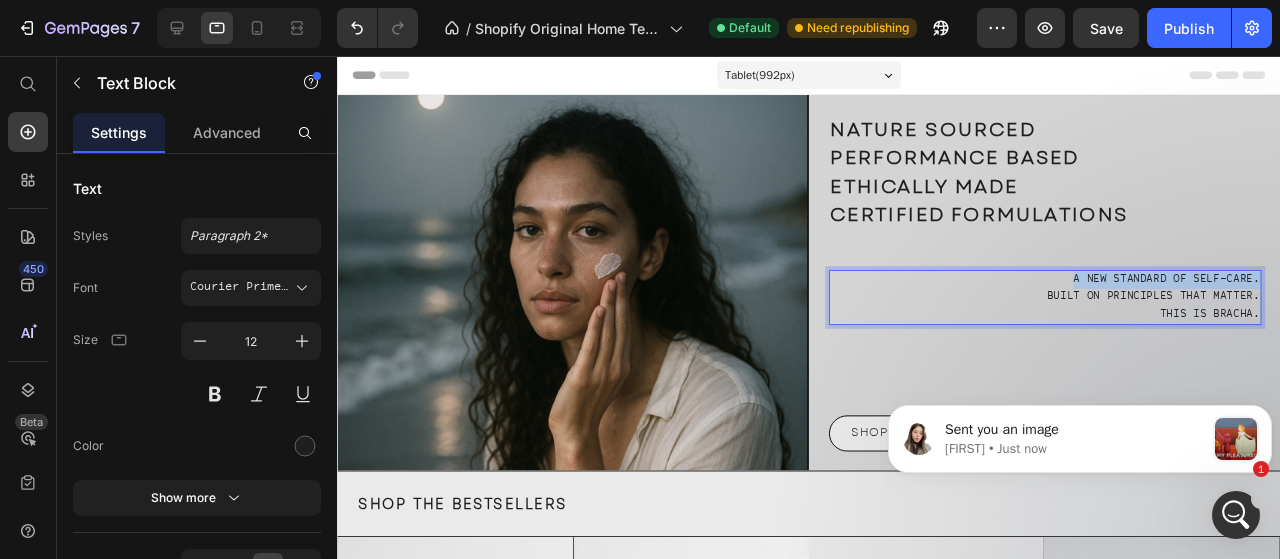 click on "A new standard of self-care." at bounding box center (1082, 292) 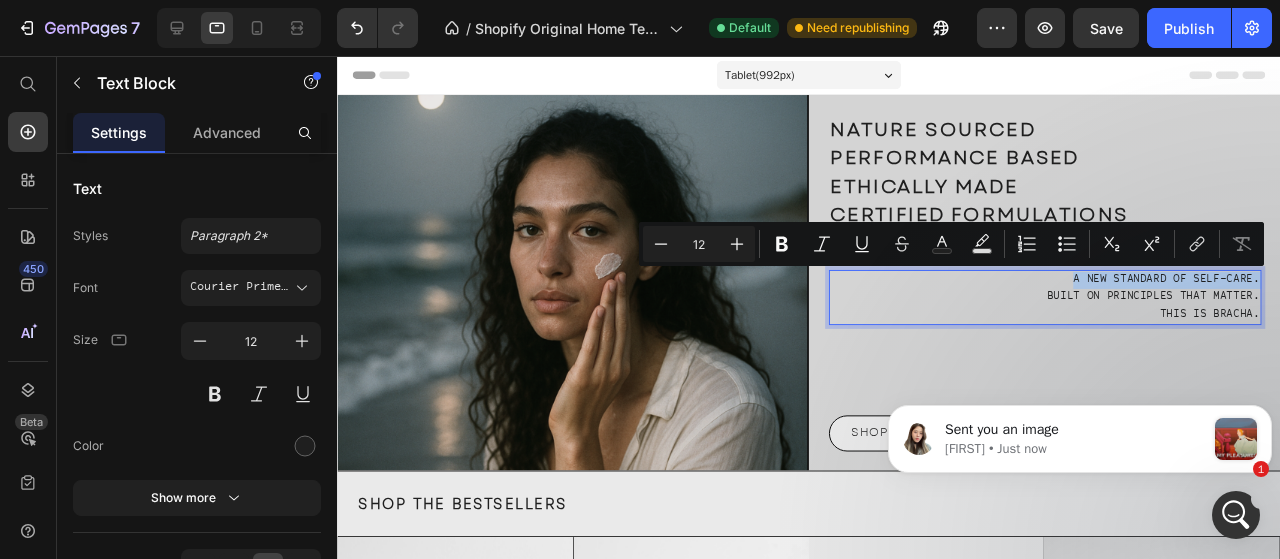 click on "A new standard of self-care." at bounding box center [1082, 292] 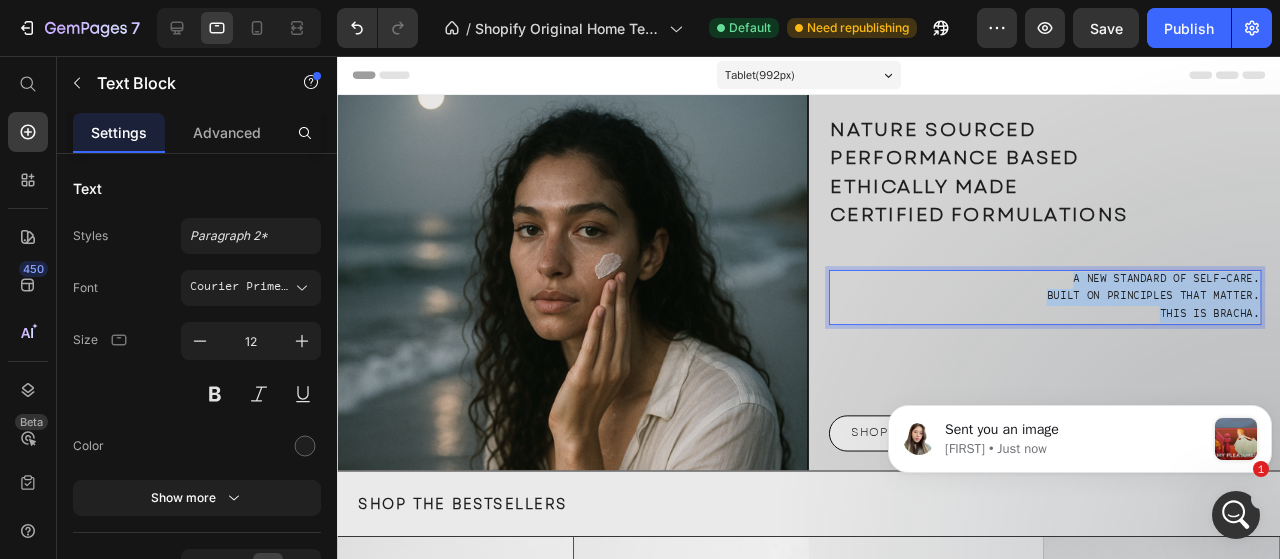 scroll, scrollTop: 2386, scrollLeft: 0, axis: vertical 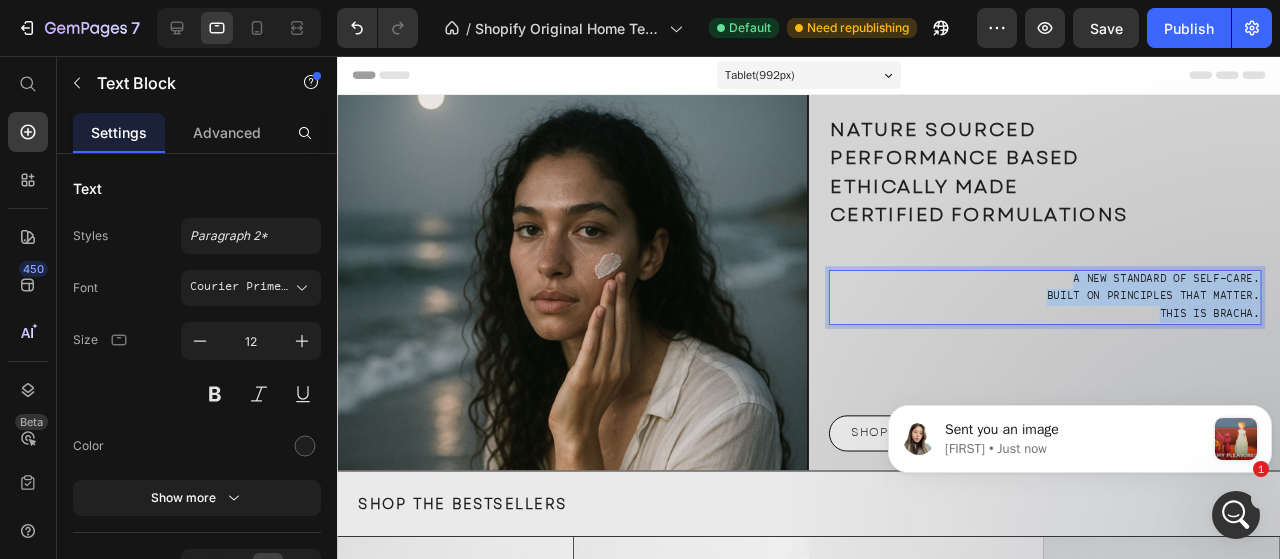 drag, startPoint x: 1084, startPoint y: 294, endPoint x: 403, endPoint y: 96, distance: 709.20026 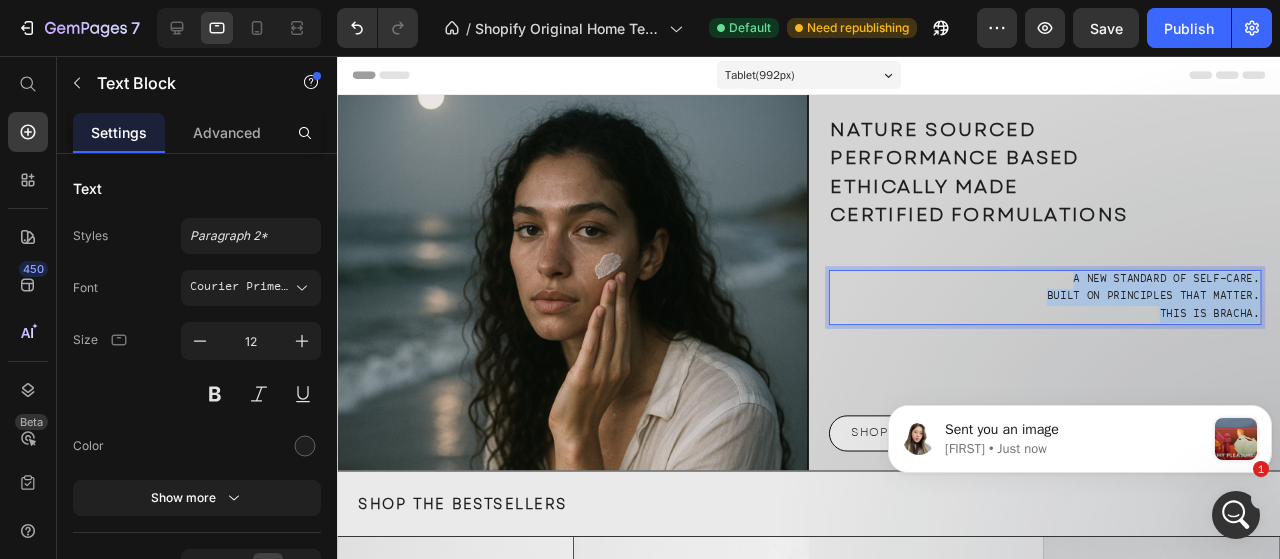 click on "Tablet ([NUMBER] px) iPhone [NUMBER] Mini iPhone [NUMBER] Pro iPhone [NUMBER] Pro Max iPhone [NUMBER] Pro Max Pixel [NUMBER] Galaxy S[NUMBER]+ Galaxy S[NUMBER] Ultra iPad Mini iPad Air iPad Pro Image NATURE SOURCED PERFORMANCE BASED ETHICALLY MADE CERTIFIED FORMULATIONS Heading A new standard of self-care. Built on principles that matter. This is Bracha. Text Block [NUMBER] SHOP ALL PRODUCTS Button Row SHOP THE BESTSELLERS Heading Row Product Images After Sun Lotion Product Title $[NUMBER] Product Price Row Row Product Images ALL IN ONE FACIAL OIL Product Title $[NUMBER] Product Price Row Row Product Images ADVANCED DOUBLE HYDRATION BOOST GEL Product Title $[NUMBER] Product Price Row Row Product Images ANTI AGE NIGHT CREAM Product Title $[NUMBER] Product Price Row Row Product List Product Images After Sun Lotion Product Title $[NUMBER] Product Price Row Row Product Images ALL IN ONE FACIAL OIL Product Title $[NUMBER] Product Price Row Row Product Images ADVANCED DOUBLE HYDRATION BOOST GEL Product Title $[NUMBER] Product Price Row Row Product Images ANTI AGE NIGHT CREAM $[NUMBER]" at bounding box center (833, 1546) 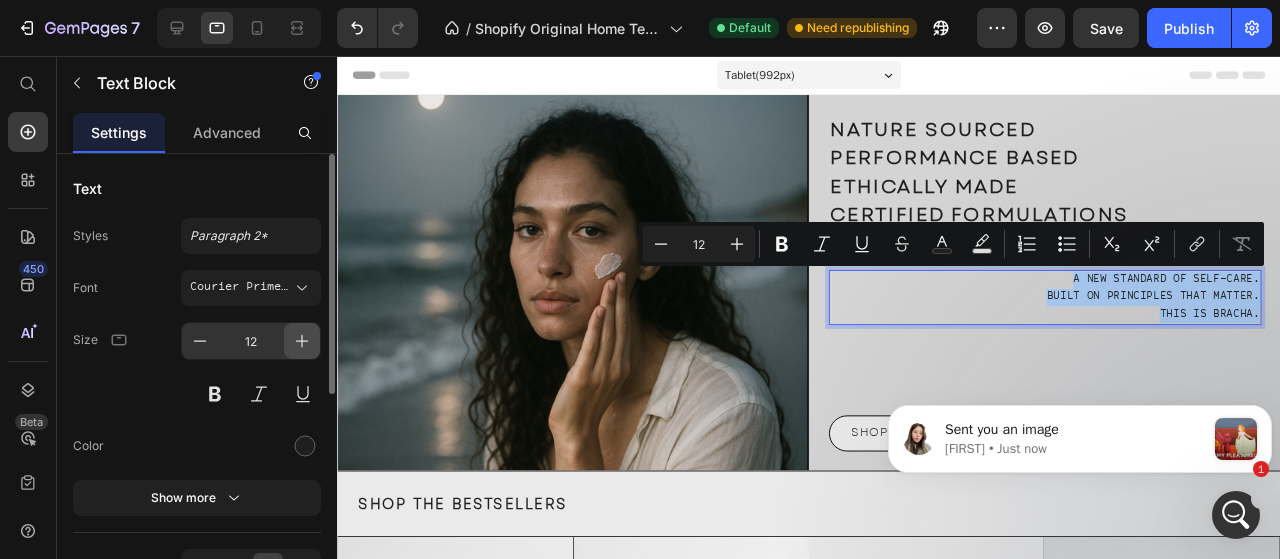 click at bounding box center [302, 341] 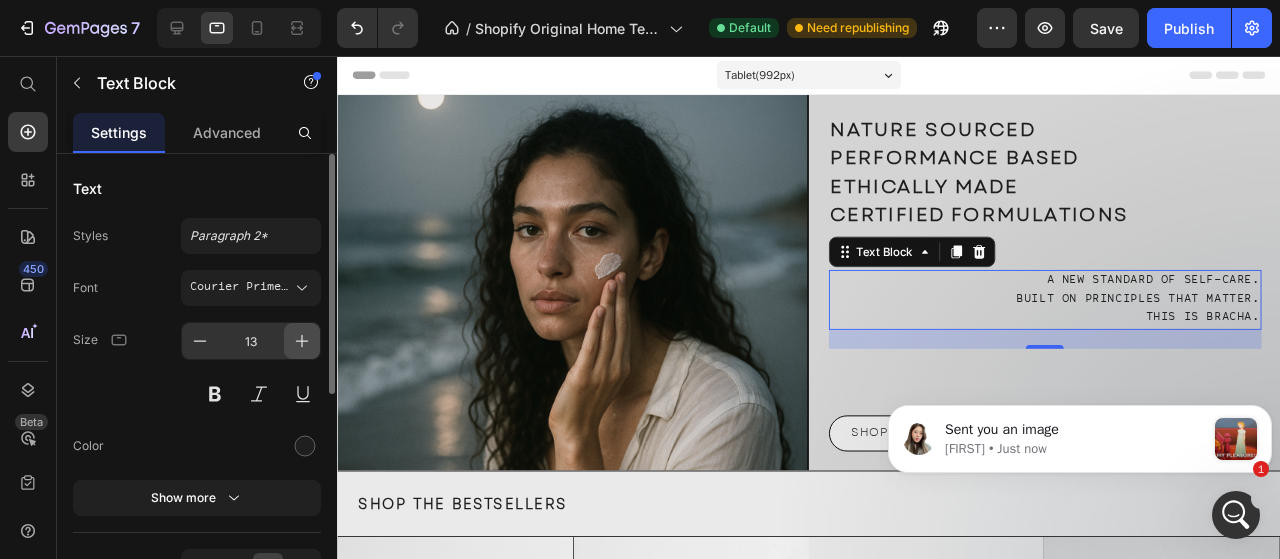 click 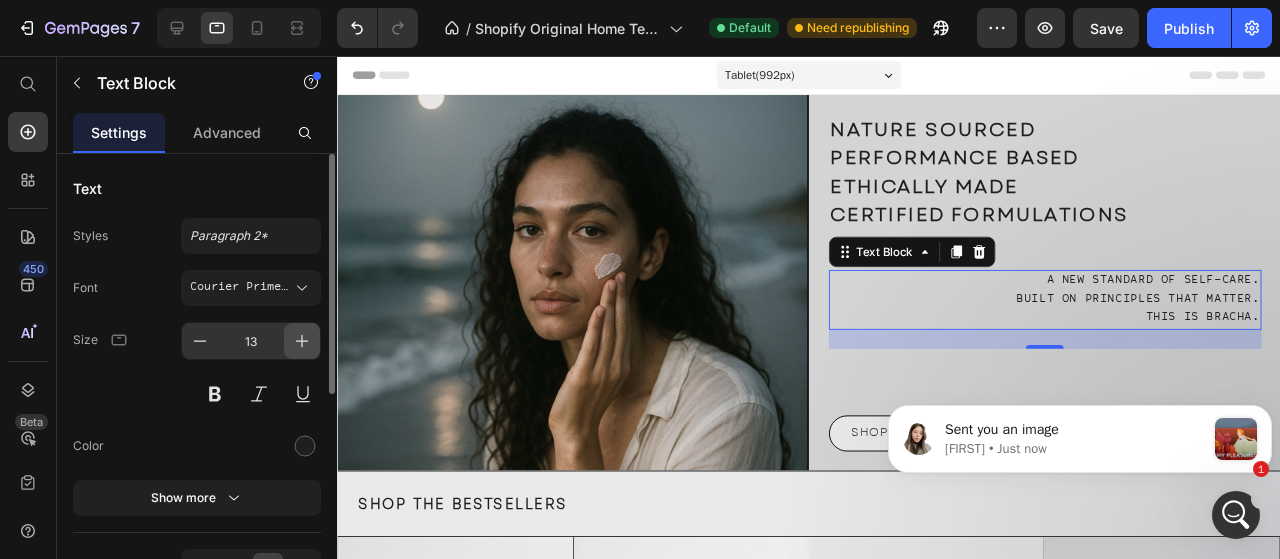 type on "14" 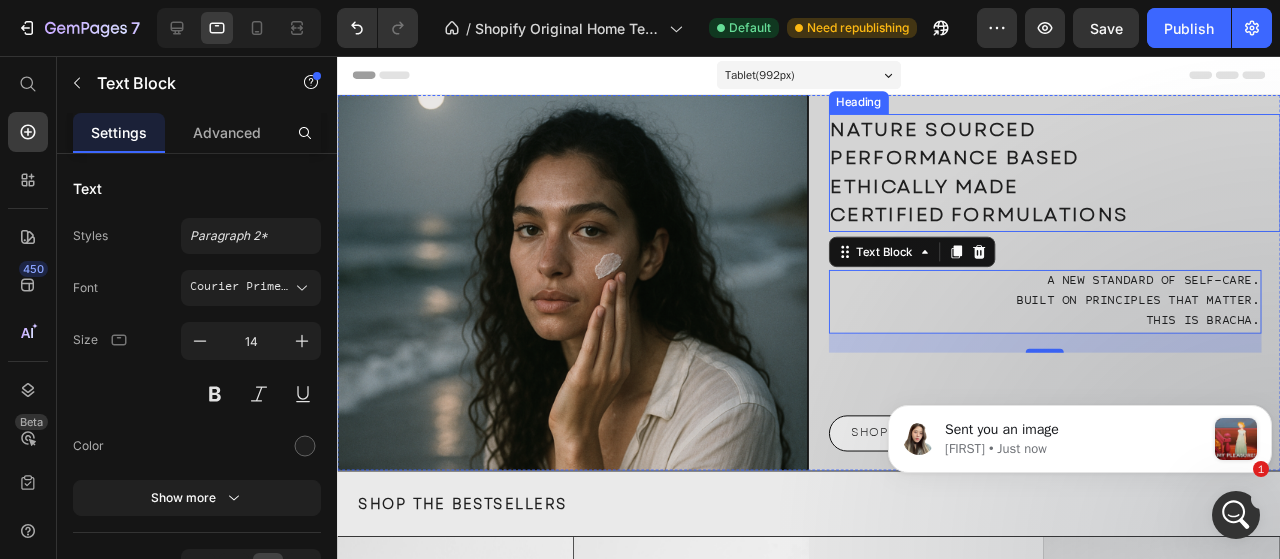 click on "NATURE SOURCED PERFORMANCE BASED ETHICALLY MADE CERTIFIED FORMULATIONS" at bounding box center [1092, 179] 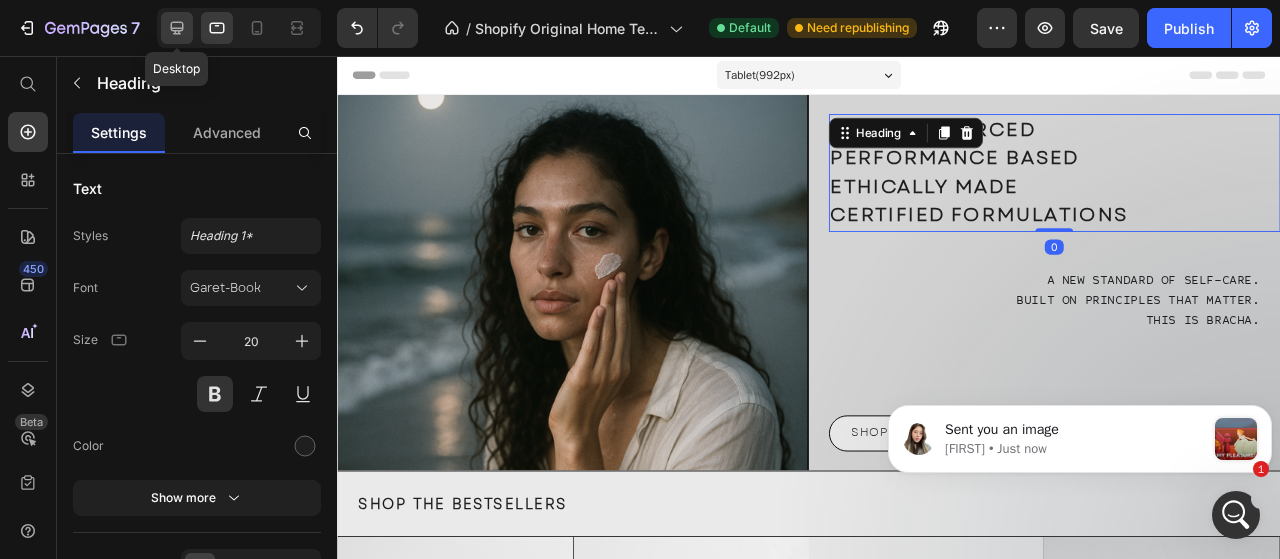 click 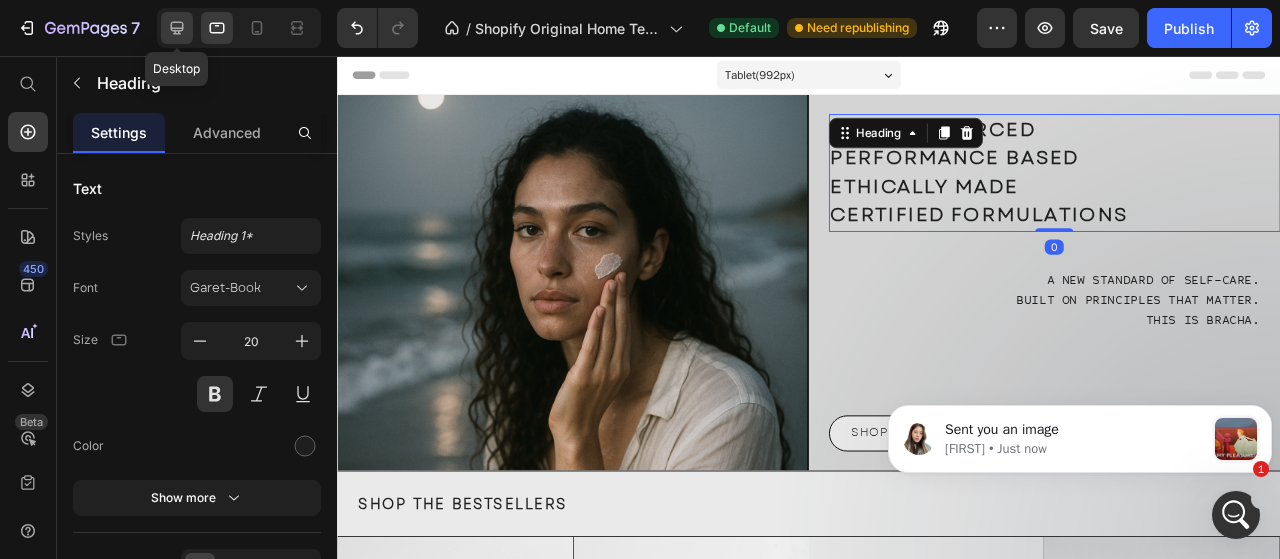 type on "30" 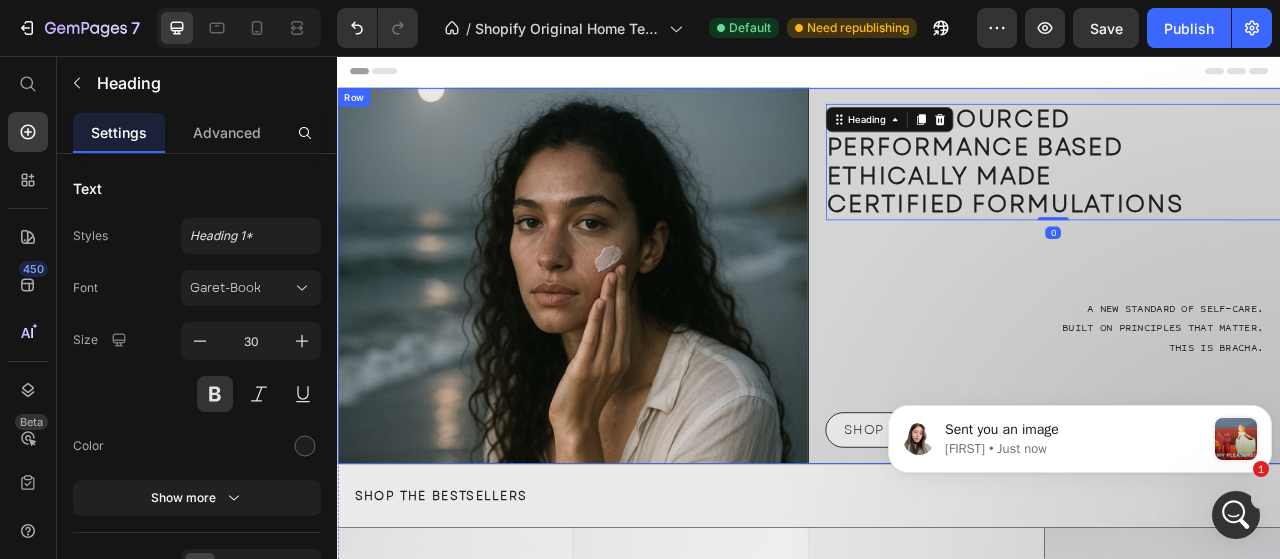click on "Built on principles that matter." at bounding box center [1238, 404] 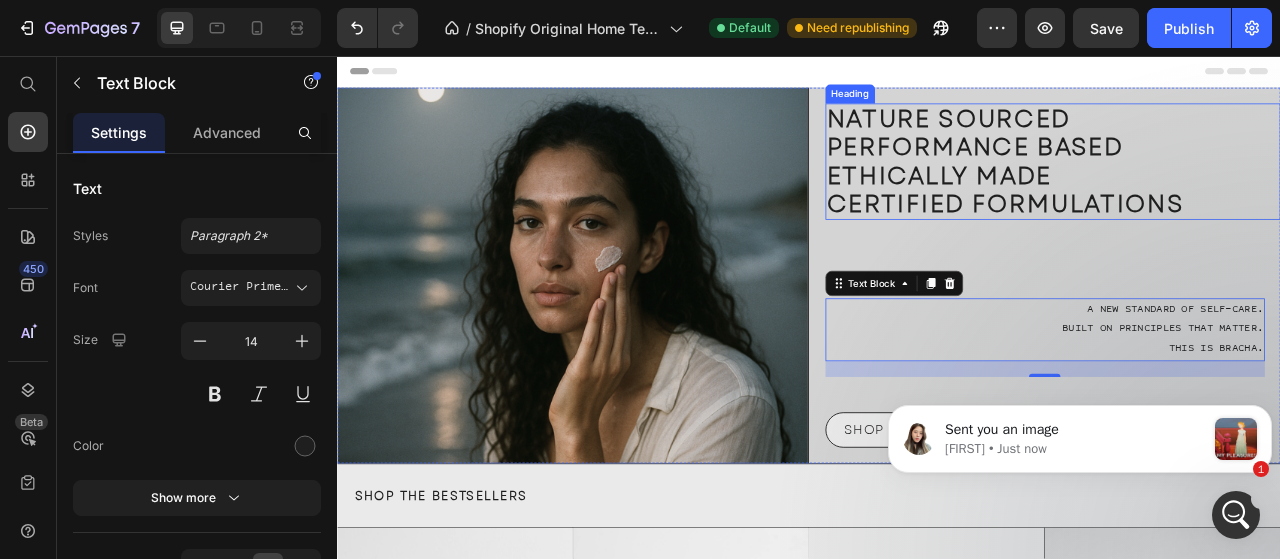 click on "NATURE SOURCED PERFORMANCE BASED ETHICALLY MADE CERTIFIED FORMULATIONS" at bounding box center (1248, 191) 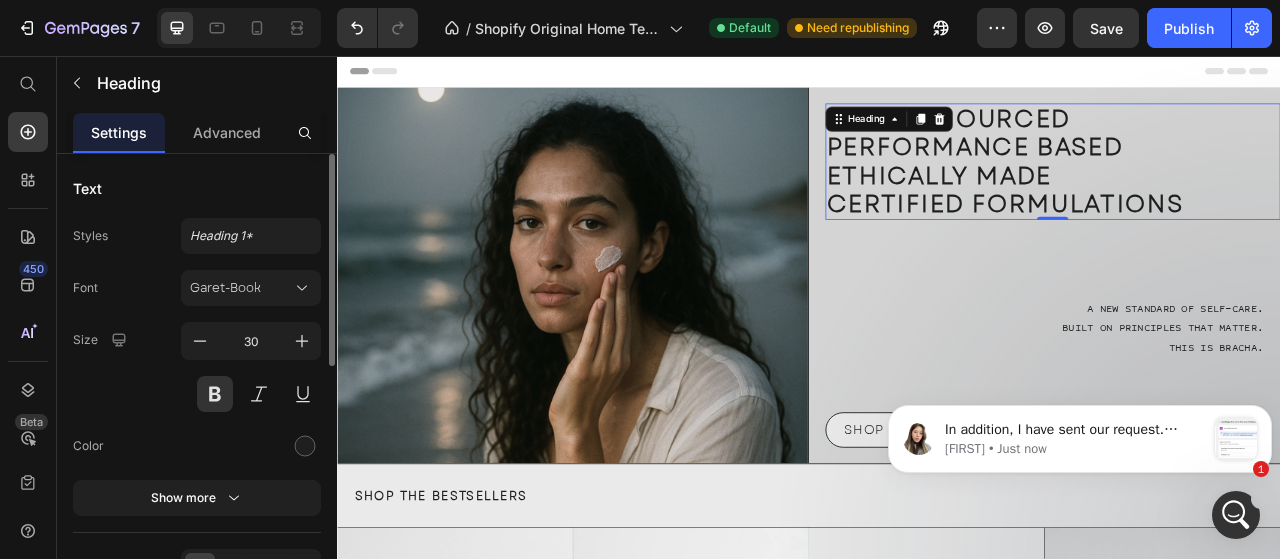 scroll, scrollTop: 2677, scrollLeft: 0, axis: vertical 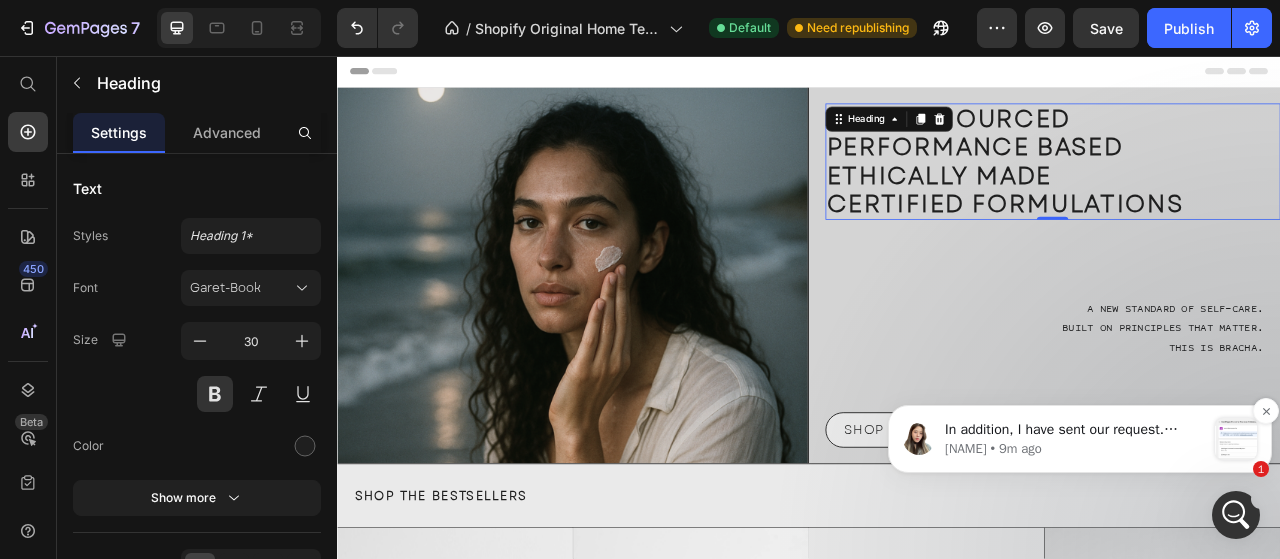click on "[NAME] • 9m ago" at bounding box center (1075, 449) 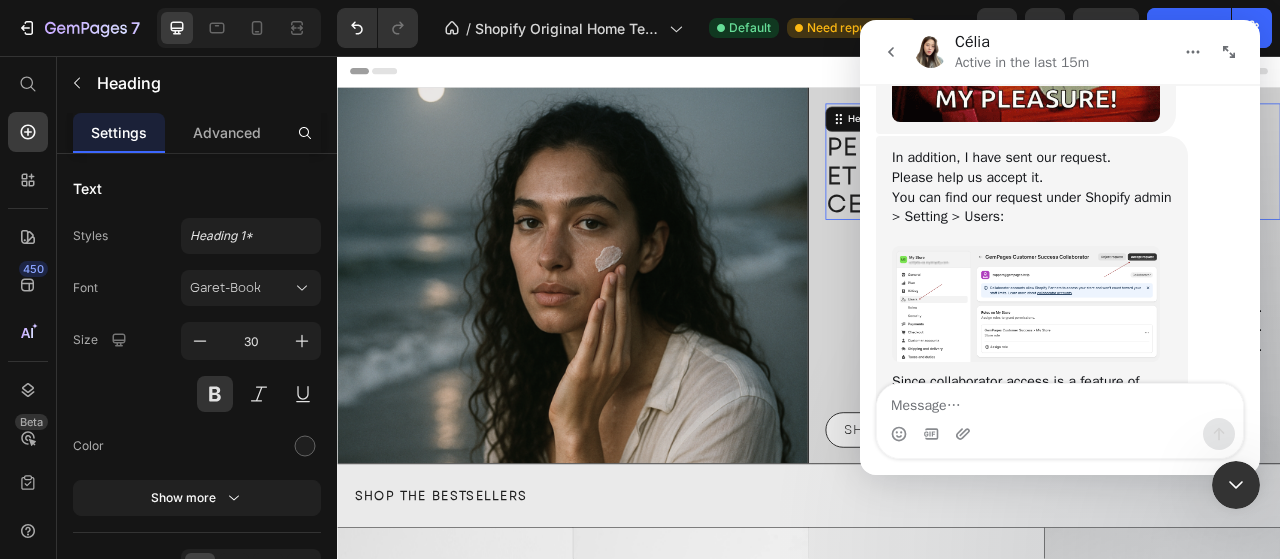 scroll, scrollTop: 2677, scrollLeft: 0, axis: vertical 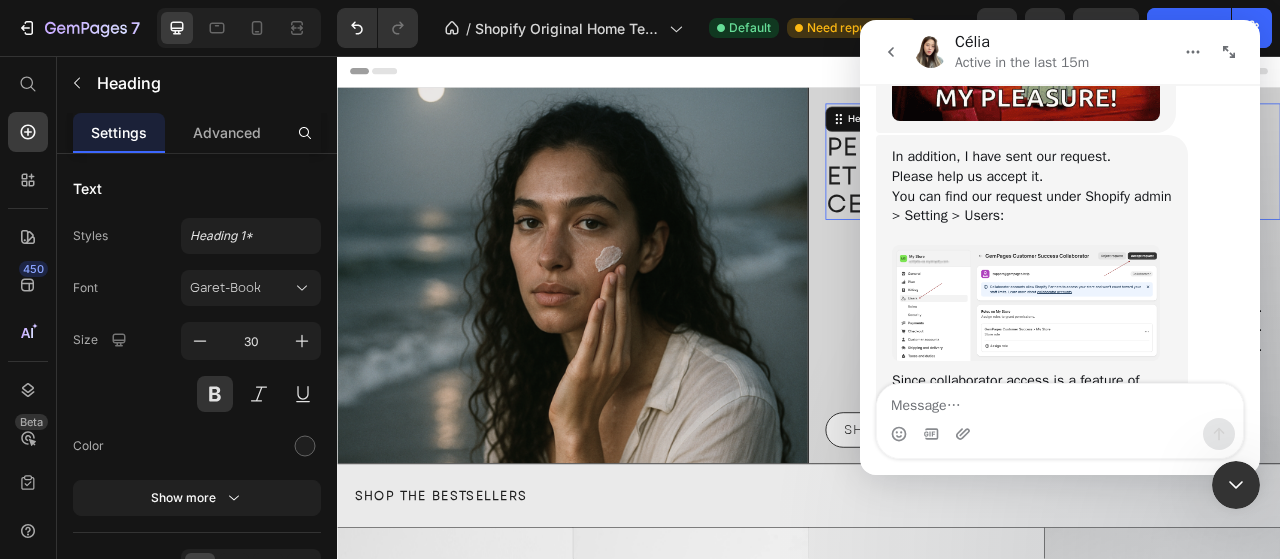 click at bounding box center [1060, 401] 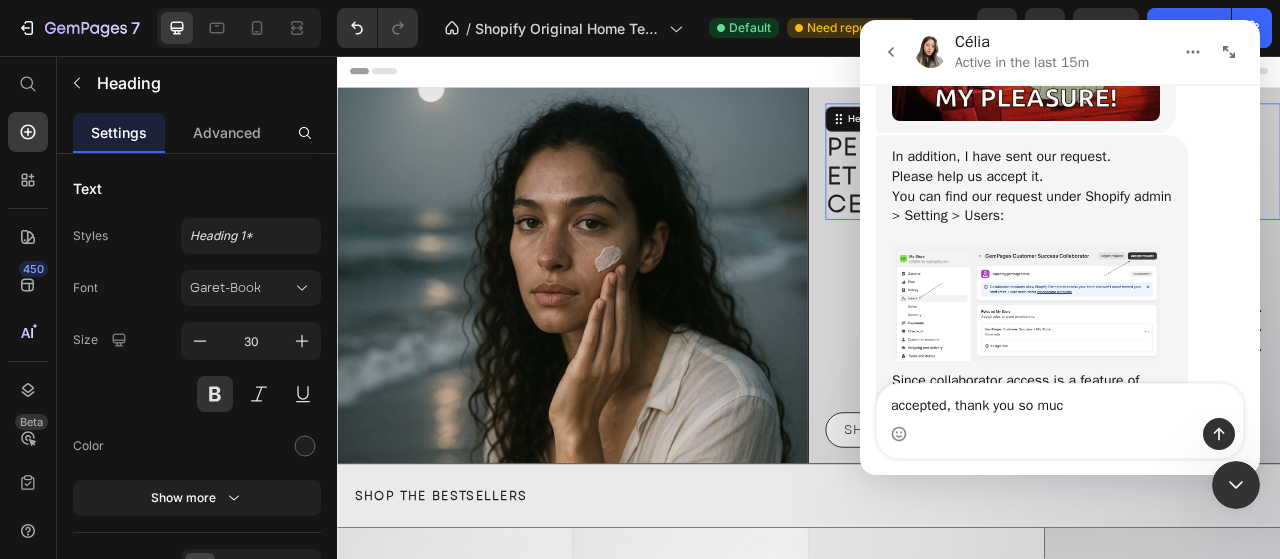 type on "accepted, thank you so much" 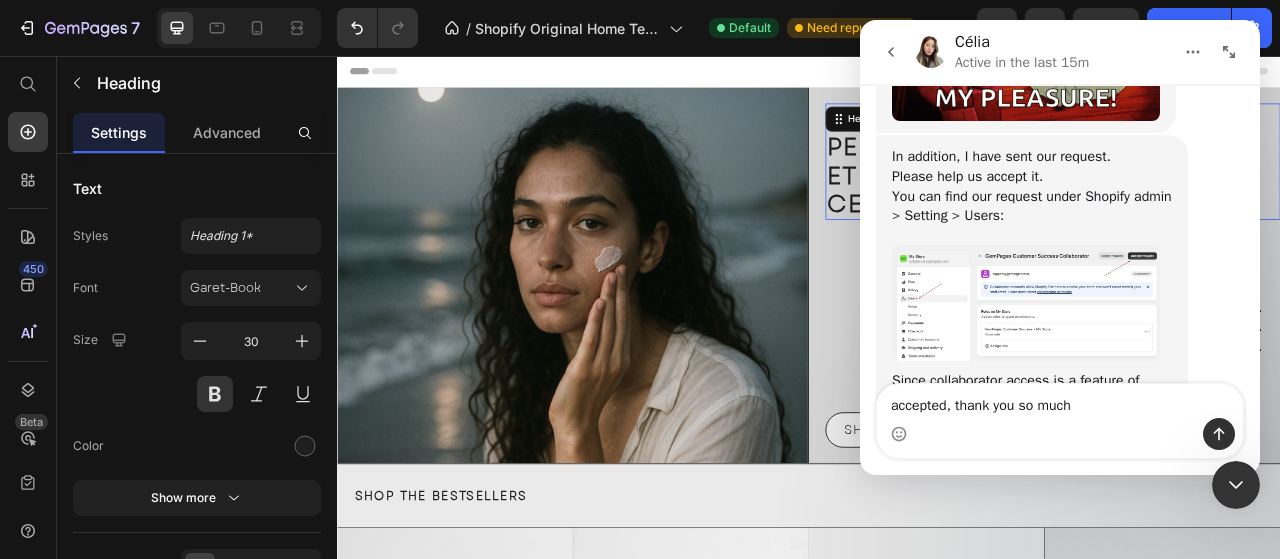 type 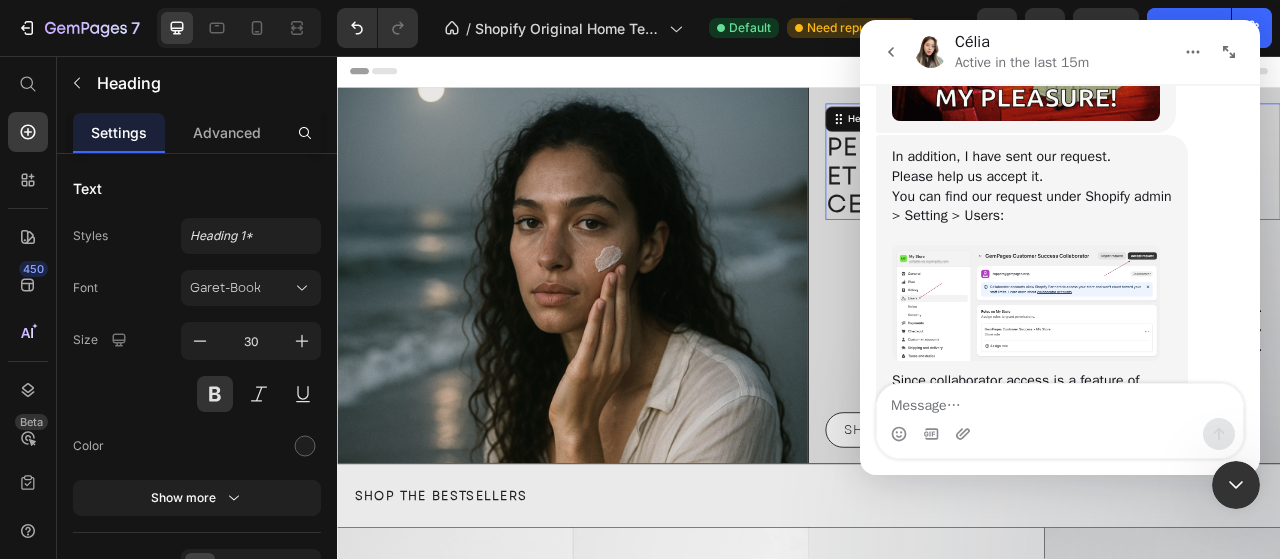 scroll, scrollTop: 2736, scrollLeft: 0, axis: vertical 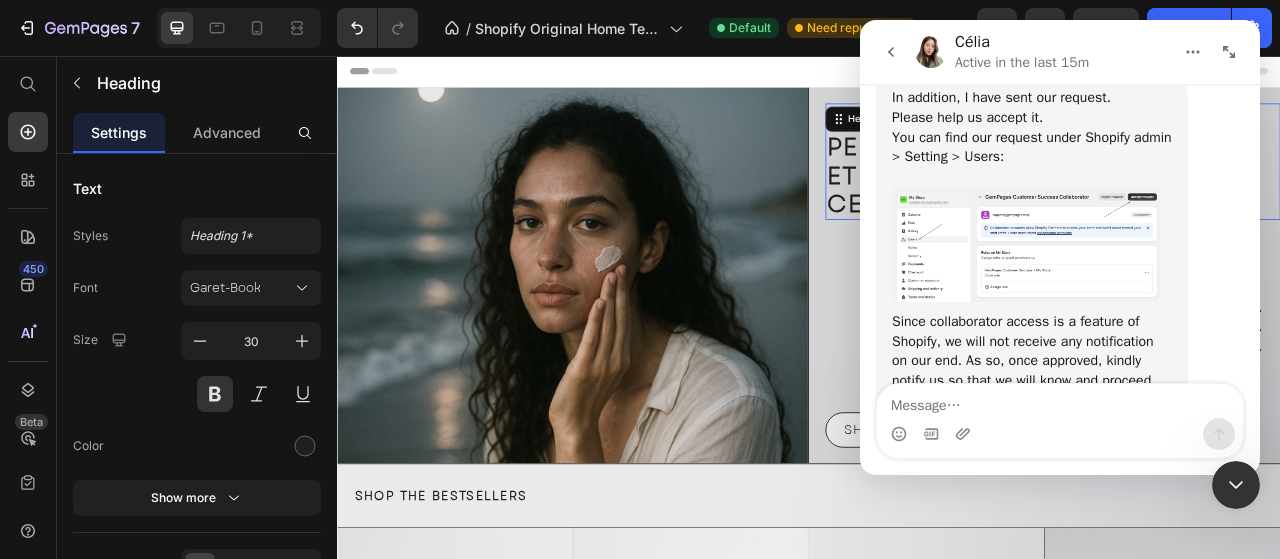 click 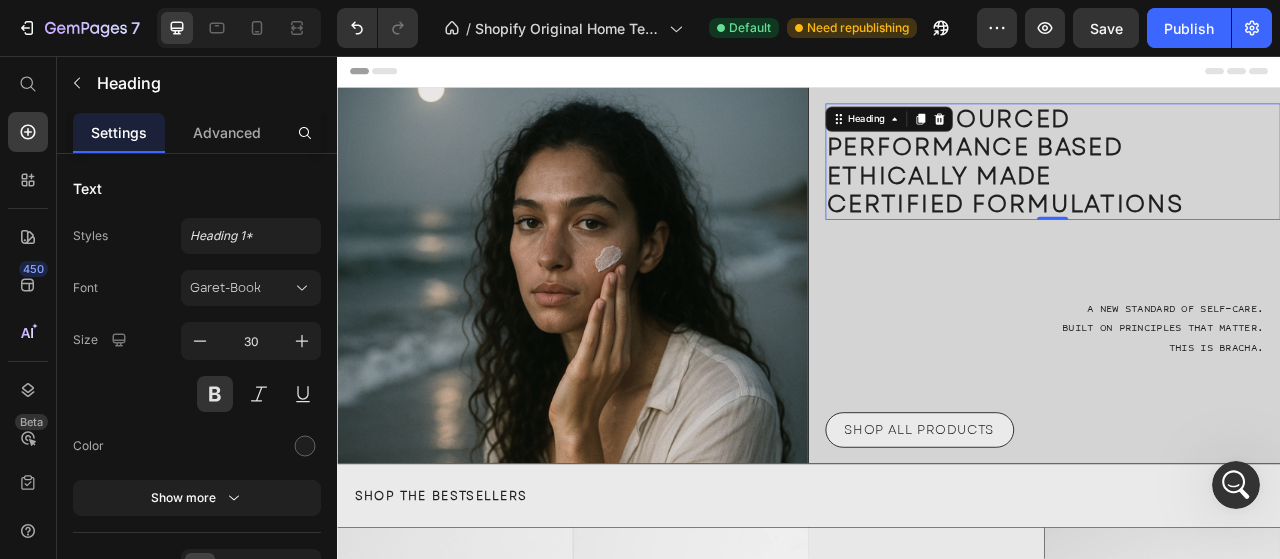 click at bounding box center [937, 76] 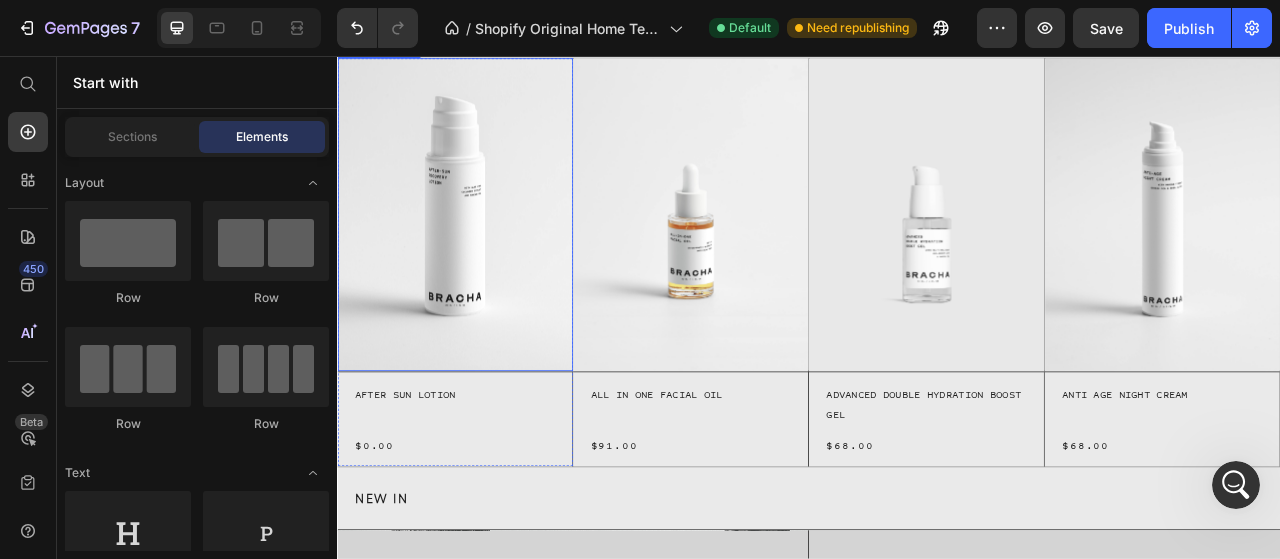scroll, scrollTop: 600, scrollLeft: 0, axis: vertical 